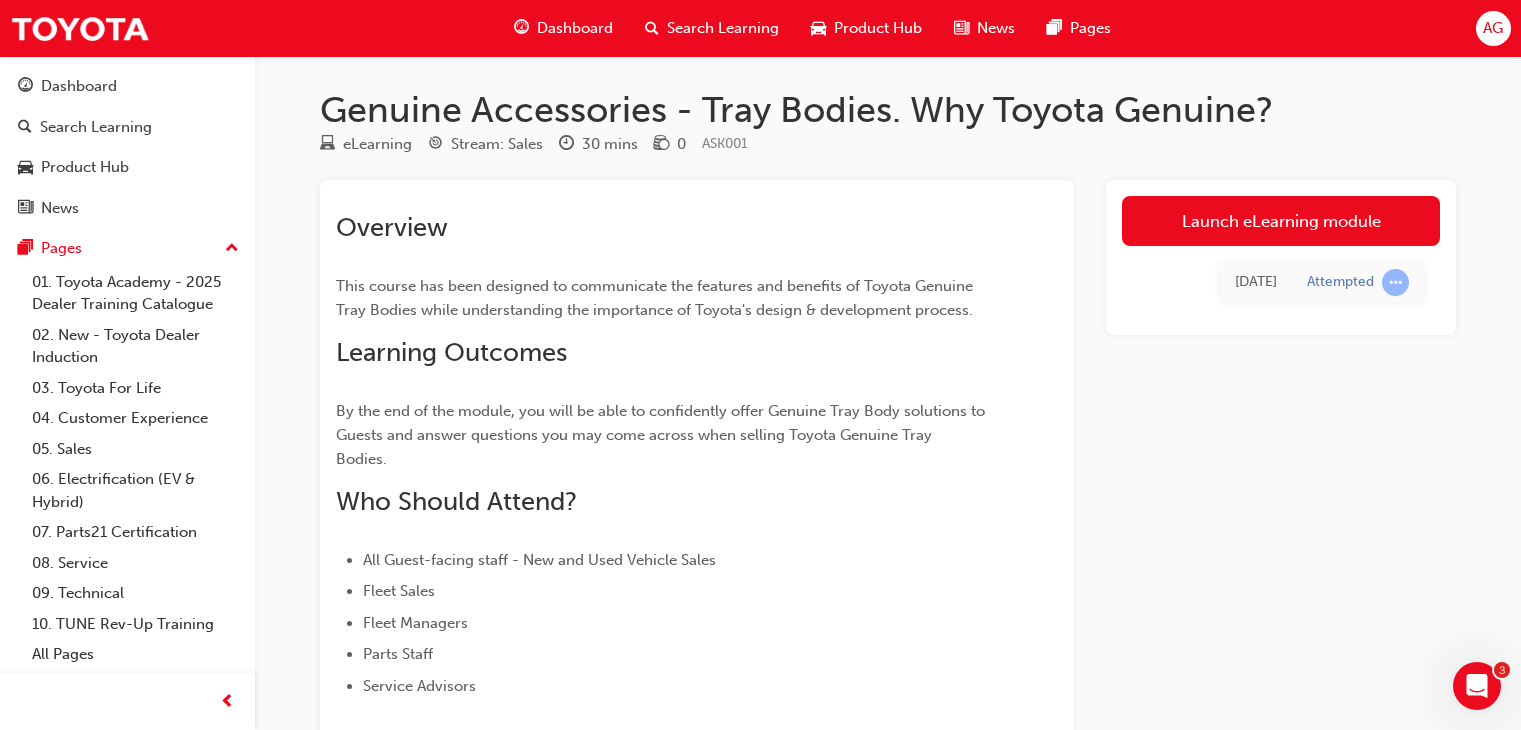 scroll, scrollTop: 0, scrollLeft: 0, axis: both 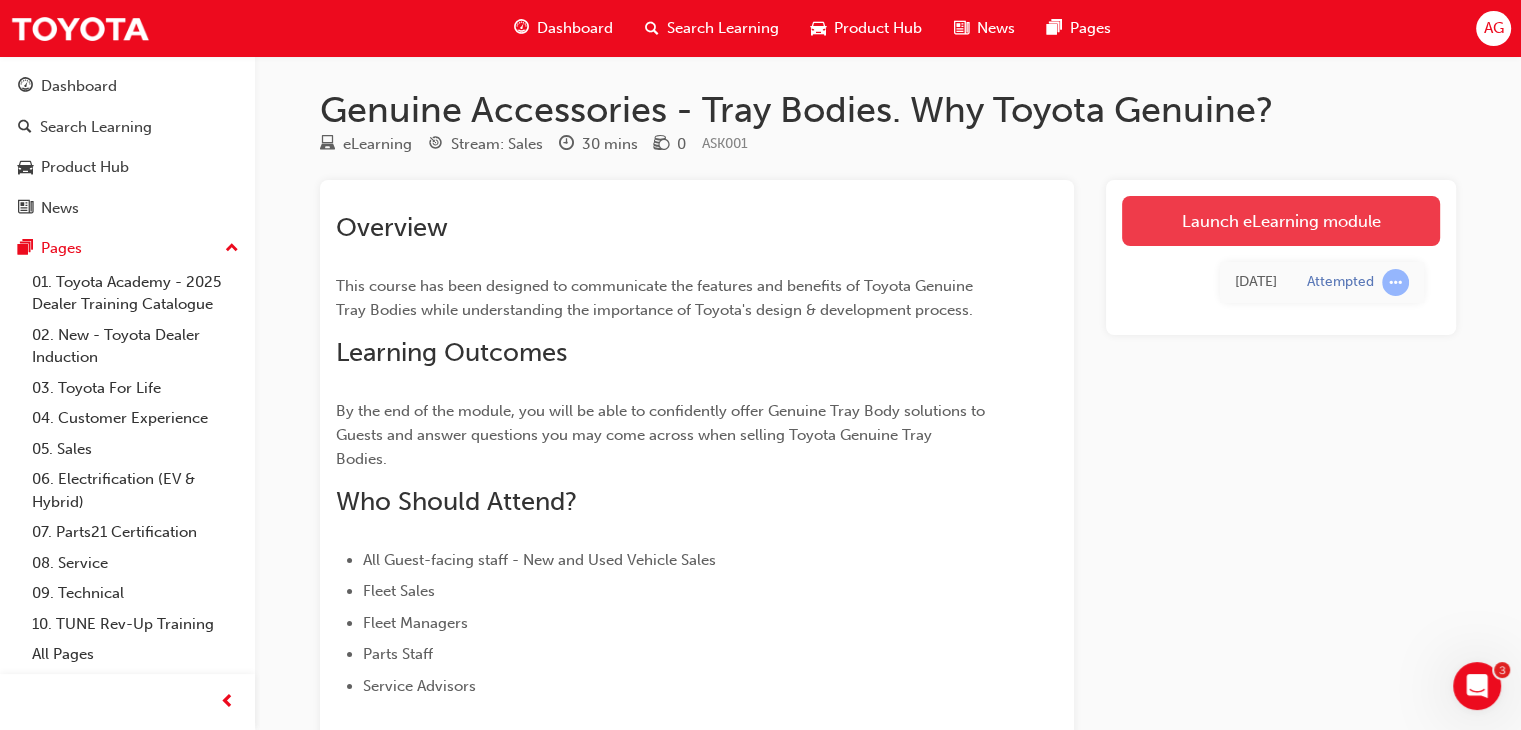 click on "Launch eLearning module" at bounding box center (1281, 221) 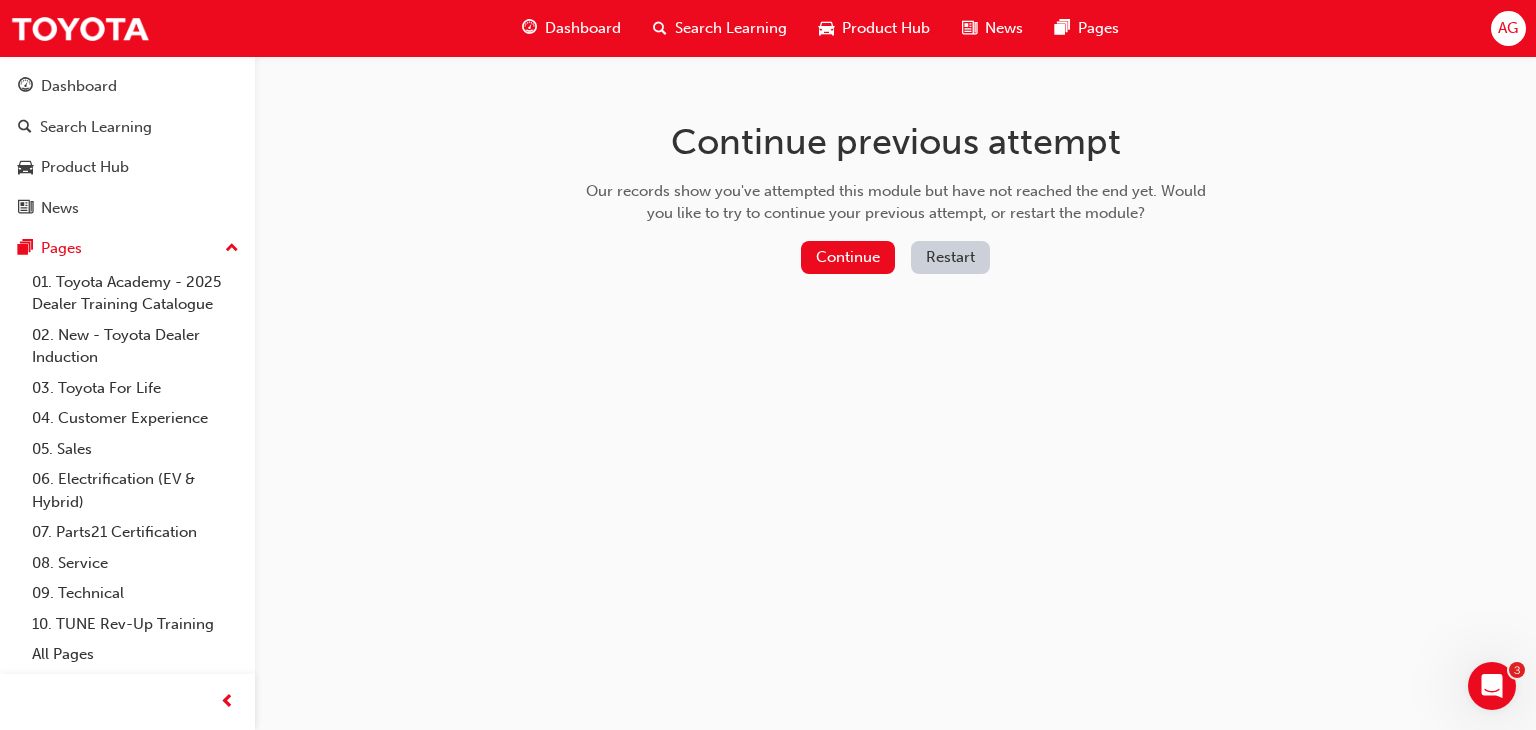 click on "Continue Restart" at bounding box center [896, 261] 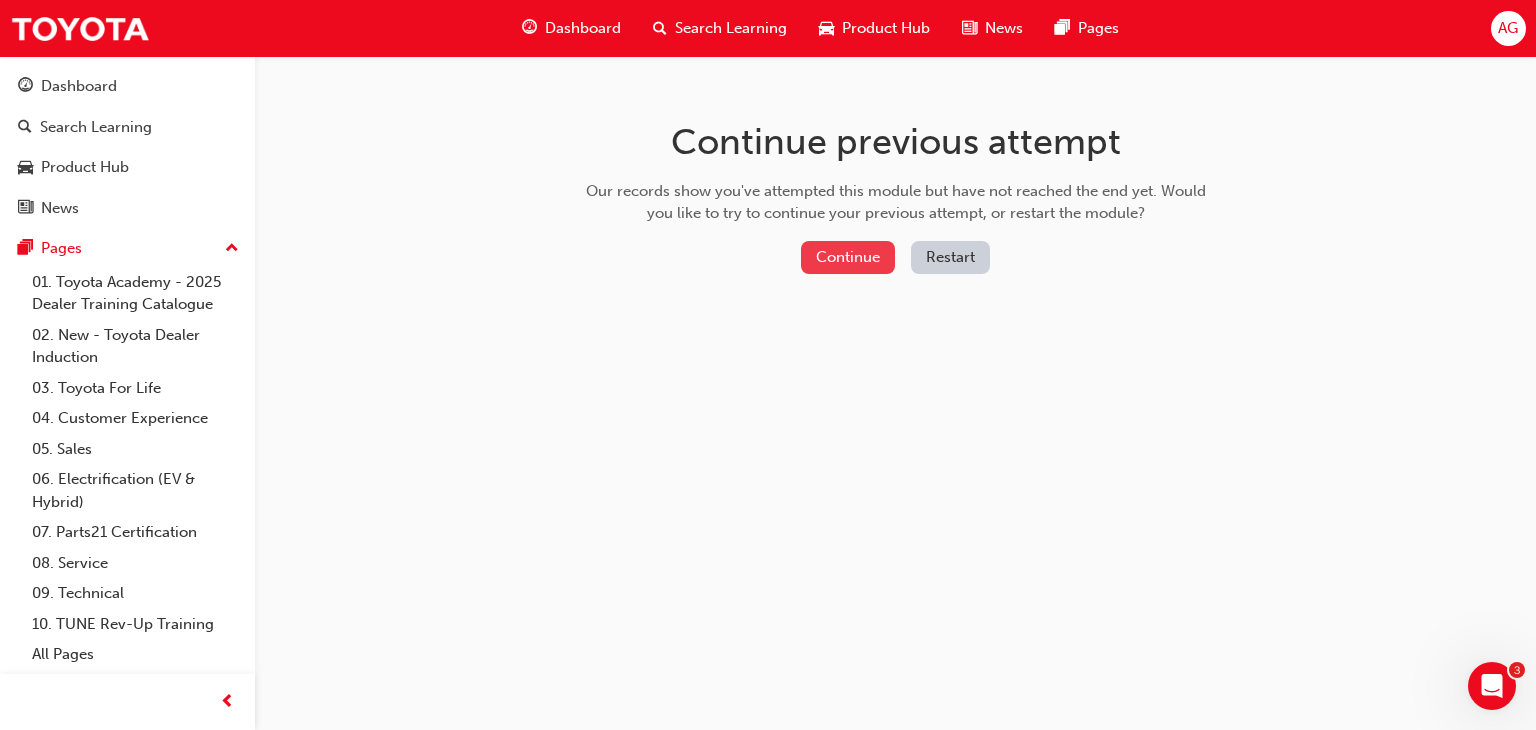 click on "Continue" at bounding box center (848, 257) 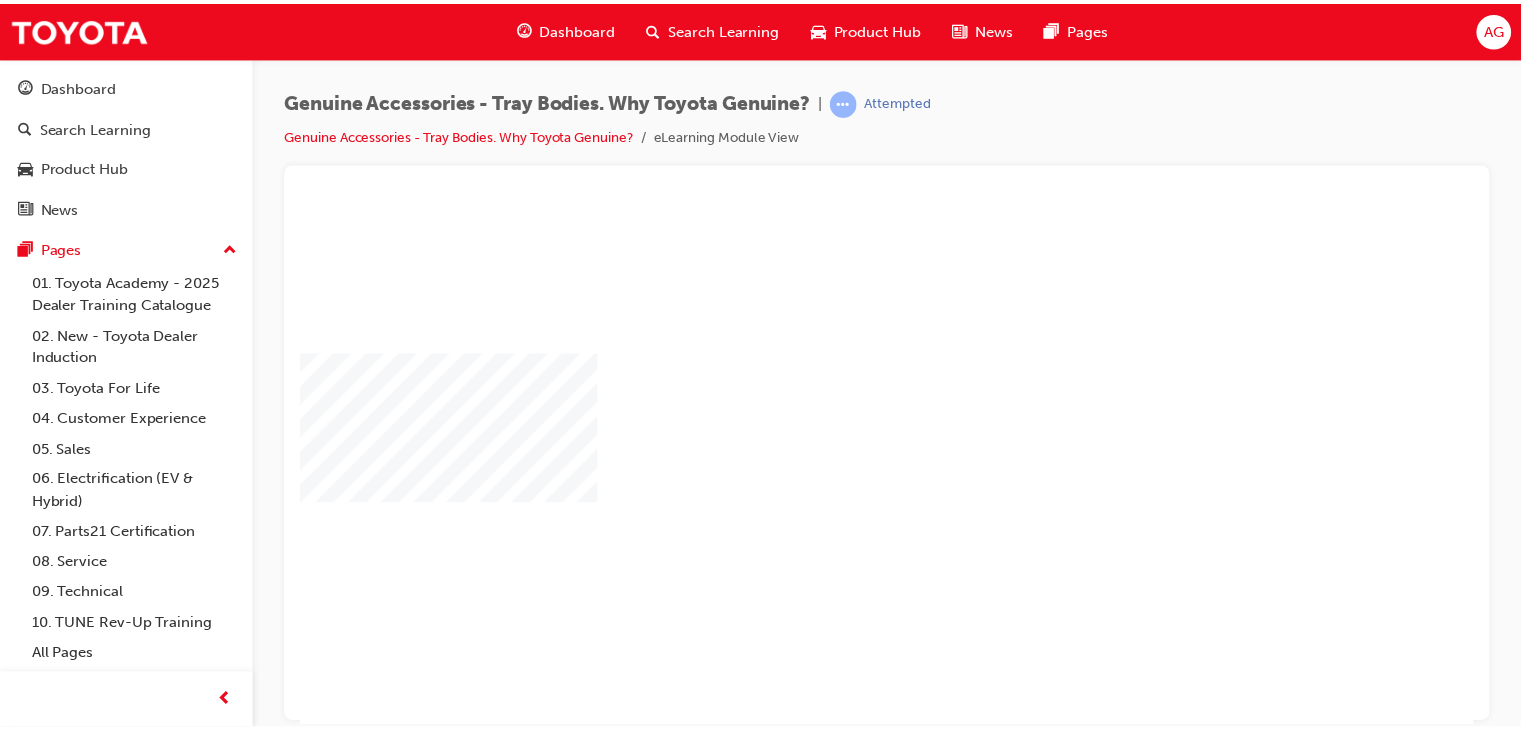 scroll, scrollTop: 0, scrollLeft: 0, axis: both 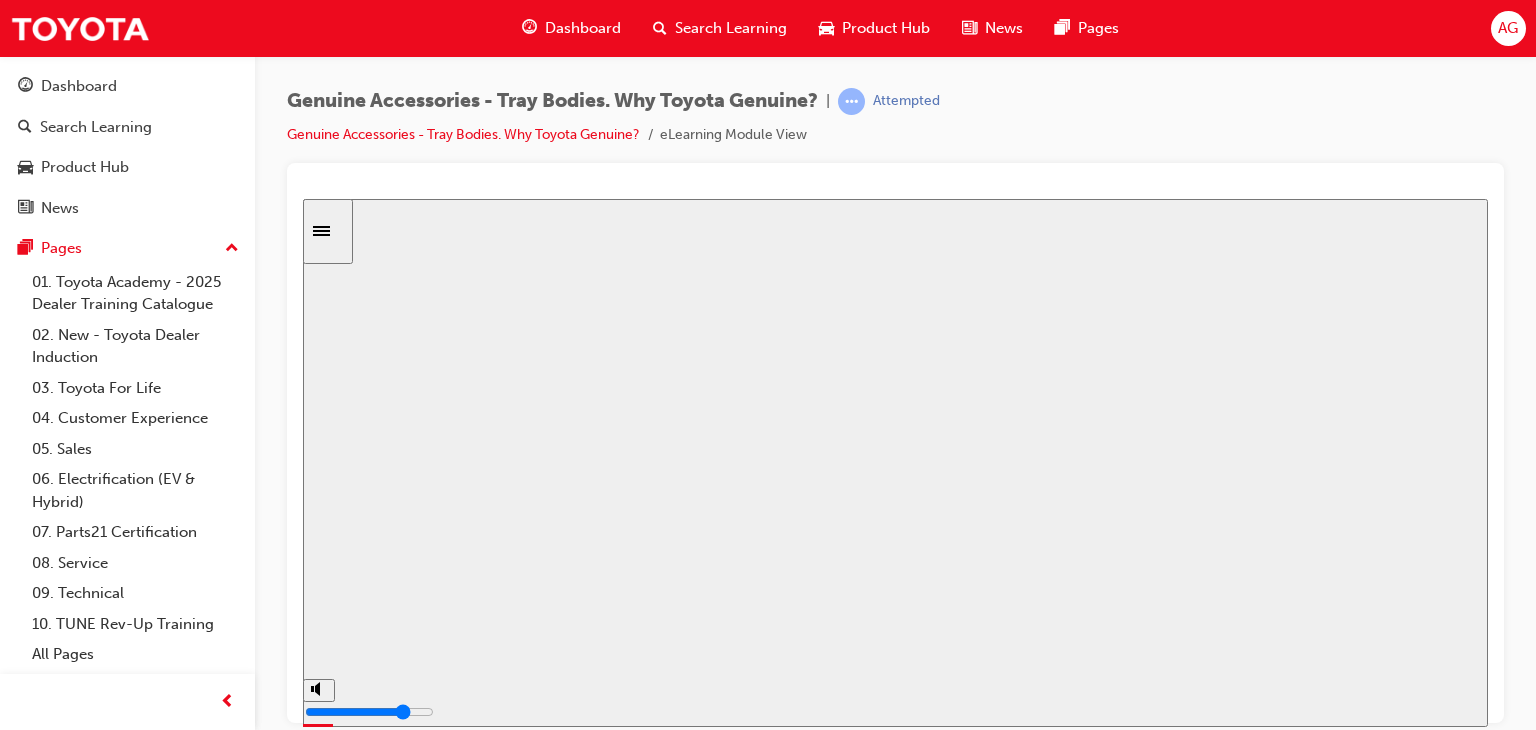 click on "Resume" at bounding box center (341, 944) 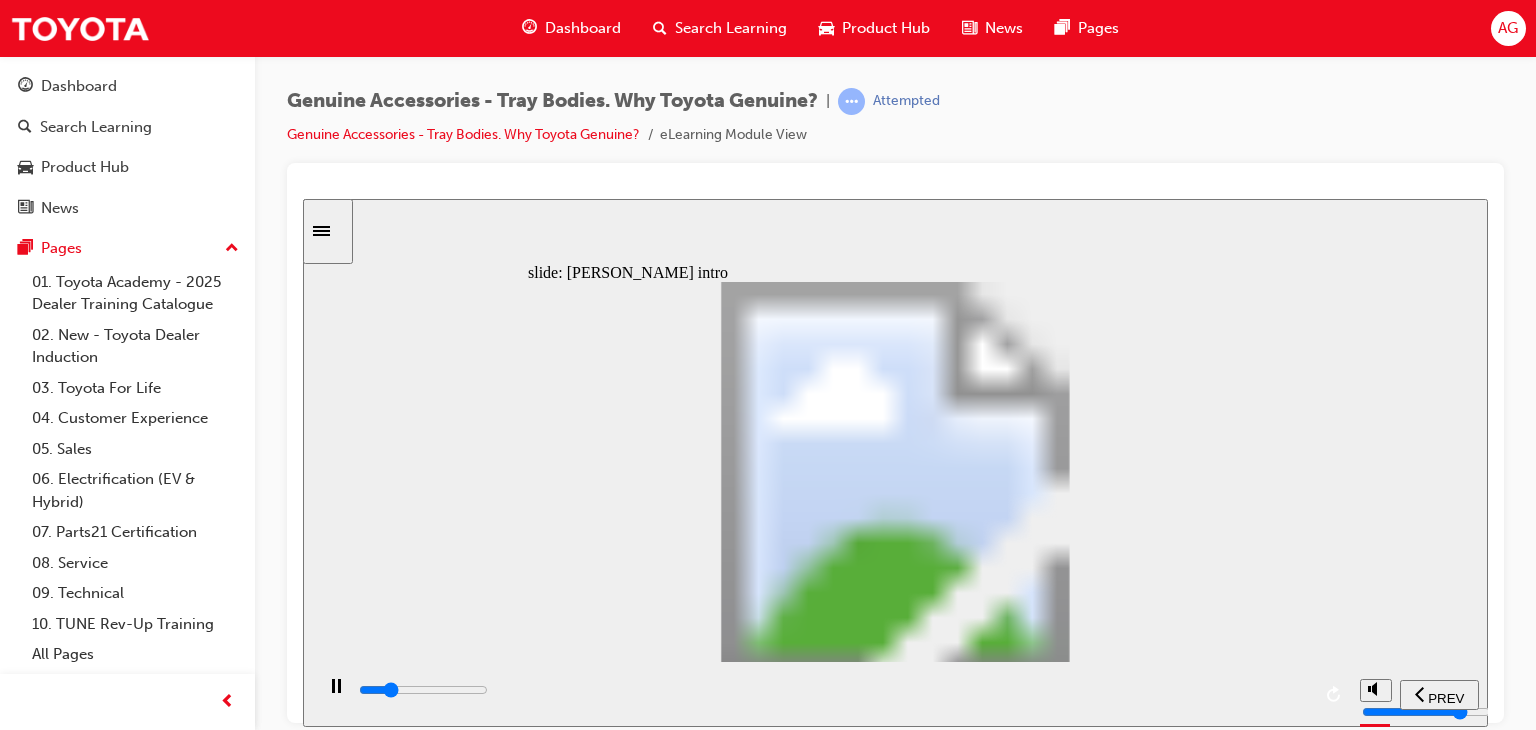 click at bounding box center (831, 693) 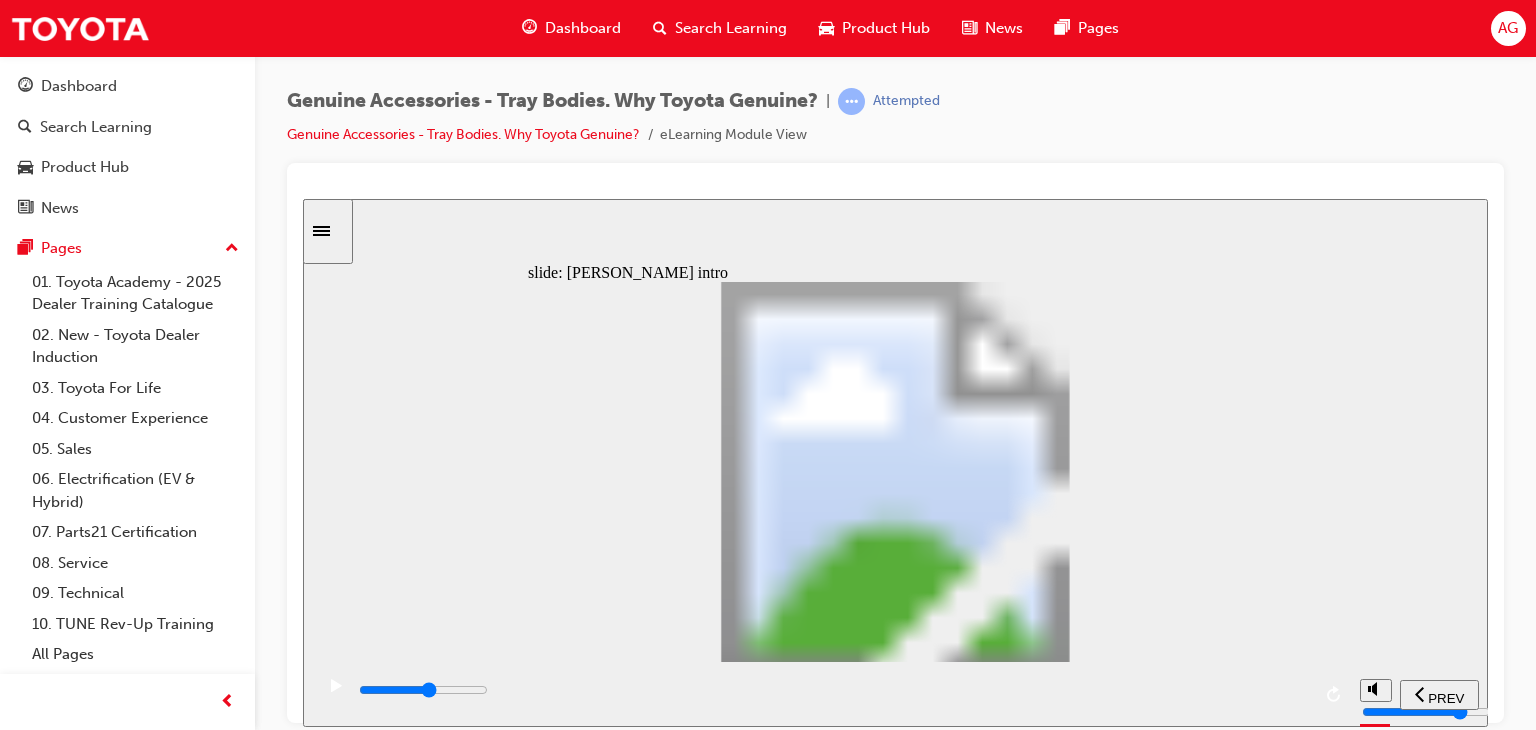 click at bounding box center (833, 690) 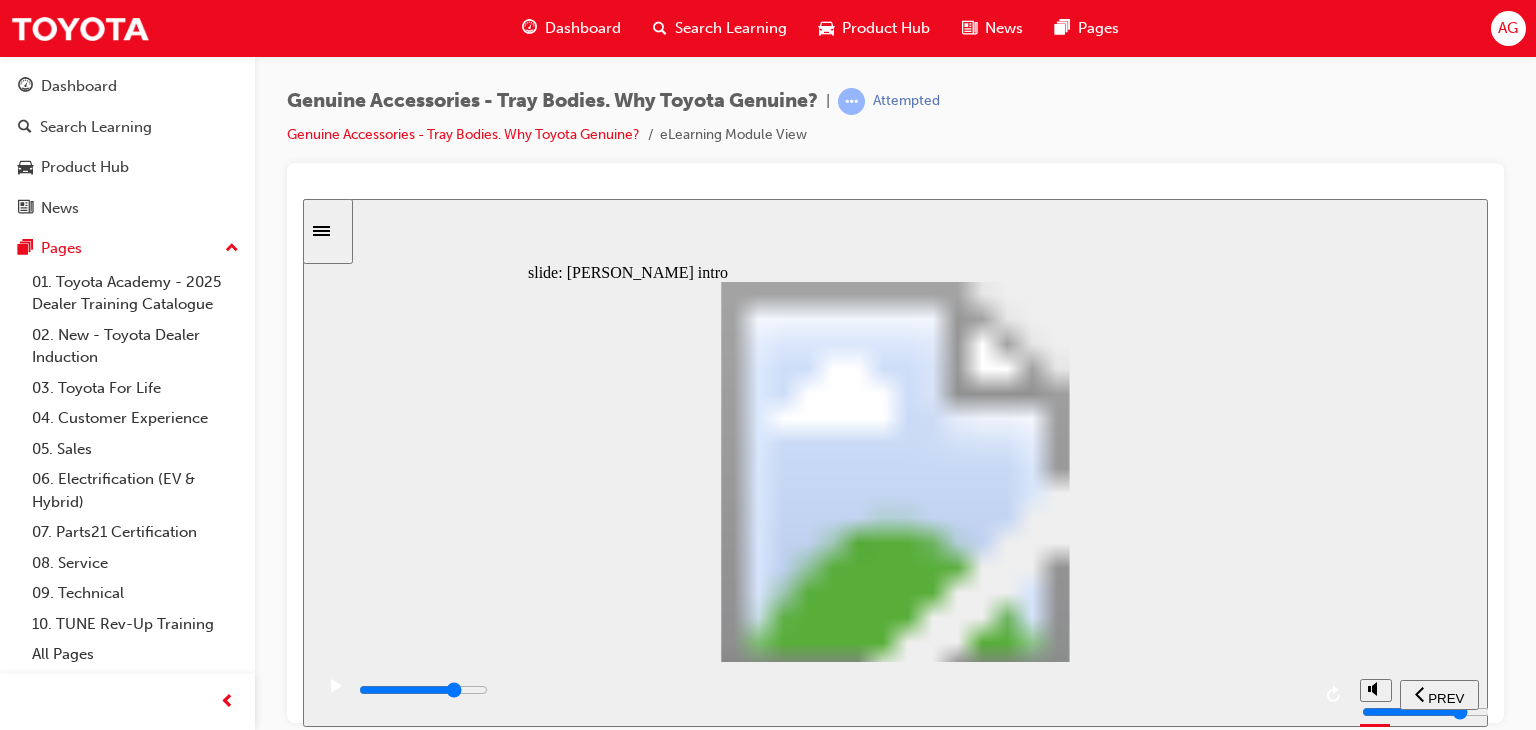click at bounding box center (833, 690) 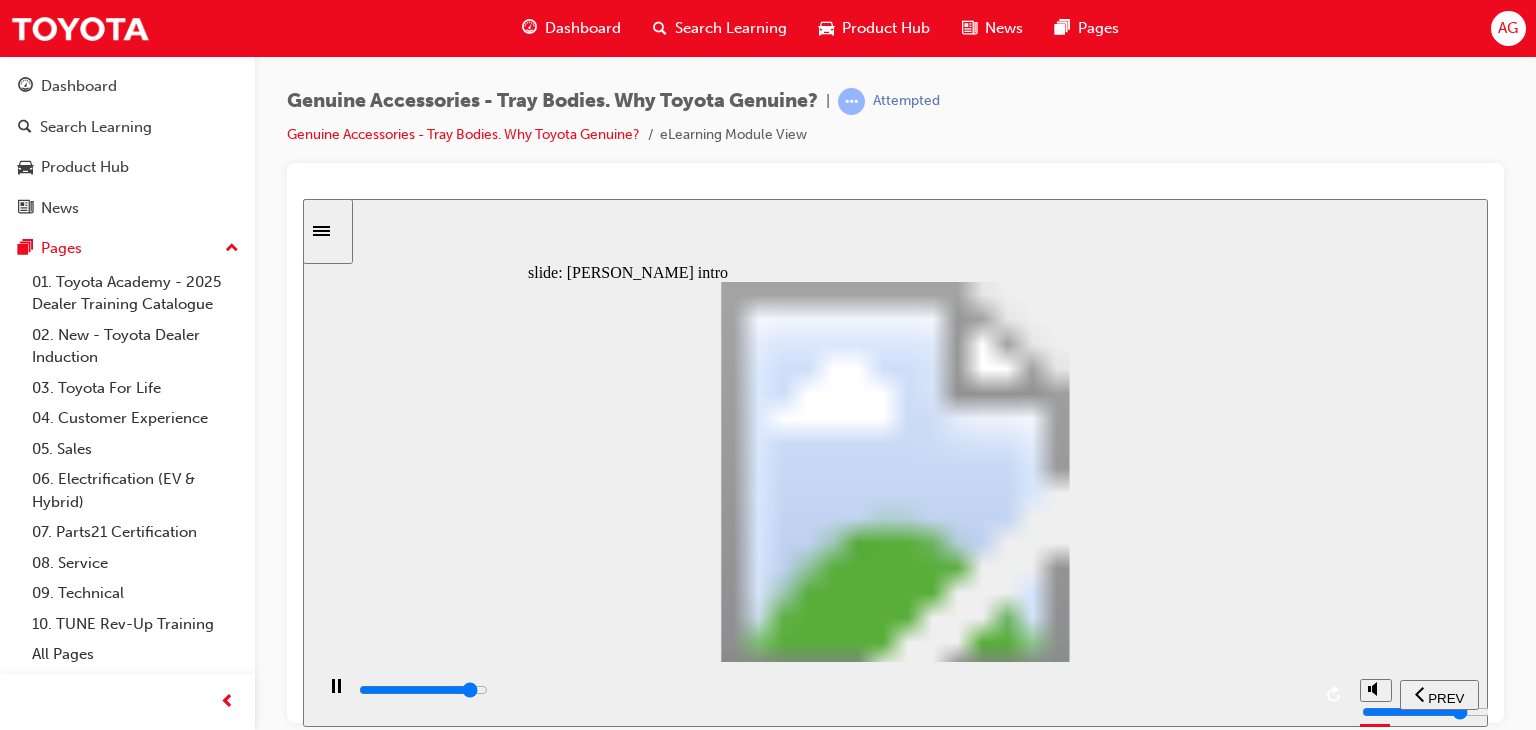 click at bounding box center [833, 694] 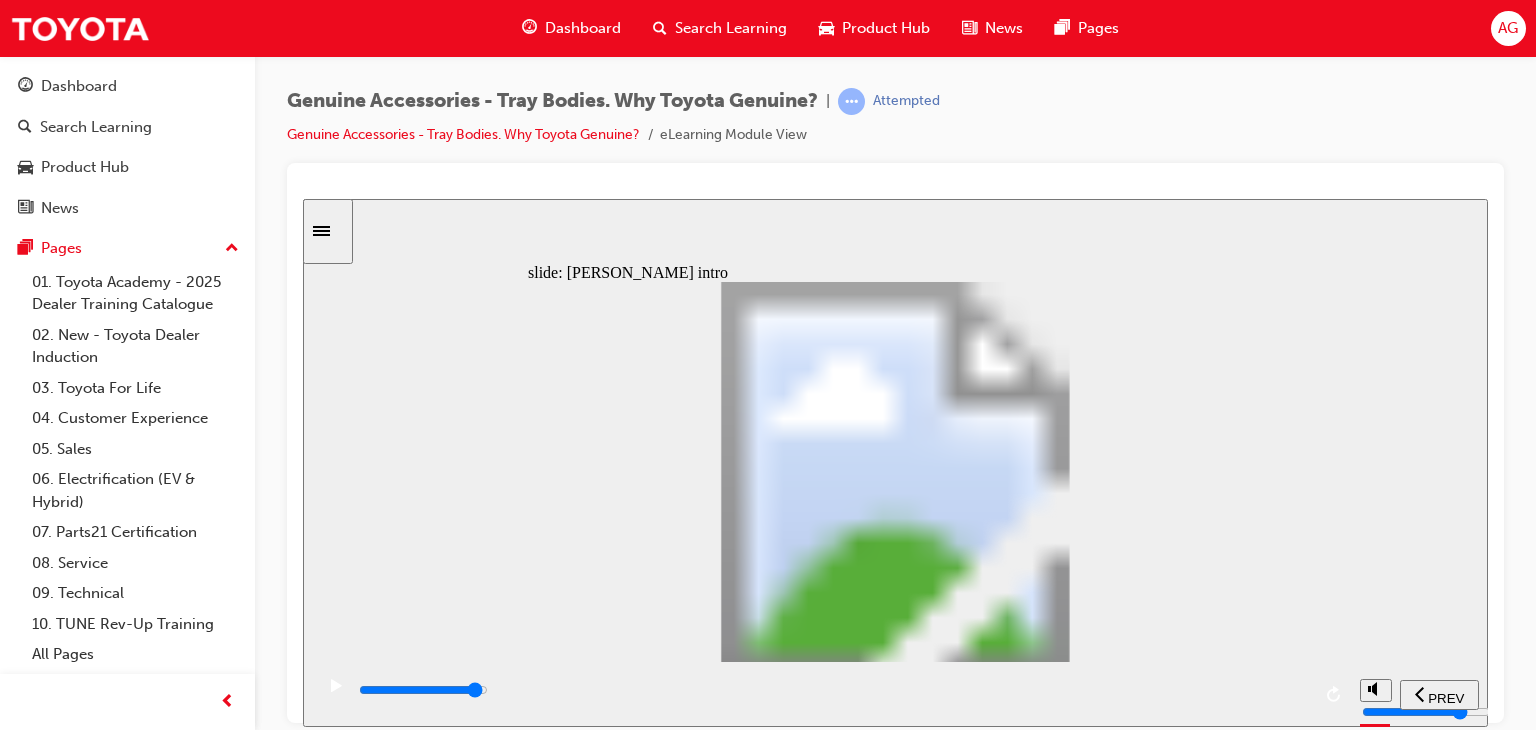 drag, startPoint x: 1263, startPoint y: 682, endPoint x: 1156, endPoint y: 665, distance: 108.34205 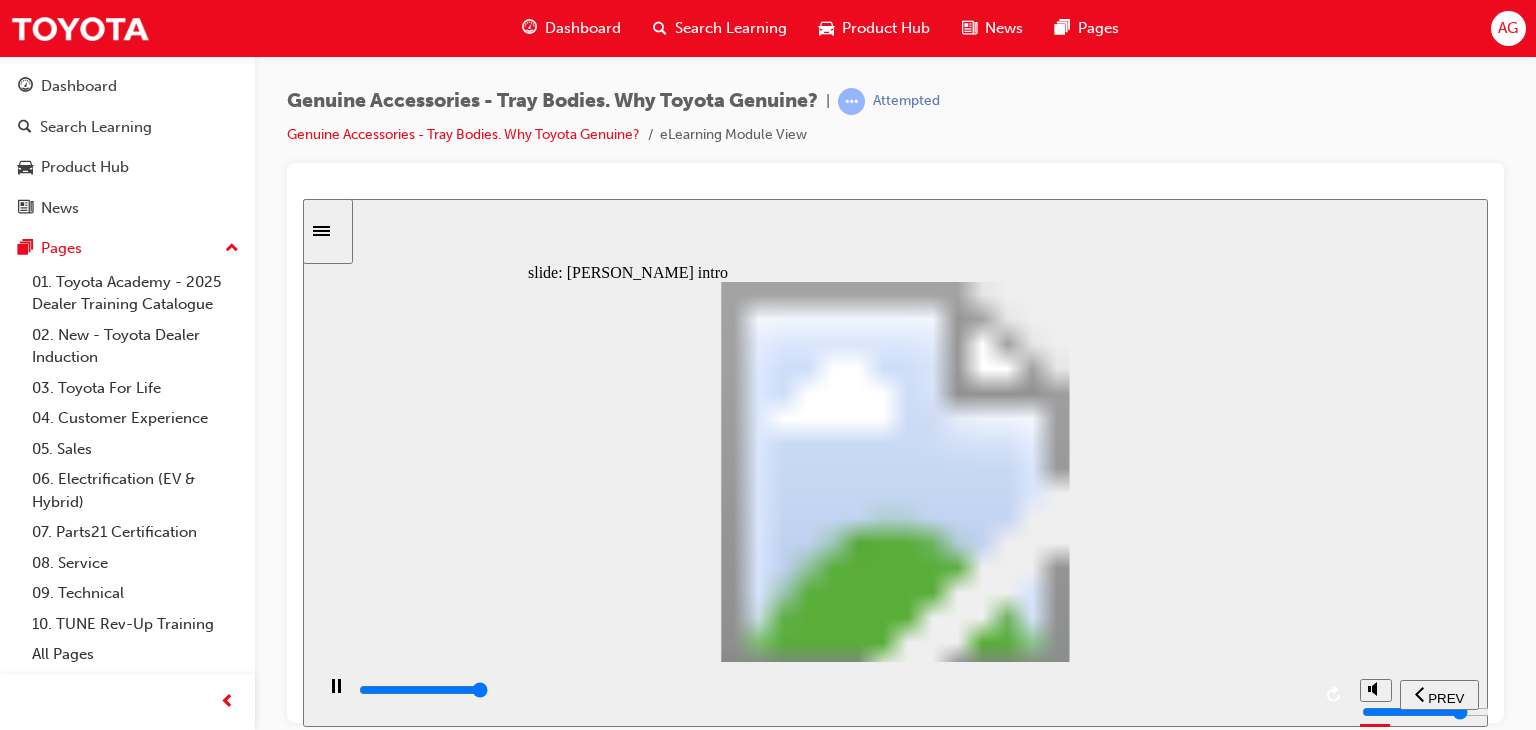 click 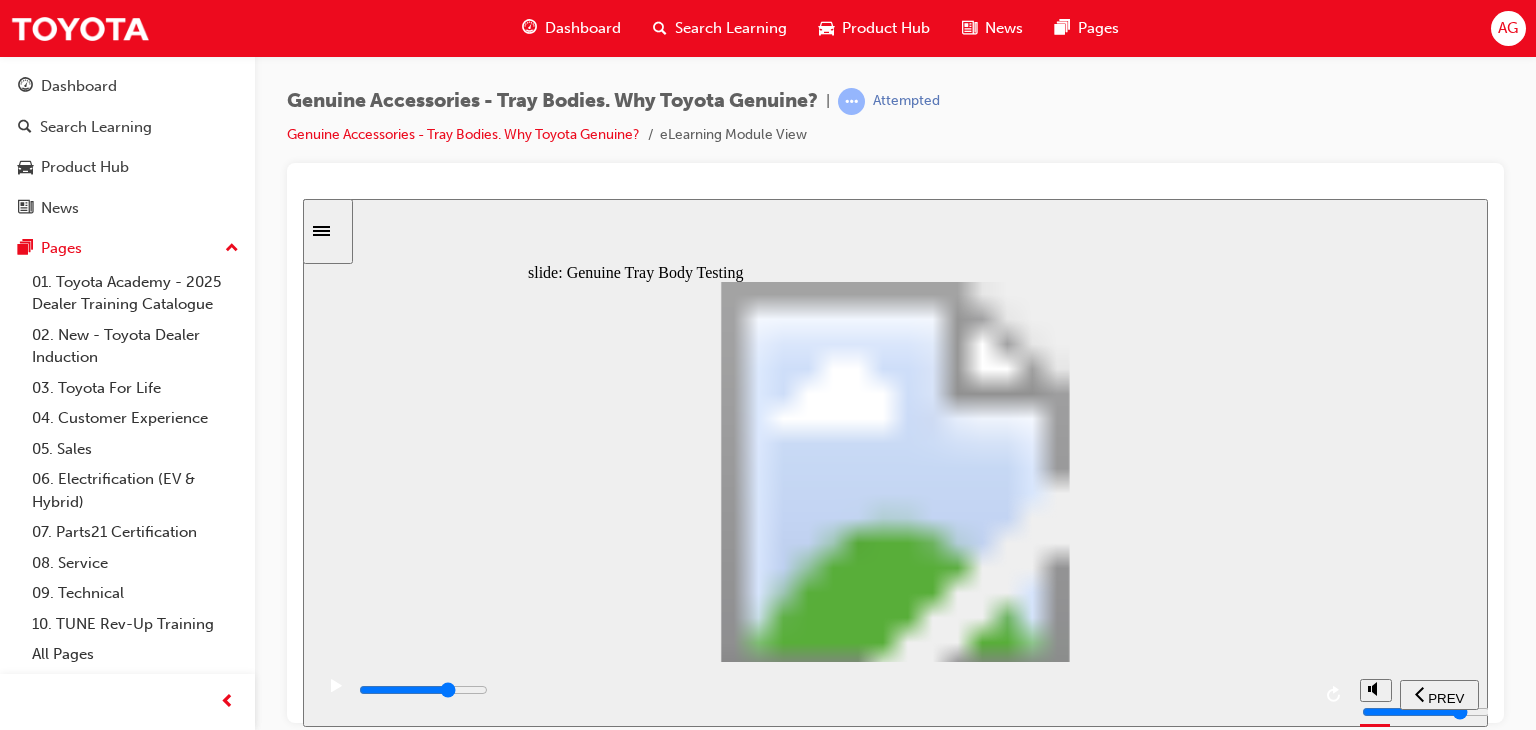 click at bounding box center (423, 689) 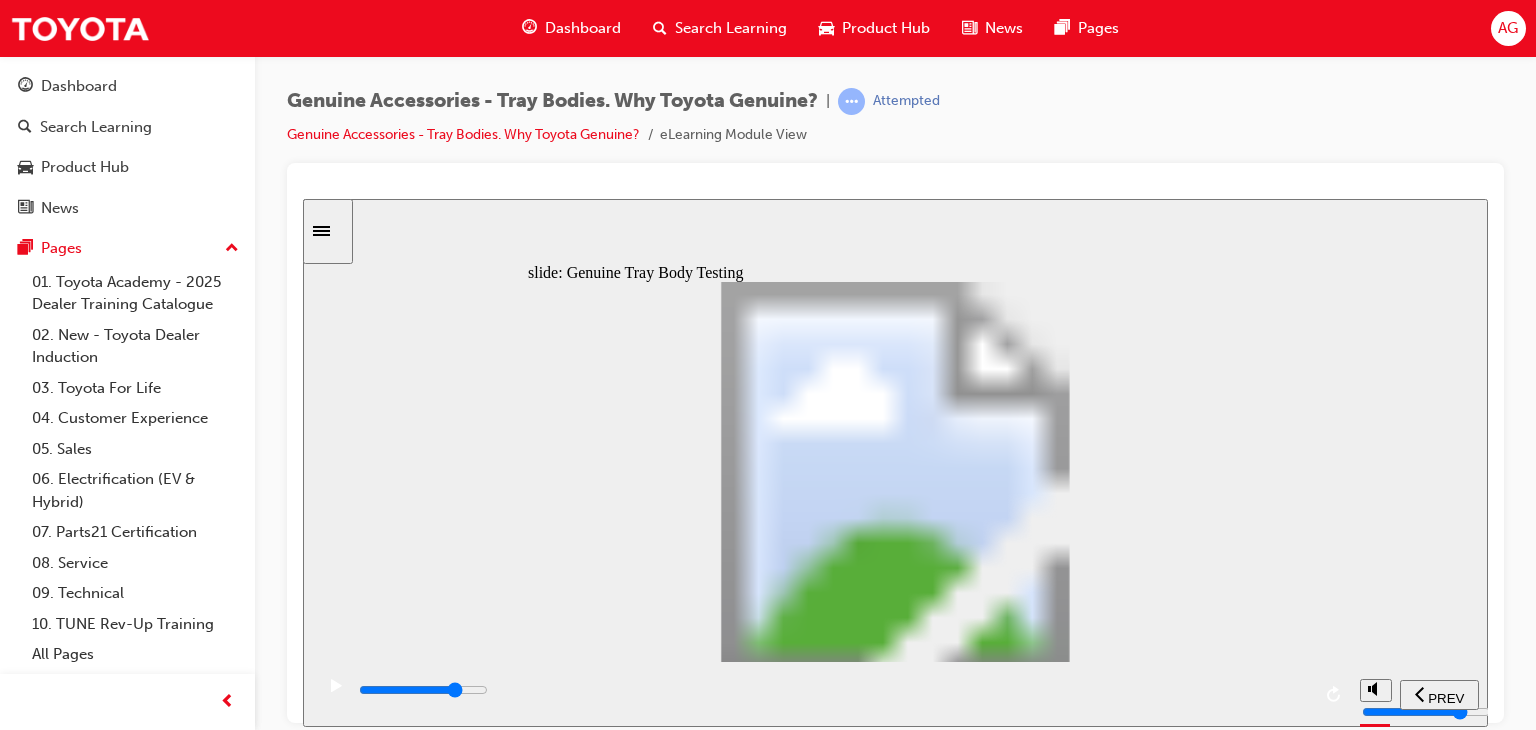 click at bounding box center (833, 690) 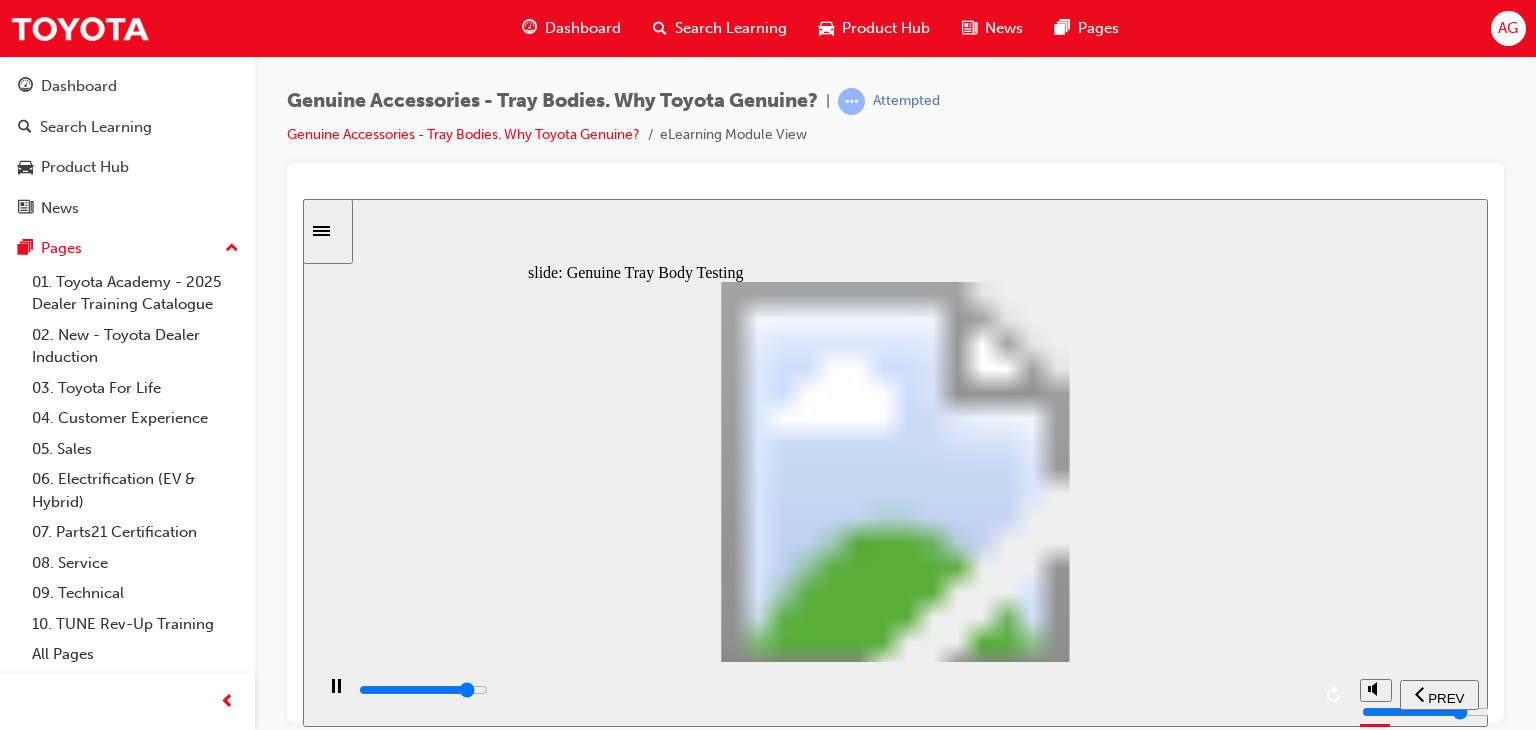 click at bounding box center (833, 694) 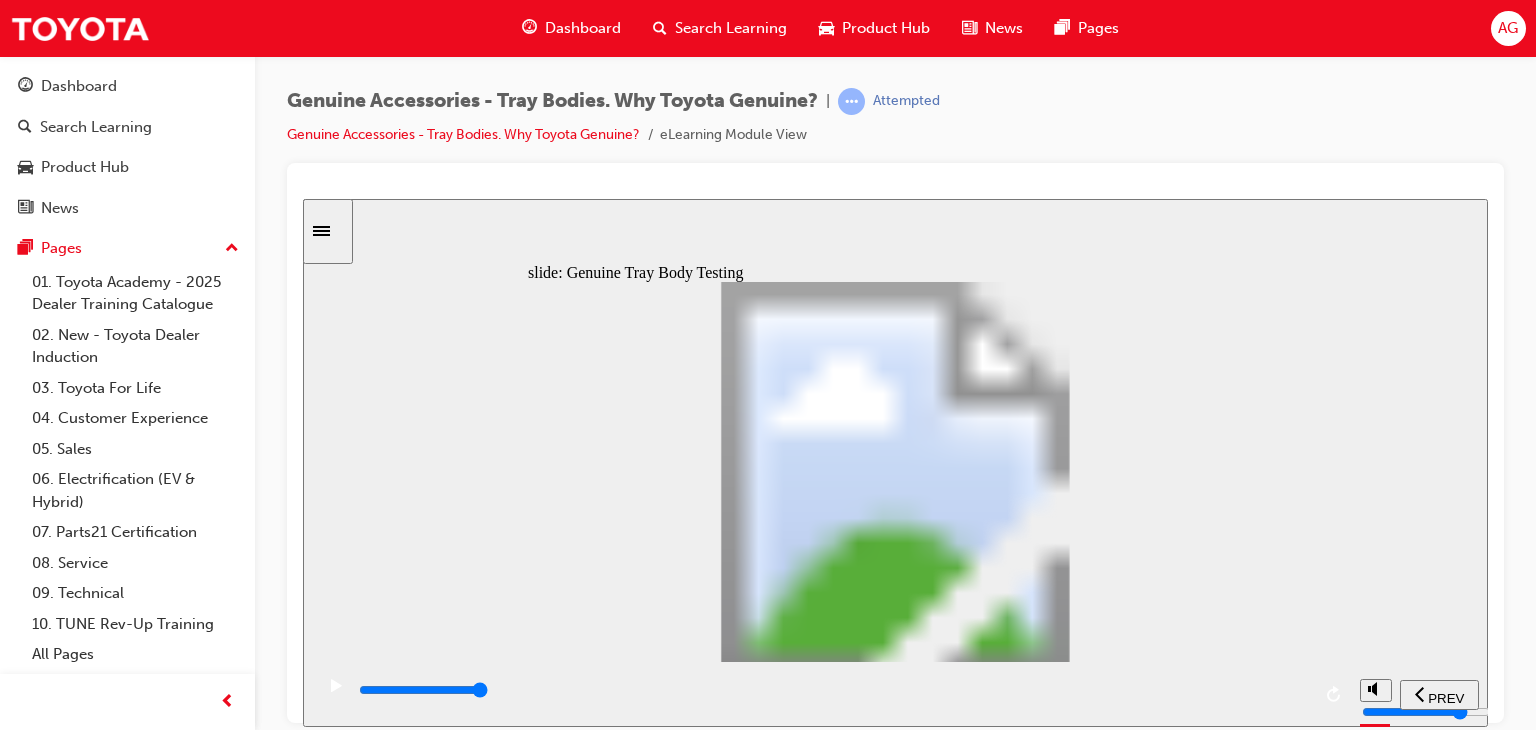 click 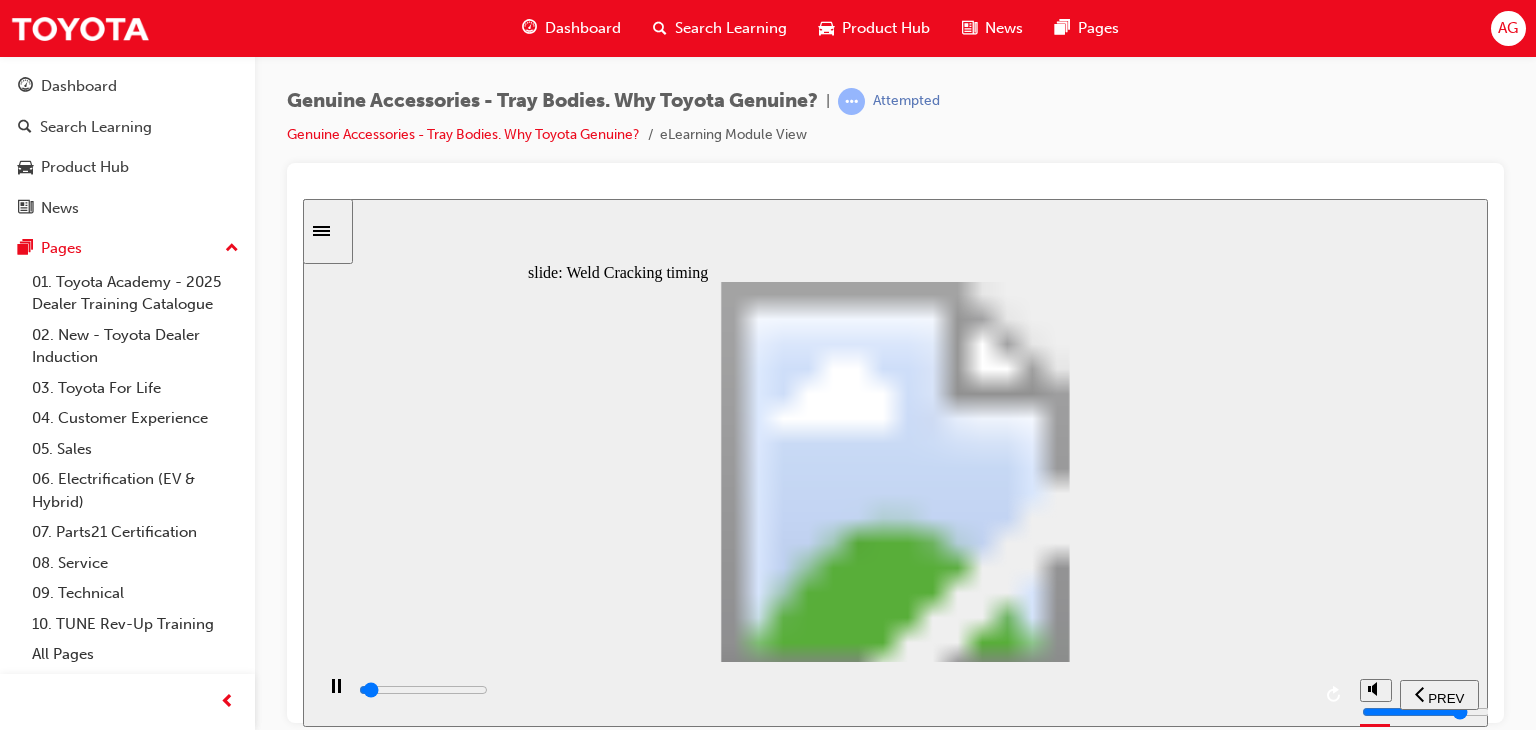 click 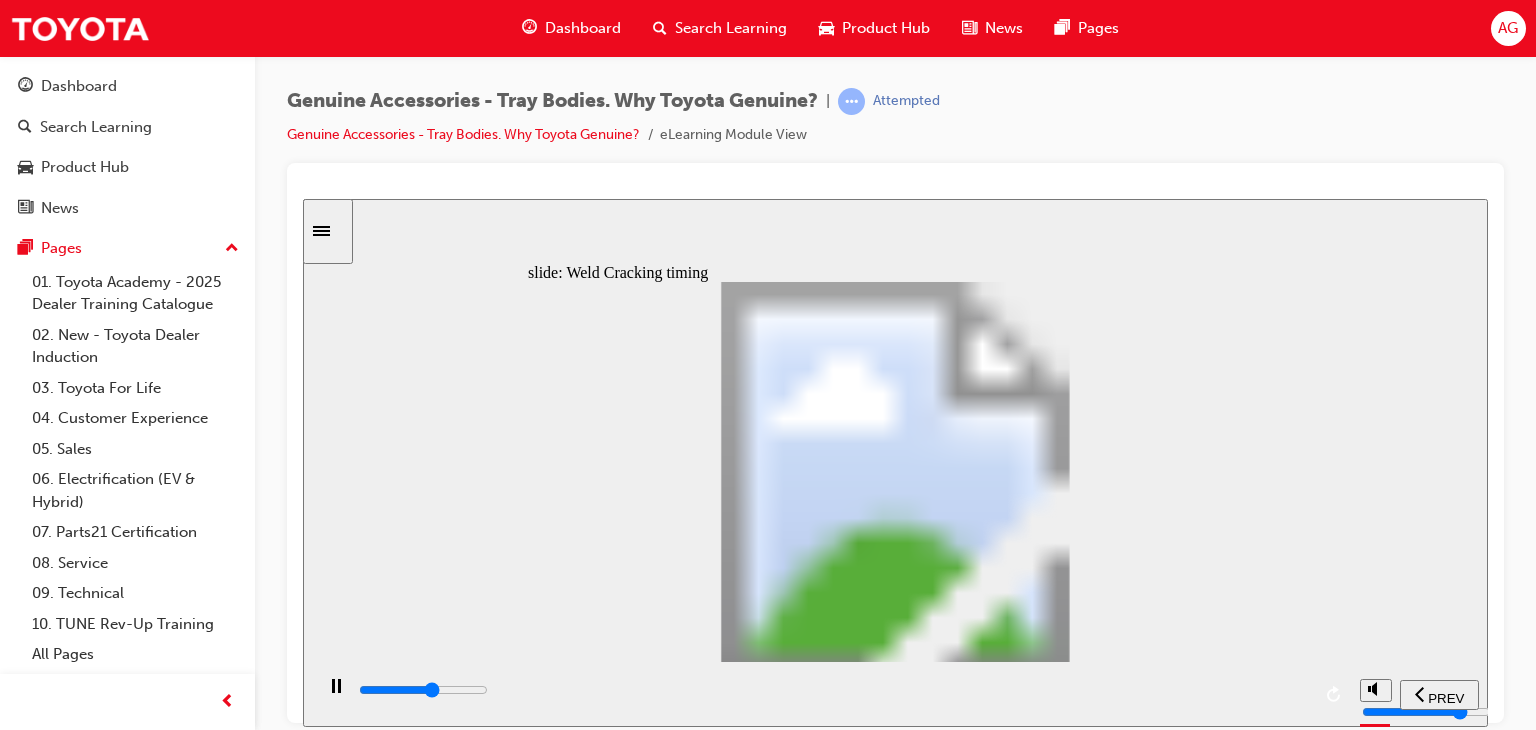 click at bounding box center [833, 690] 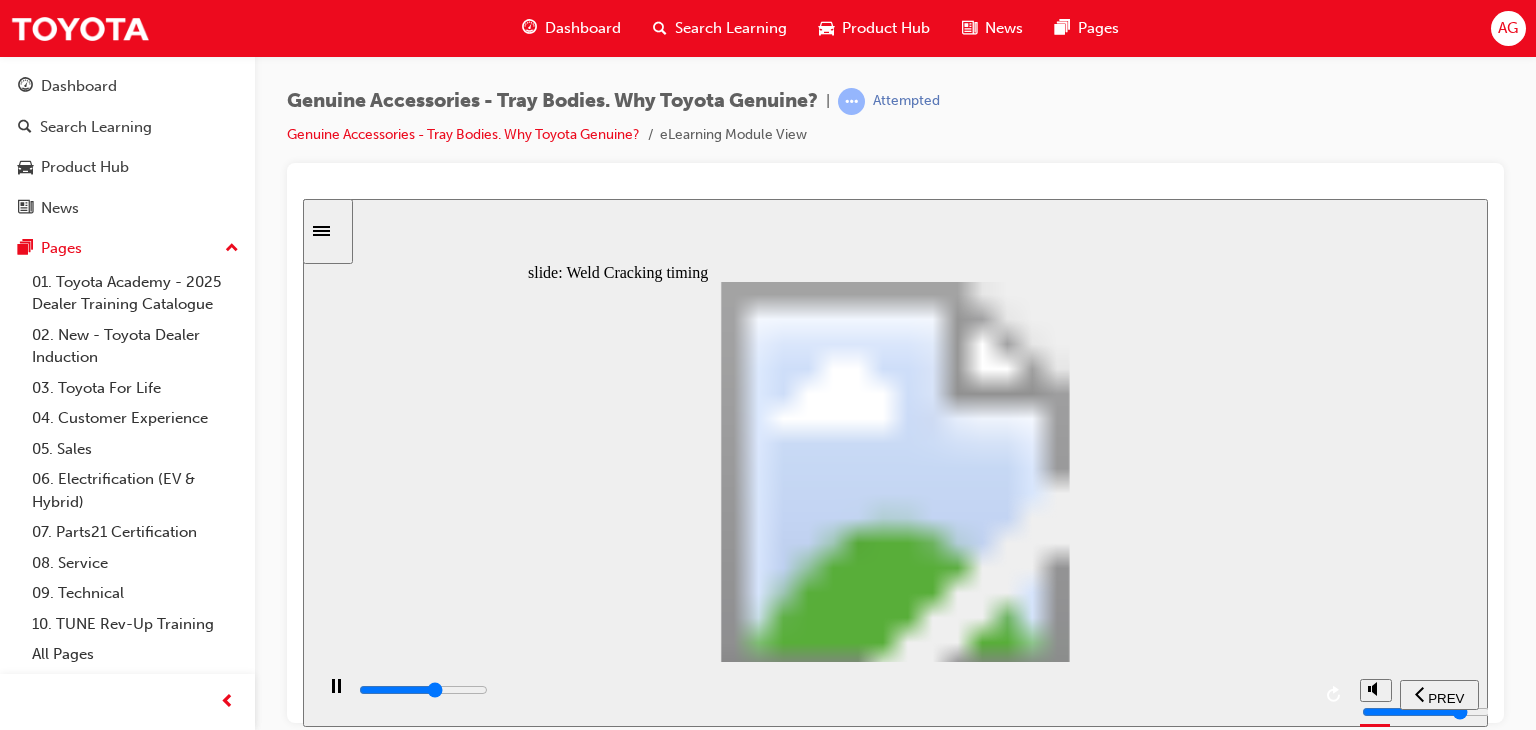 click at bounding box center [831, 693] 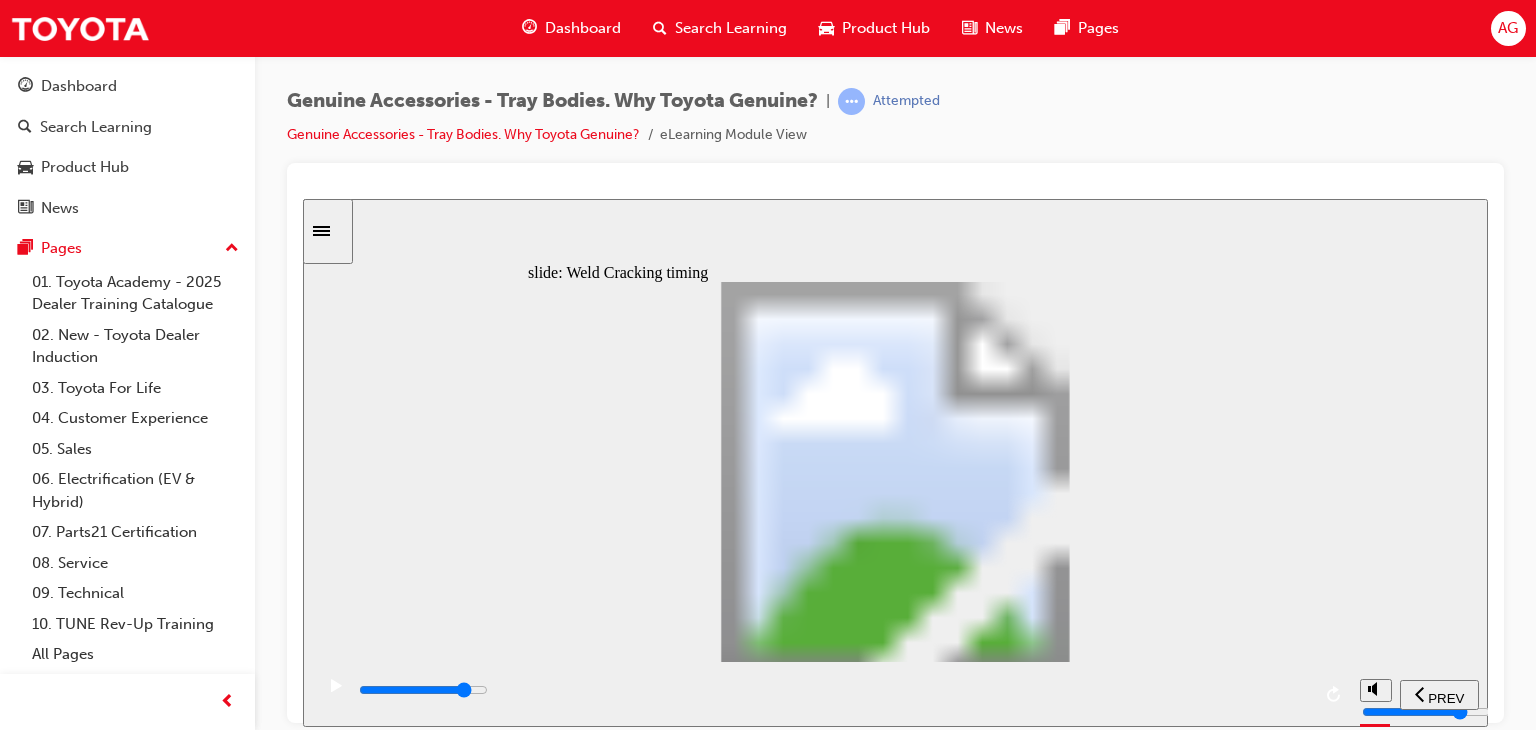 drag, startPoint x: 1172, startPoint y: 711, endPoint x: 1187, endPoint y: 711, distance: 15 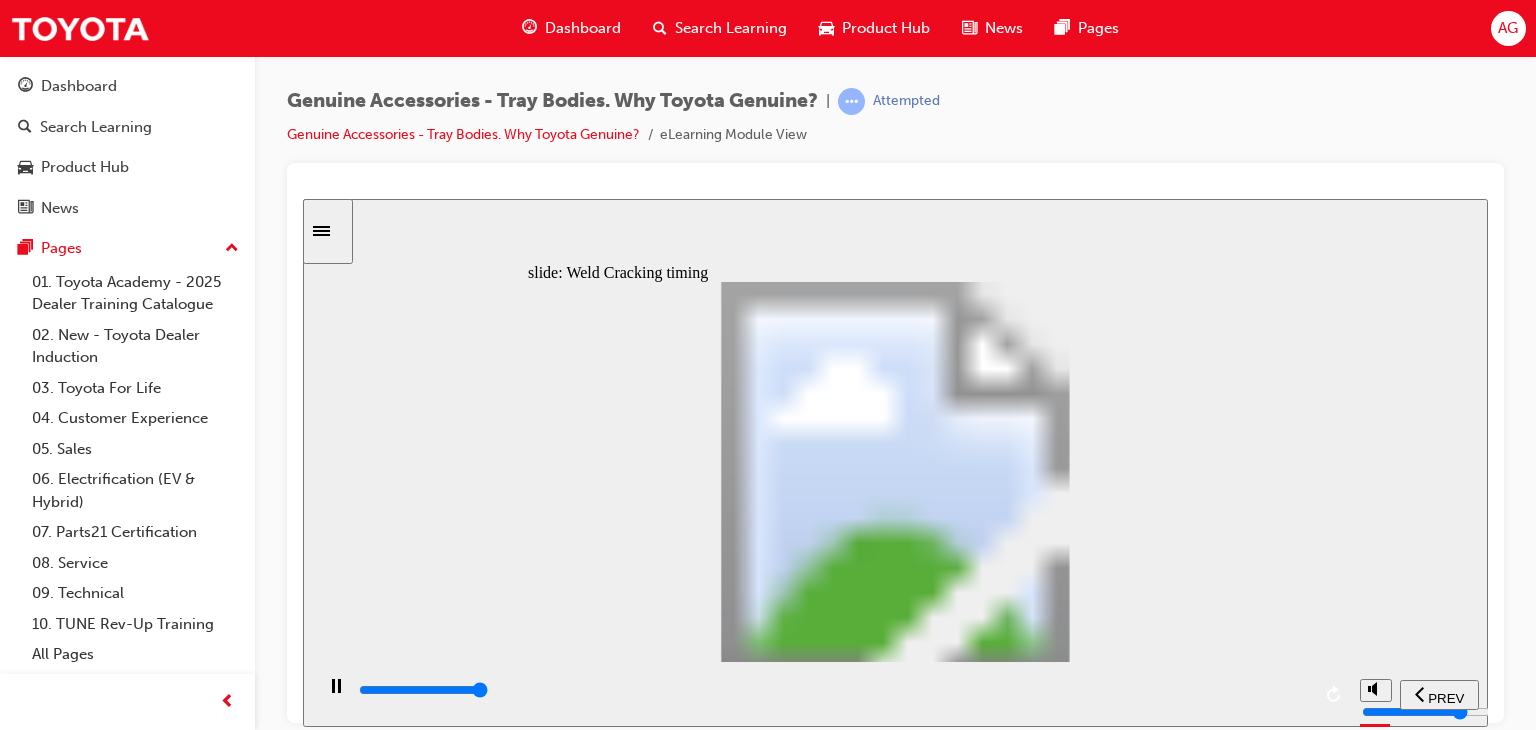 type on "21700" 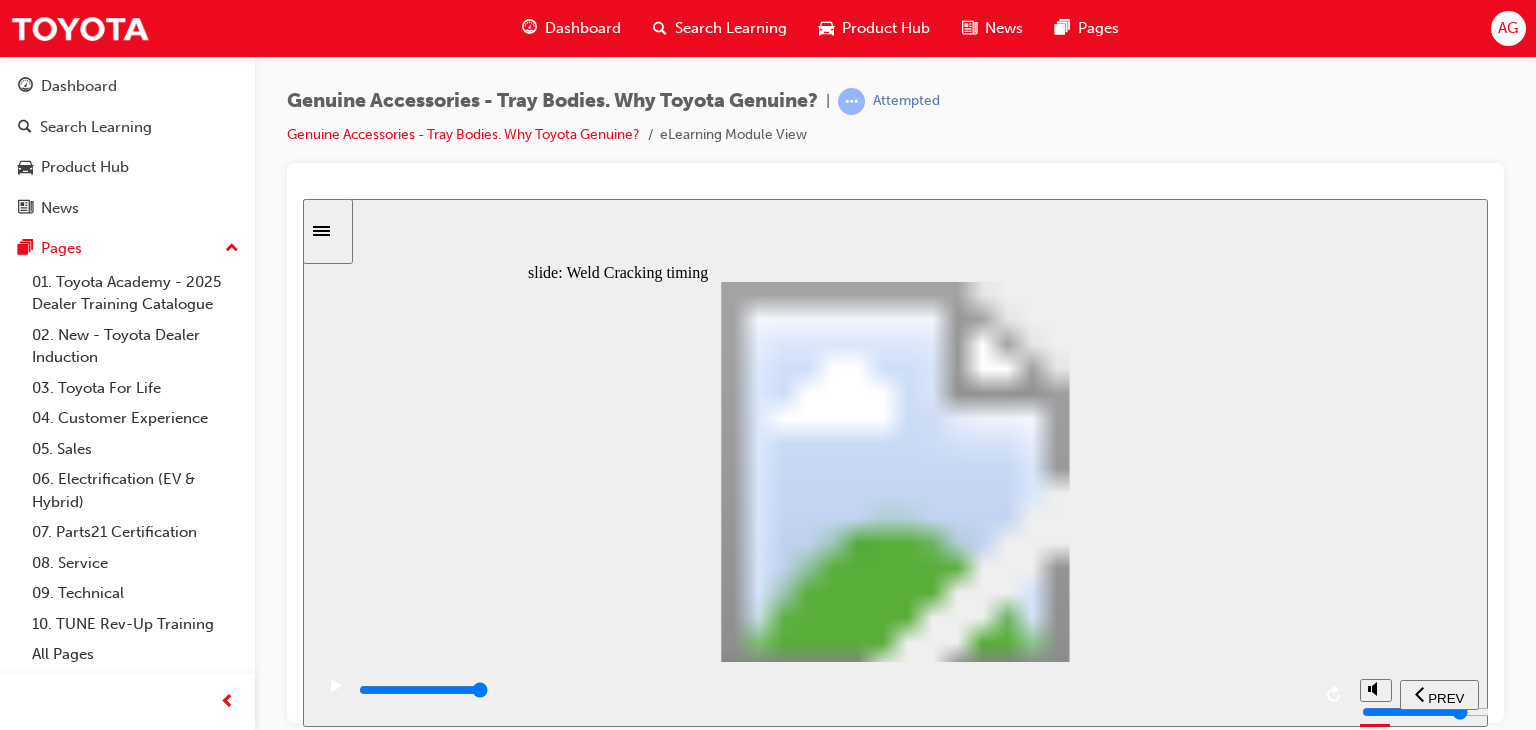 drag, startPoint x: 761, startPoint y: 517, endPoint x: 779, endPoint y: 509, distance: 19.697716 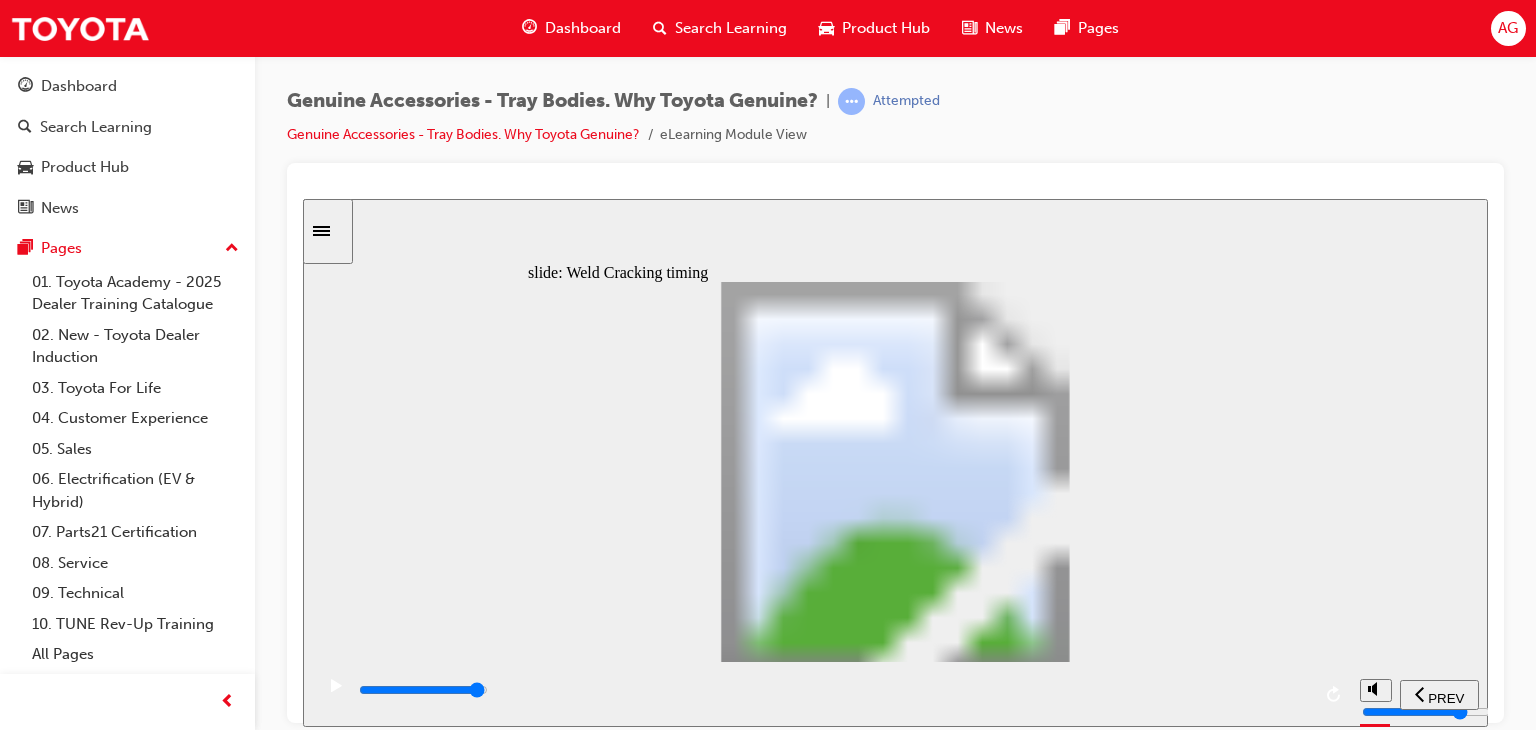 click at bounding box center [423, 689] 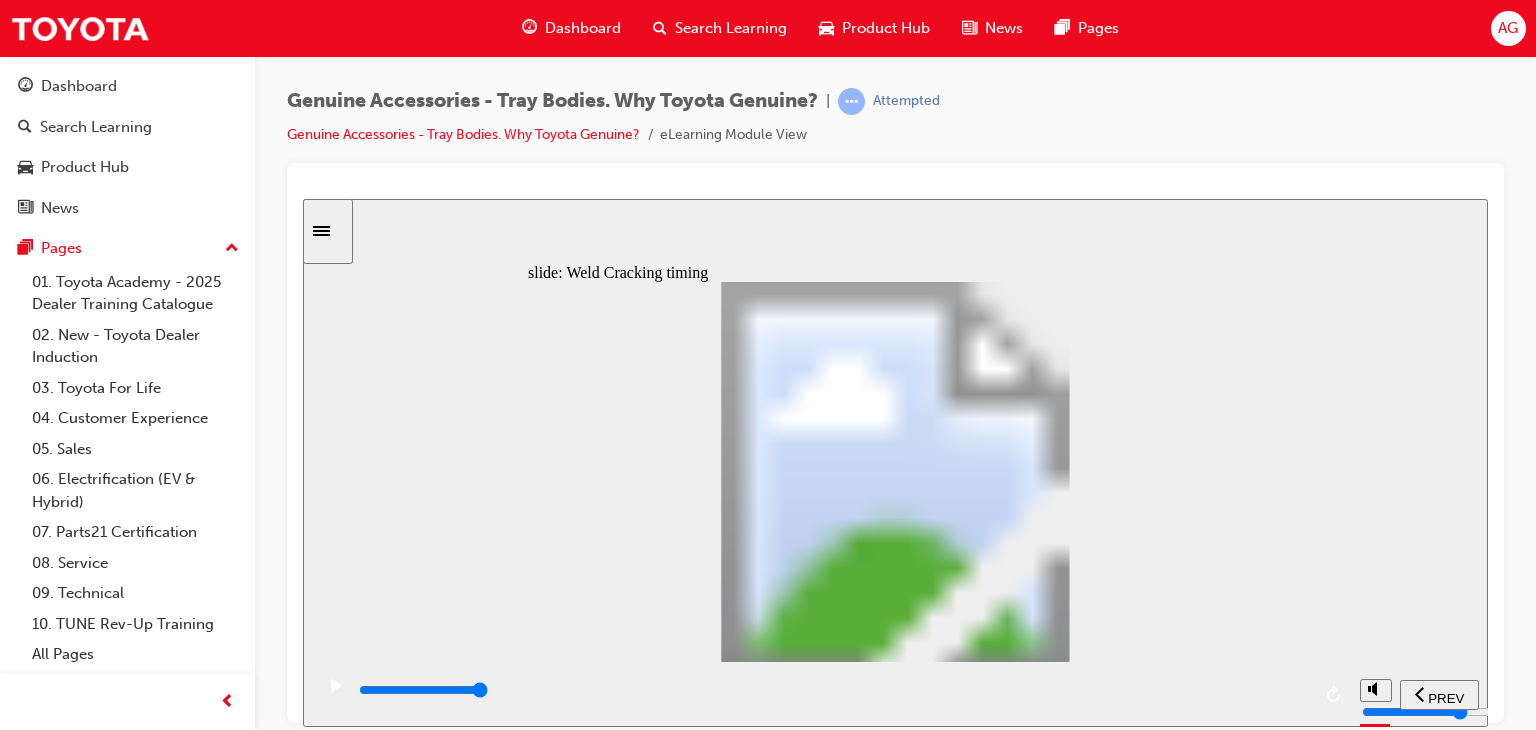 click 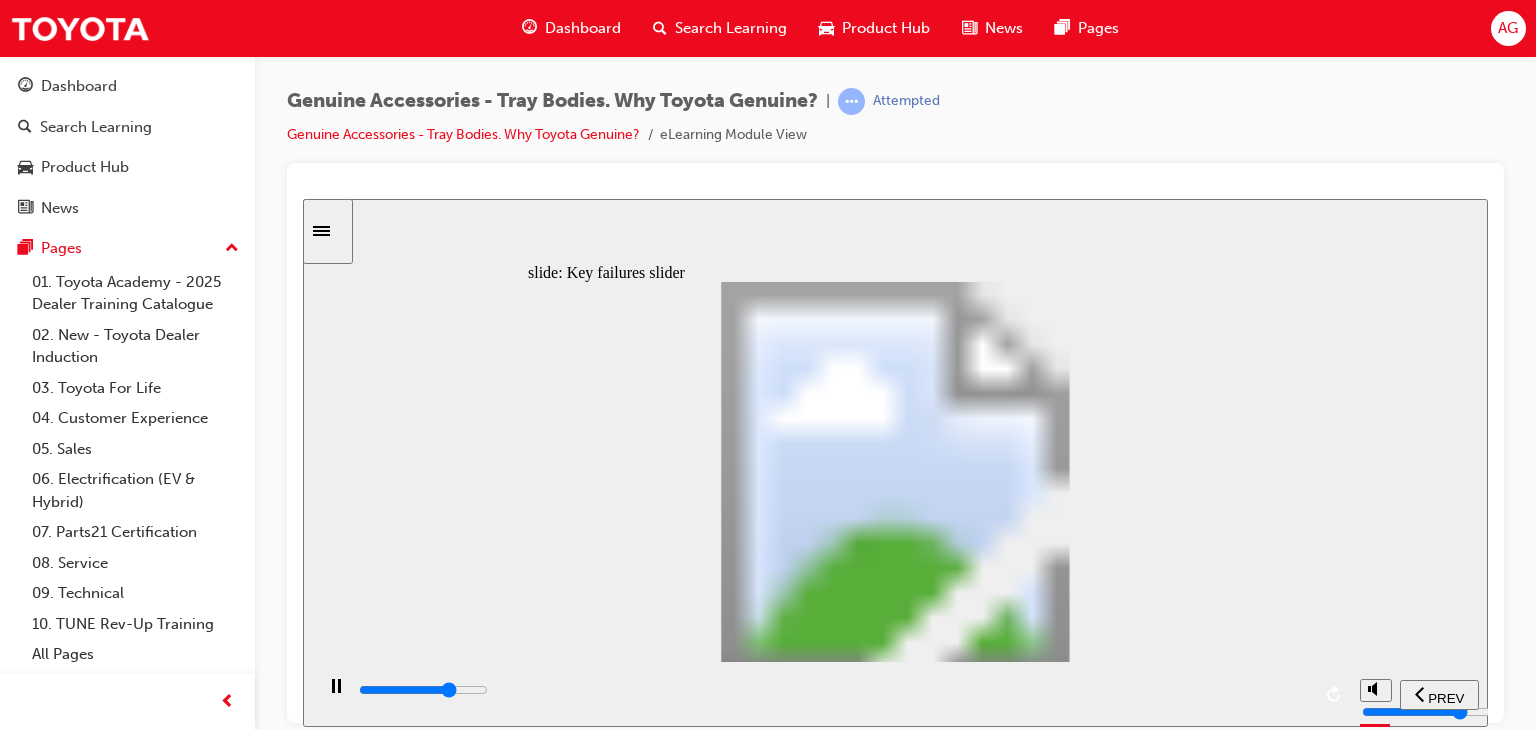 click at bounding box center [423, 689] 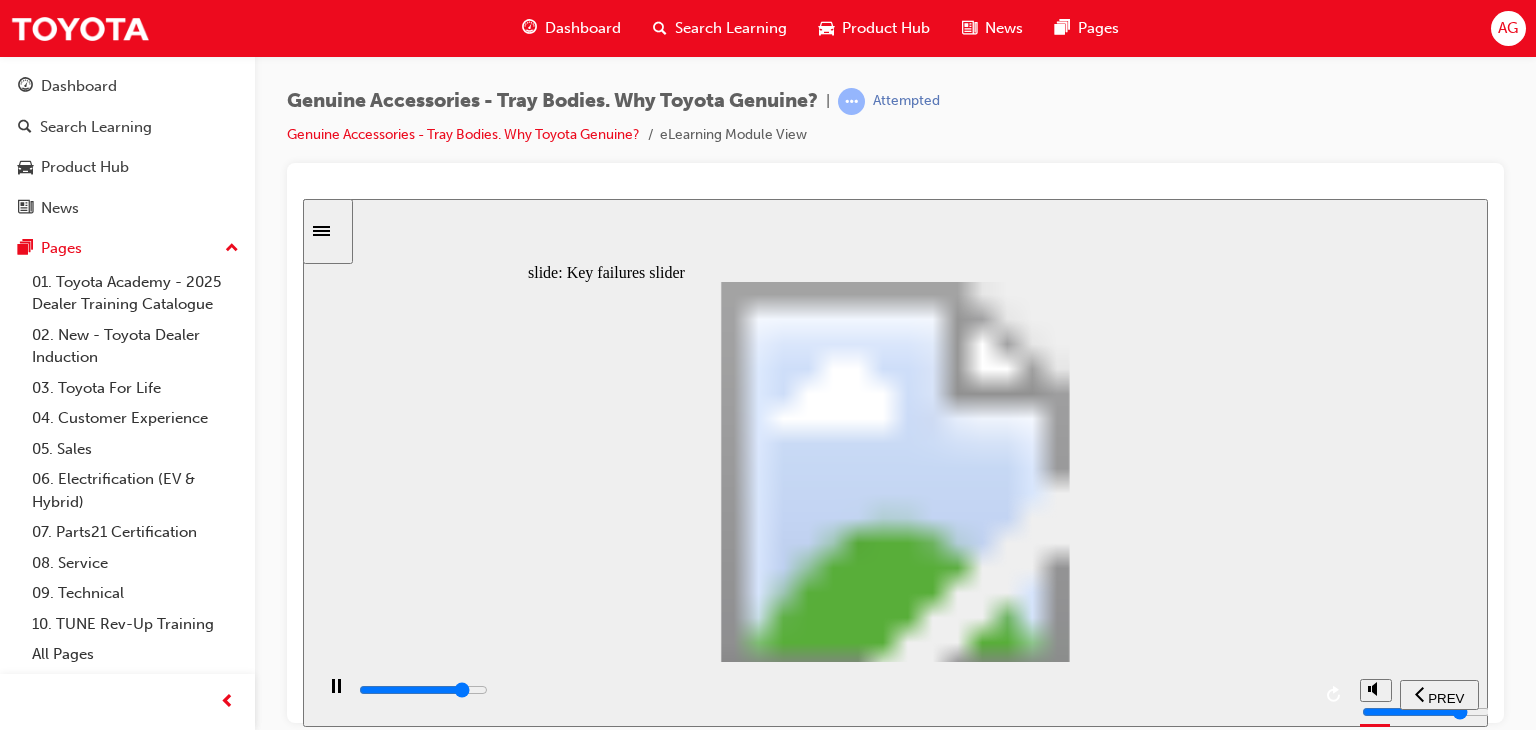 type on "7000" 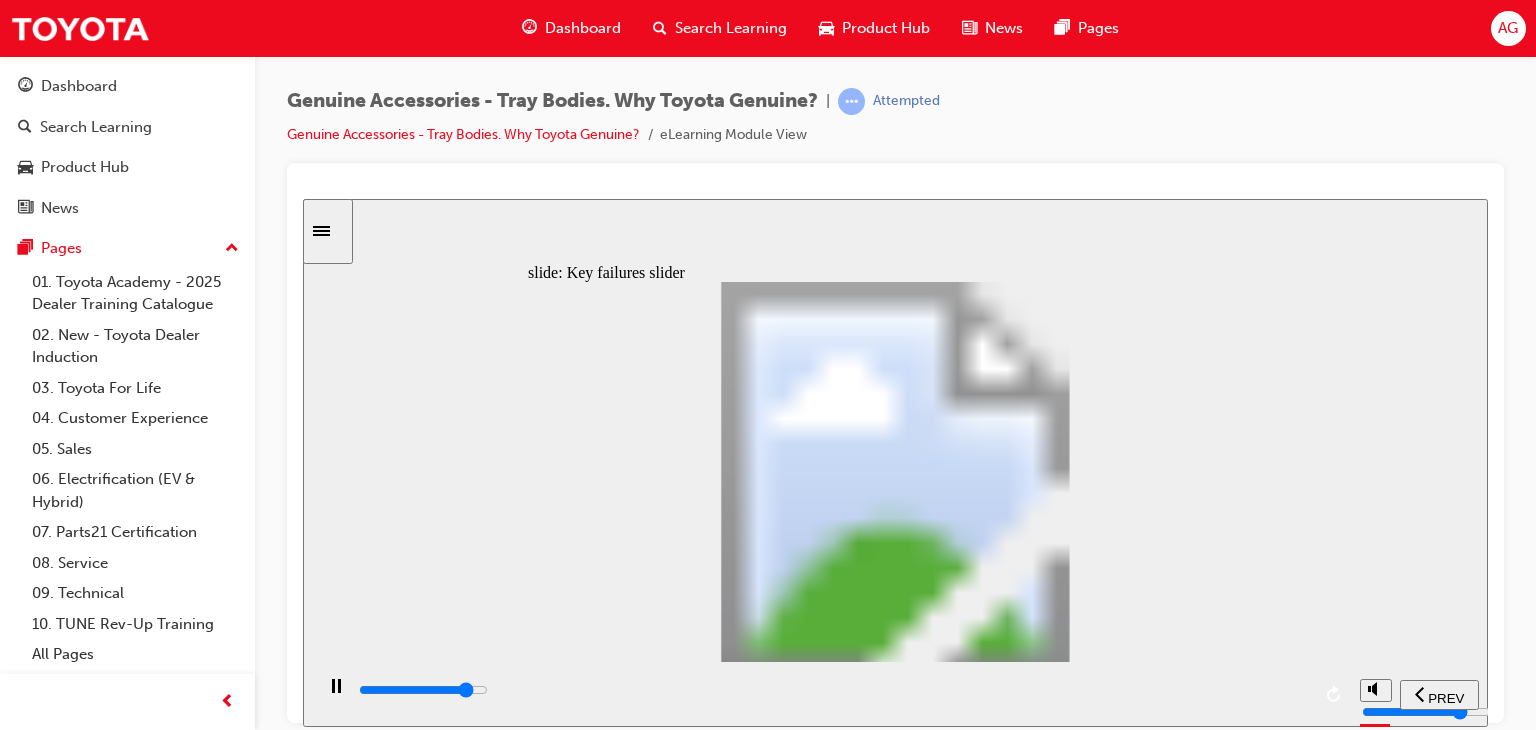 drag, startPoint x: 568, startPoint y: 539, endPoint x: 660, endPoint y: 531, distance: 92.34717 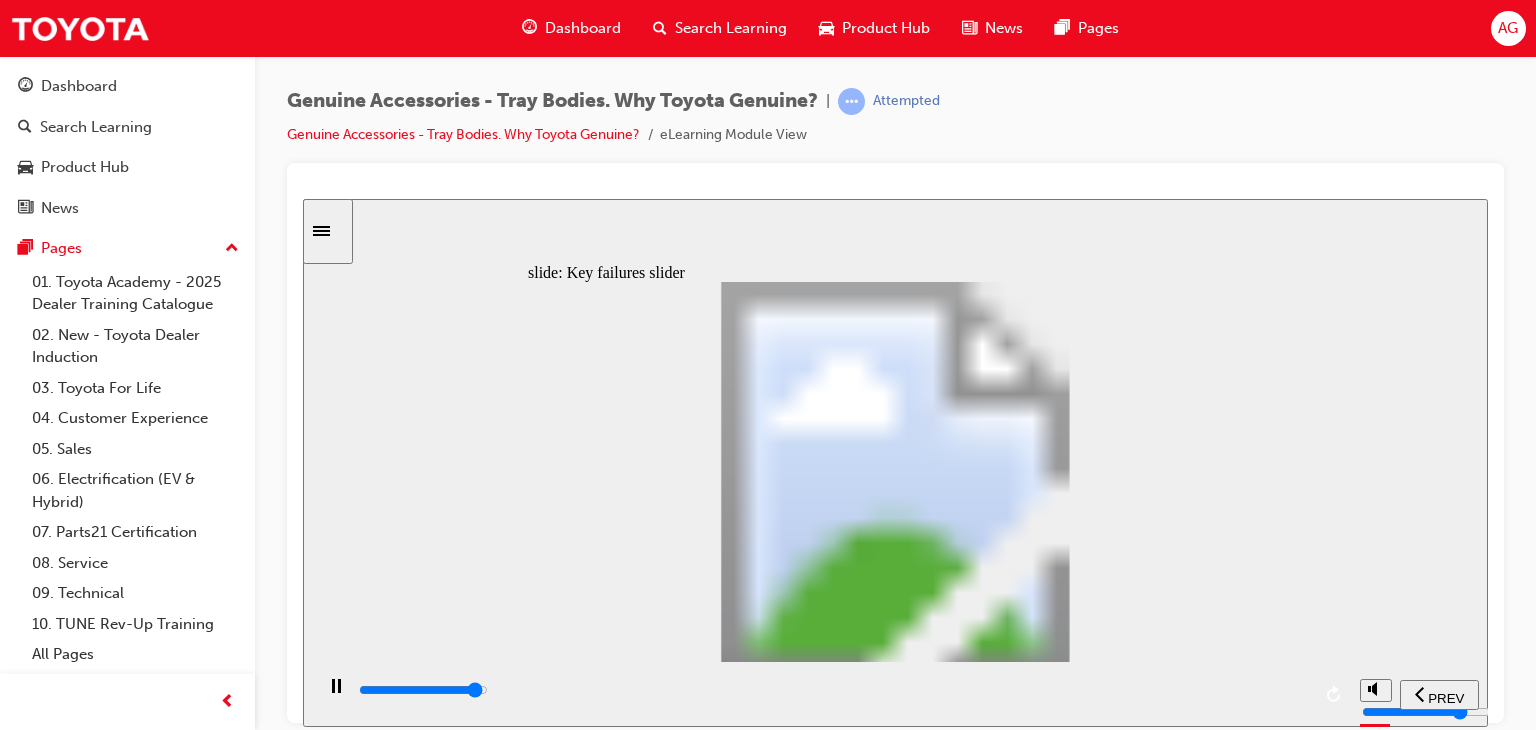 type on "7900" 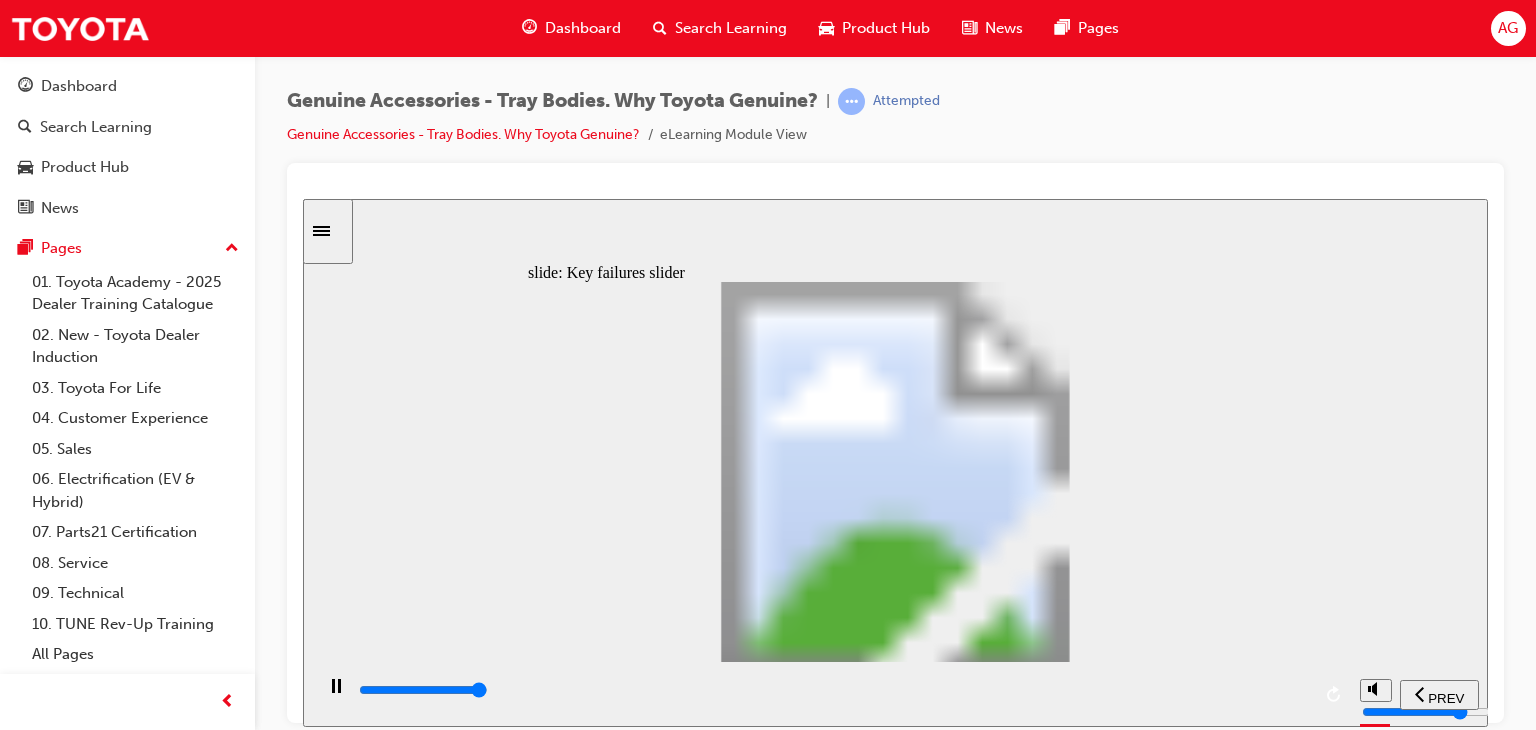 drag, startPoint x: 630, startPoint y: 535, endPoint x: 707, endPoint y: 535, distance: 77 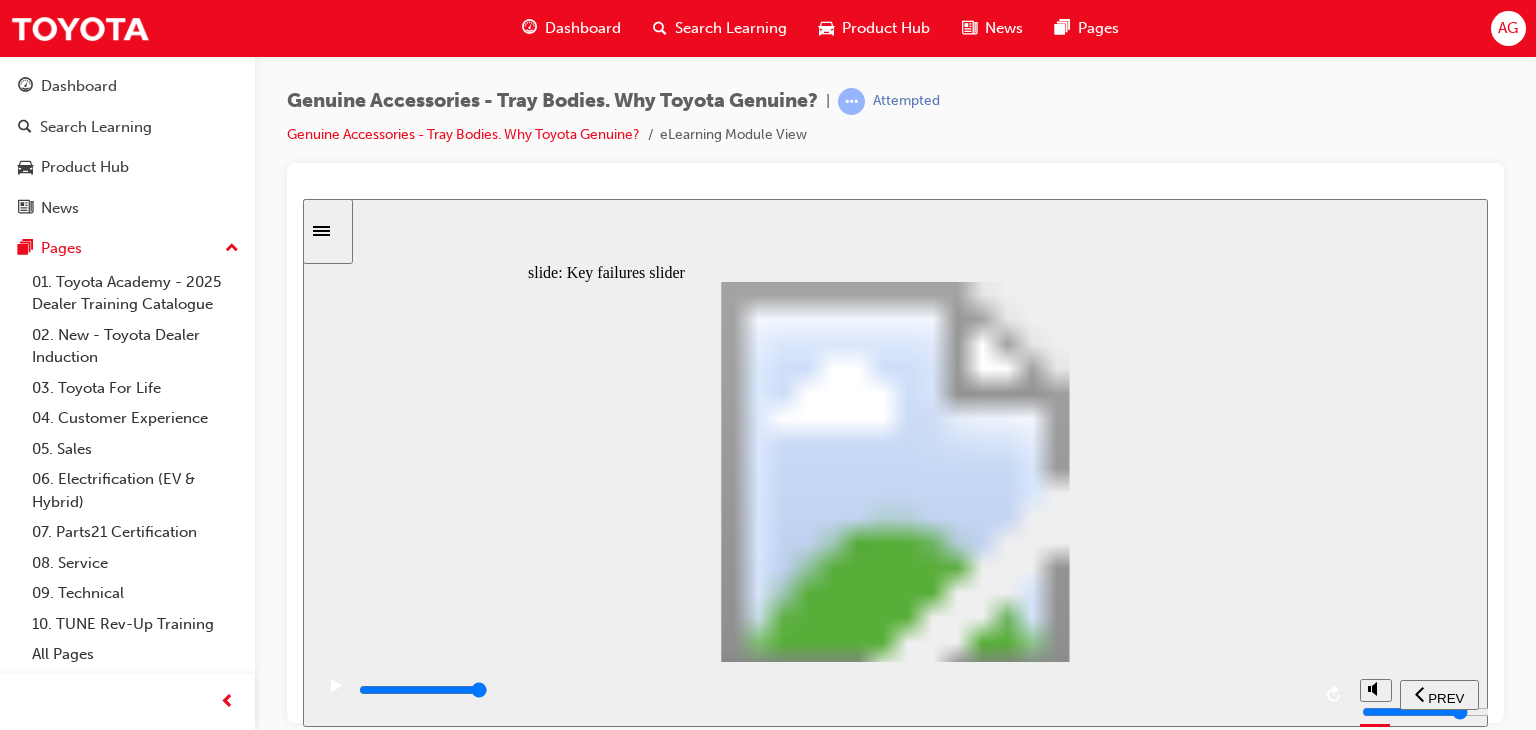 type on "0" 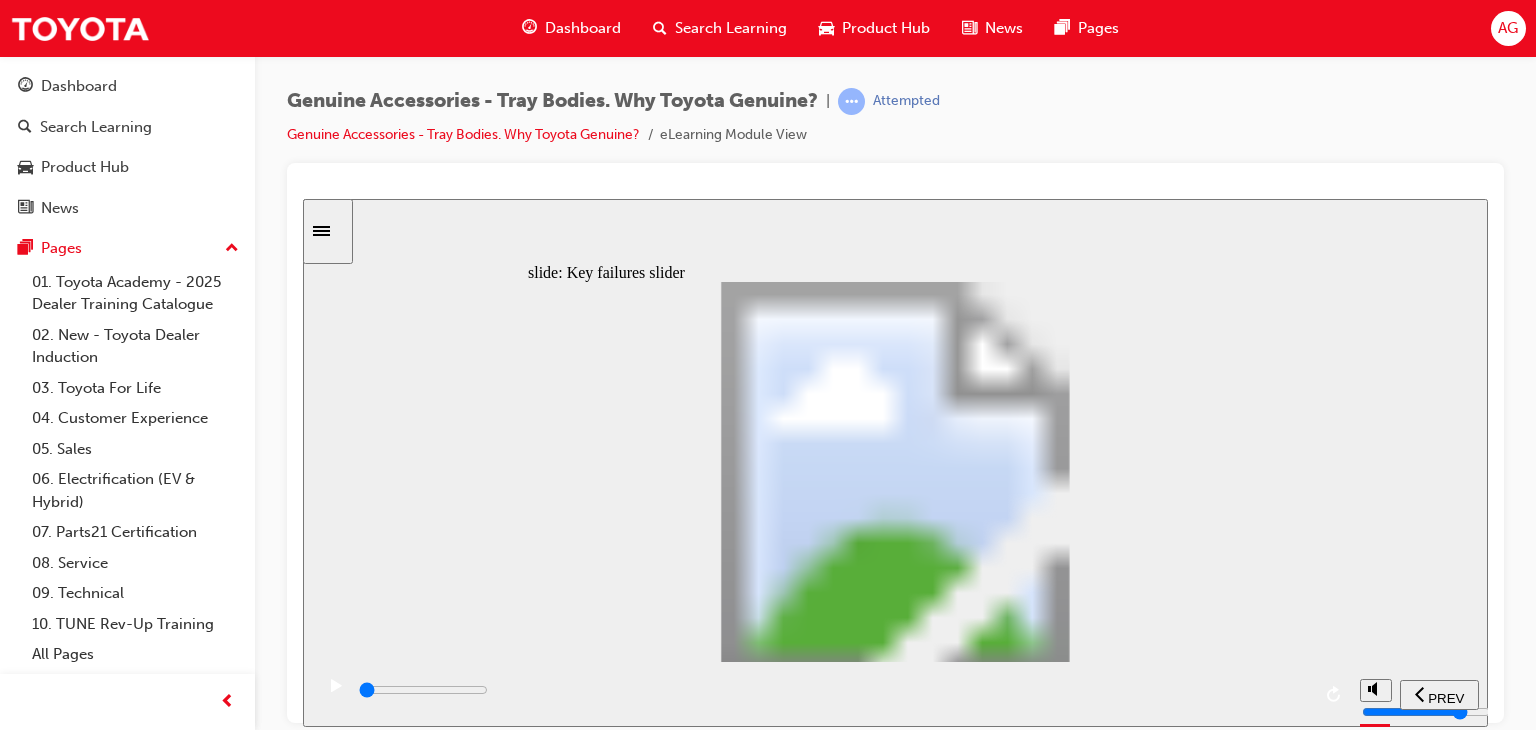 drag, startPoint x: 707, startPoint y: 535, endPoint x: 815, endPoint y: 529, distance: 108.16654 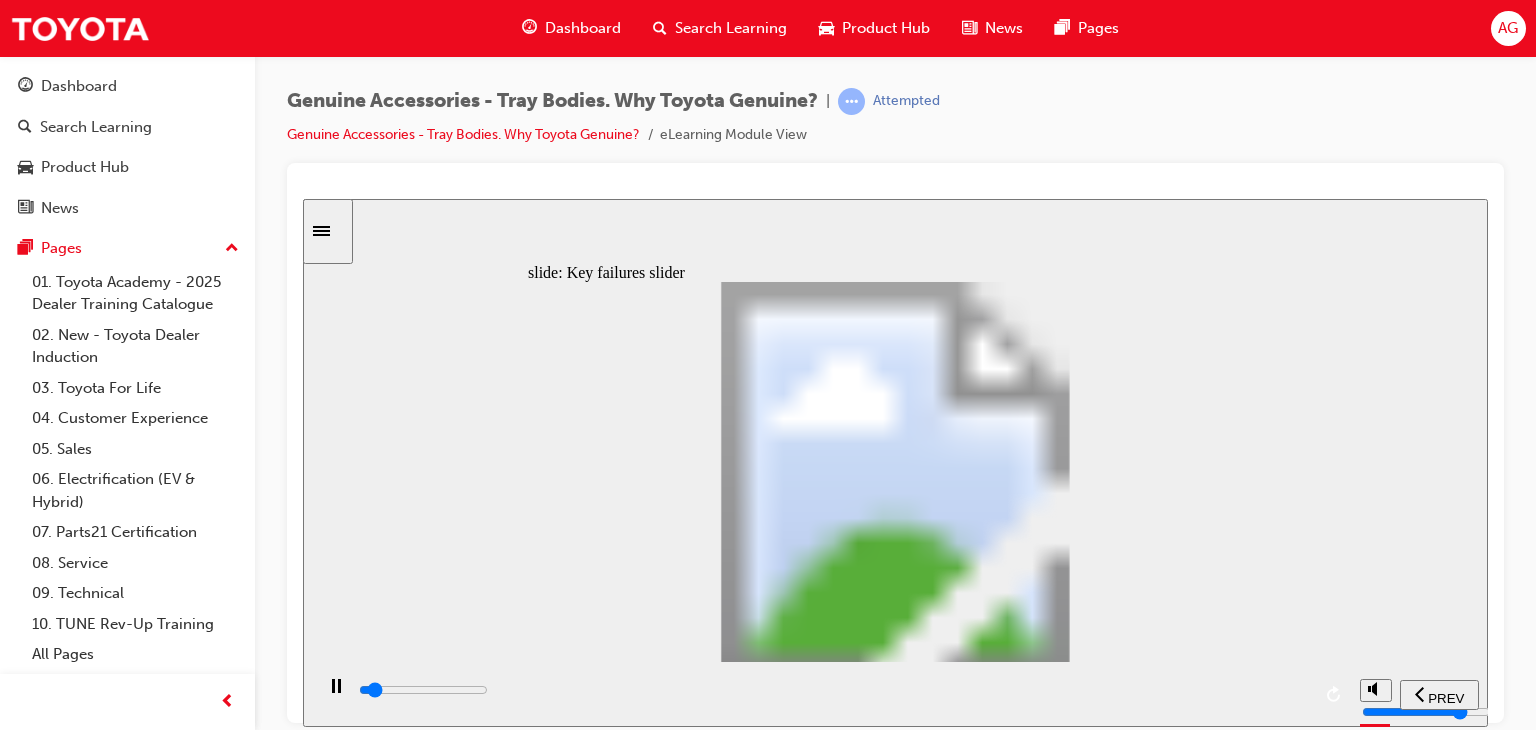 drag, startPoint x: 770, startPoint y: 536, endPoint x: 969, endPoint y: 531, distance: 199.0628 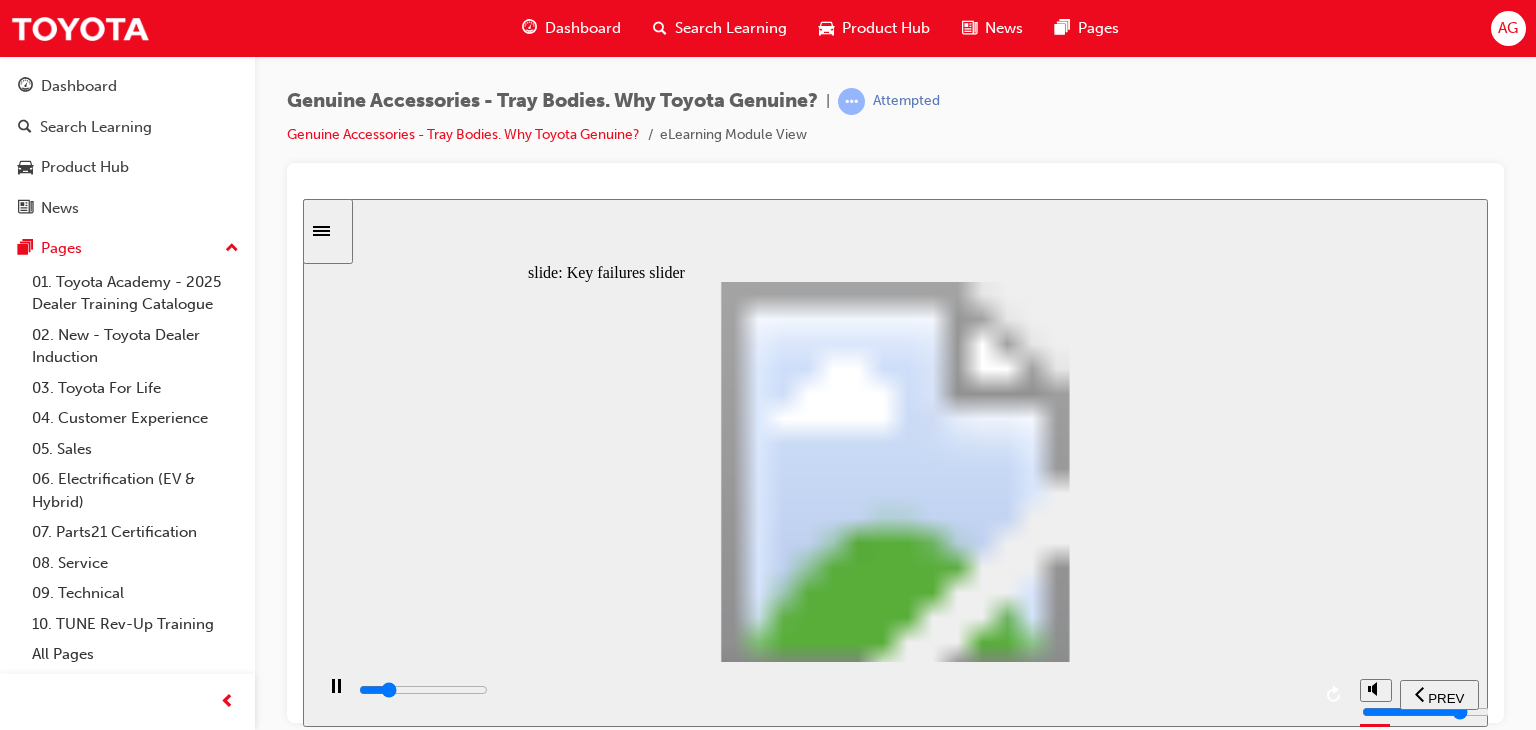 click 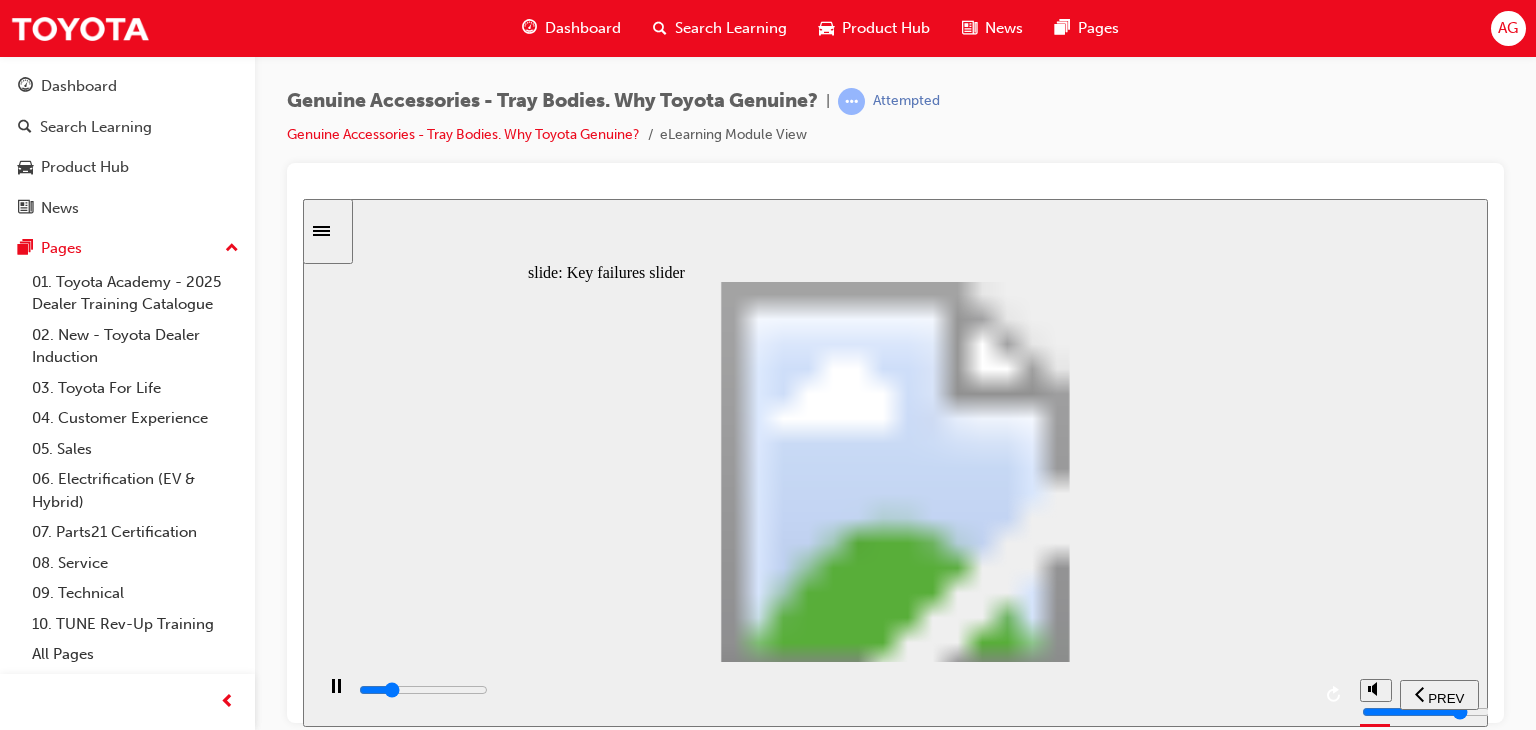 drag, startPoint x: 832, startPoint y: 558, endPoint x: 848, endPoint y: 567, distance: 18.35756 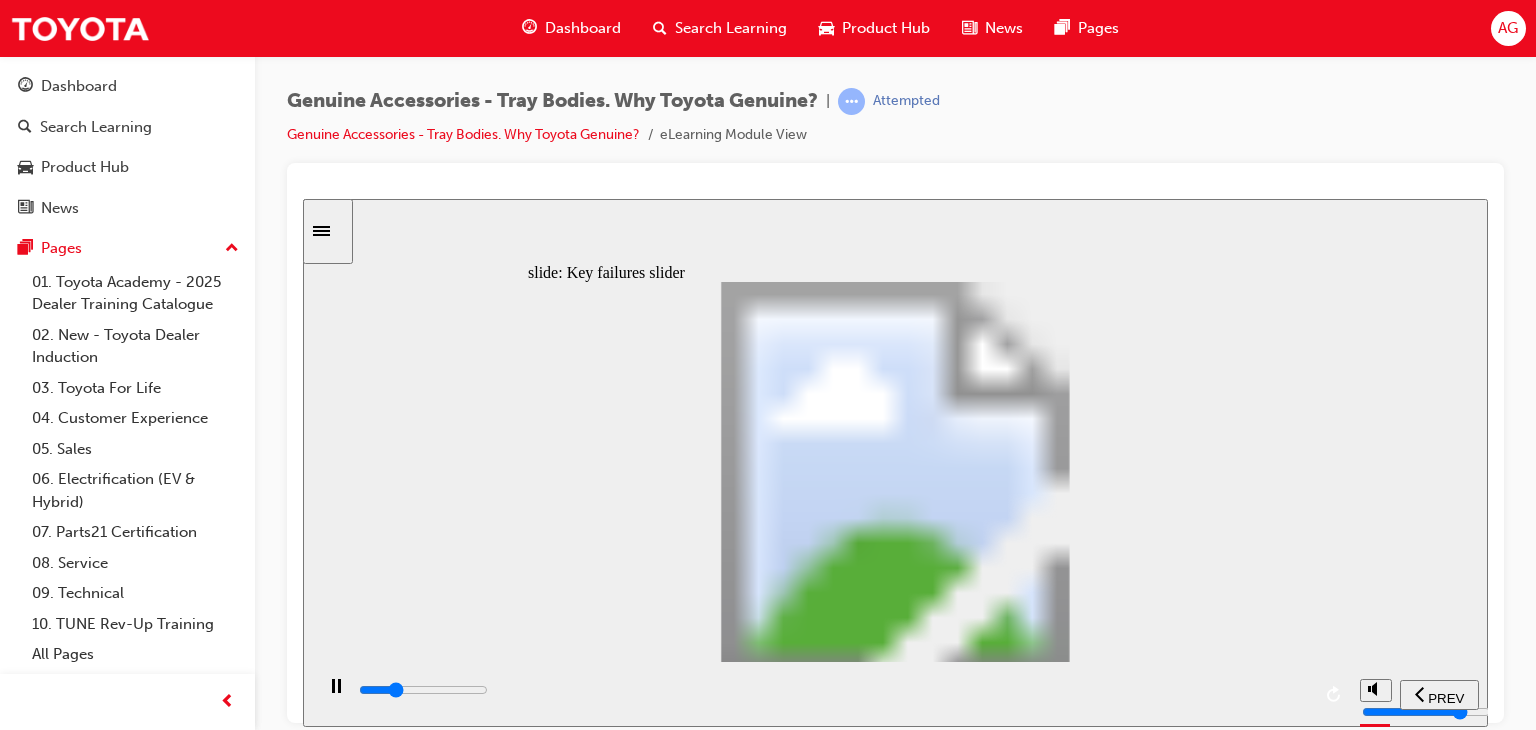 click 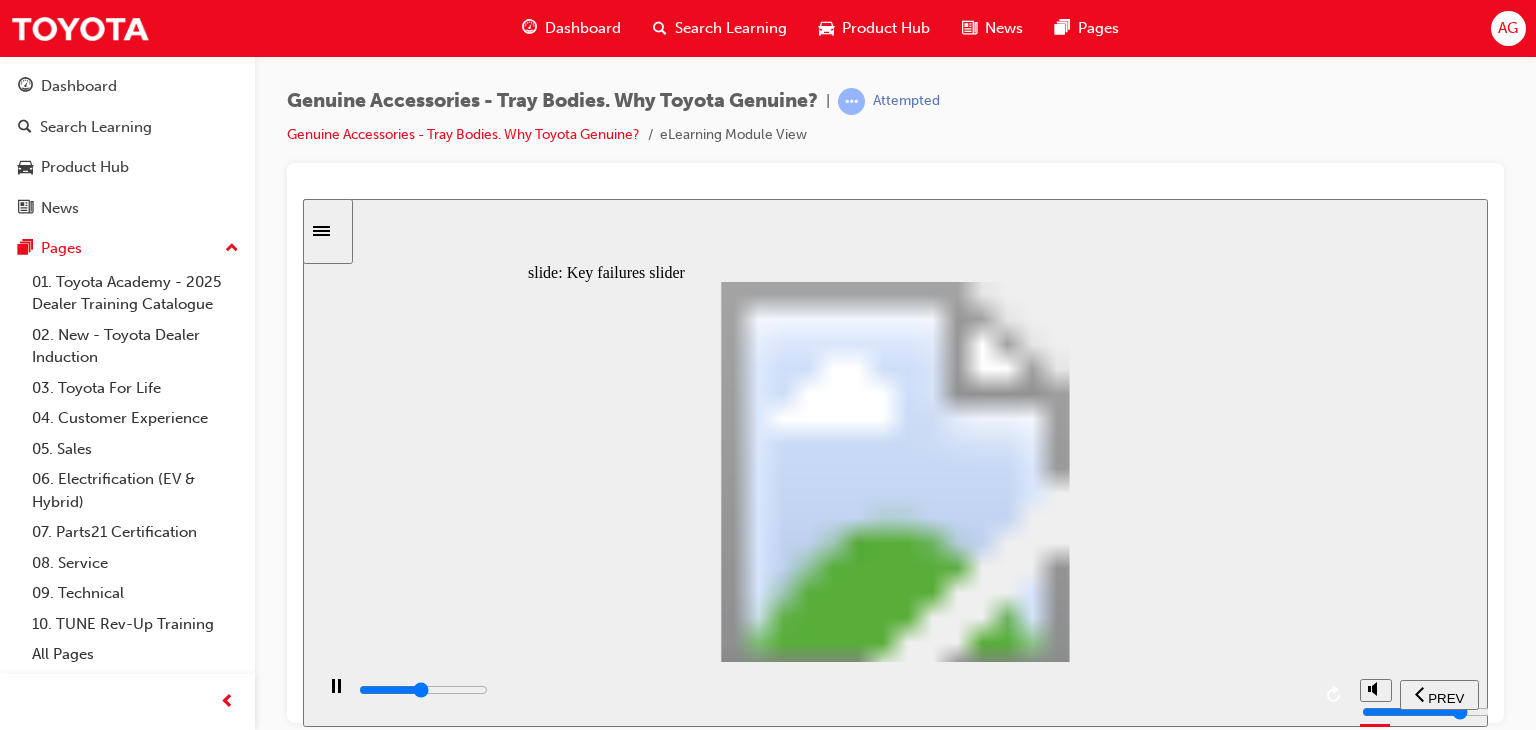 click 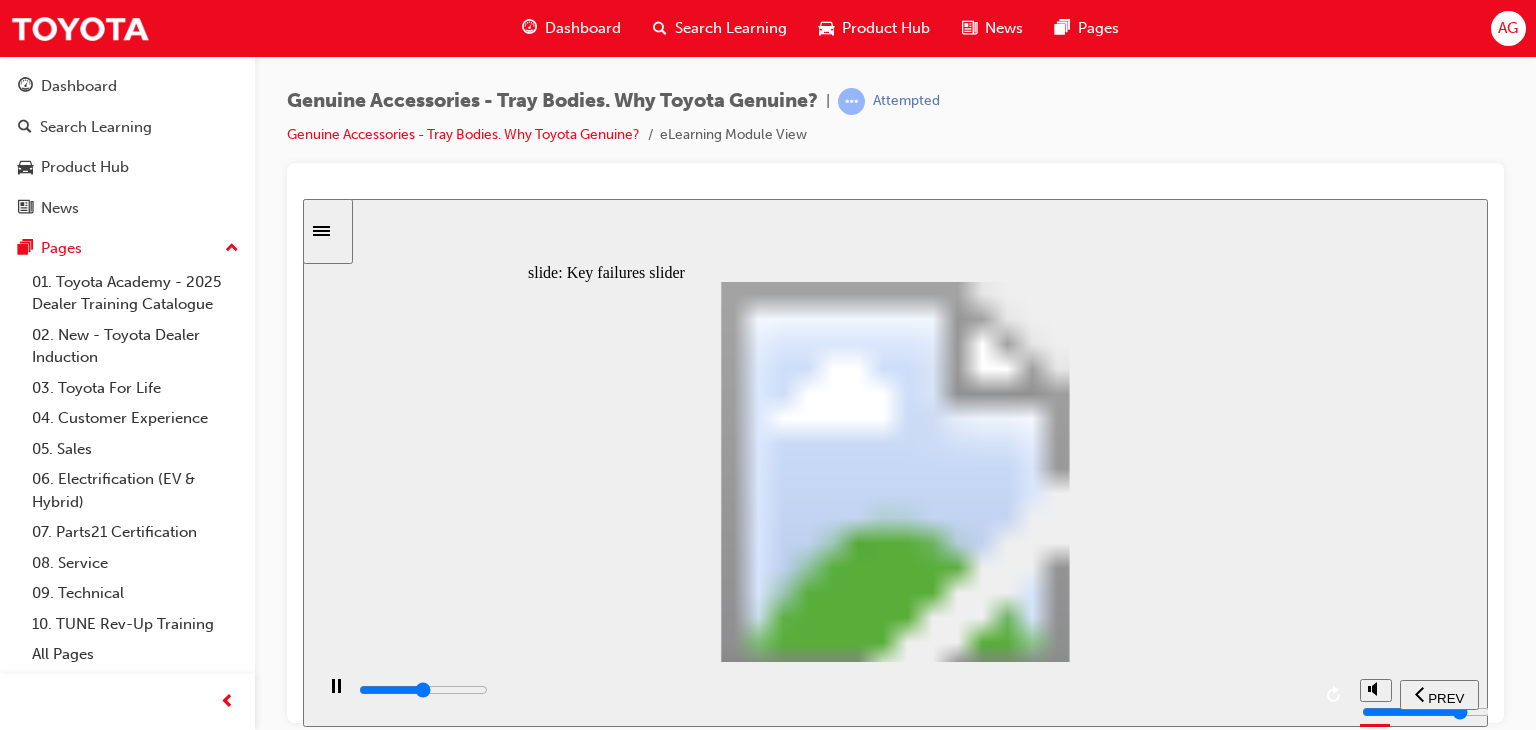 click 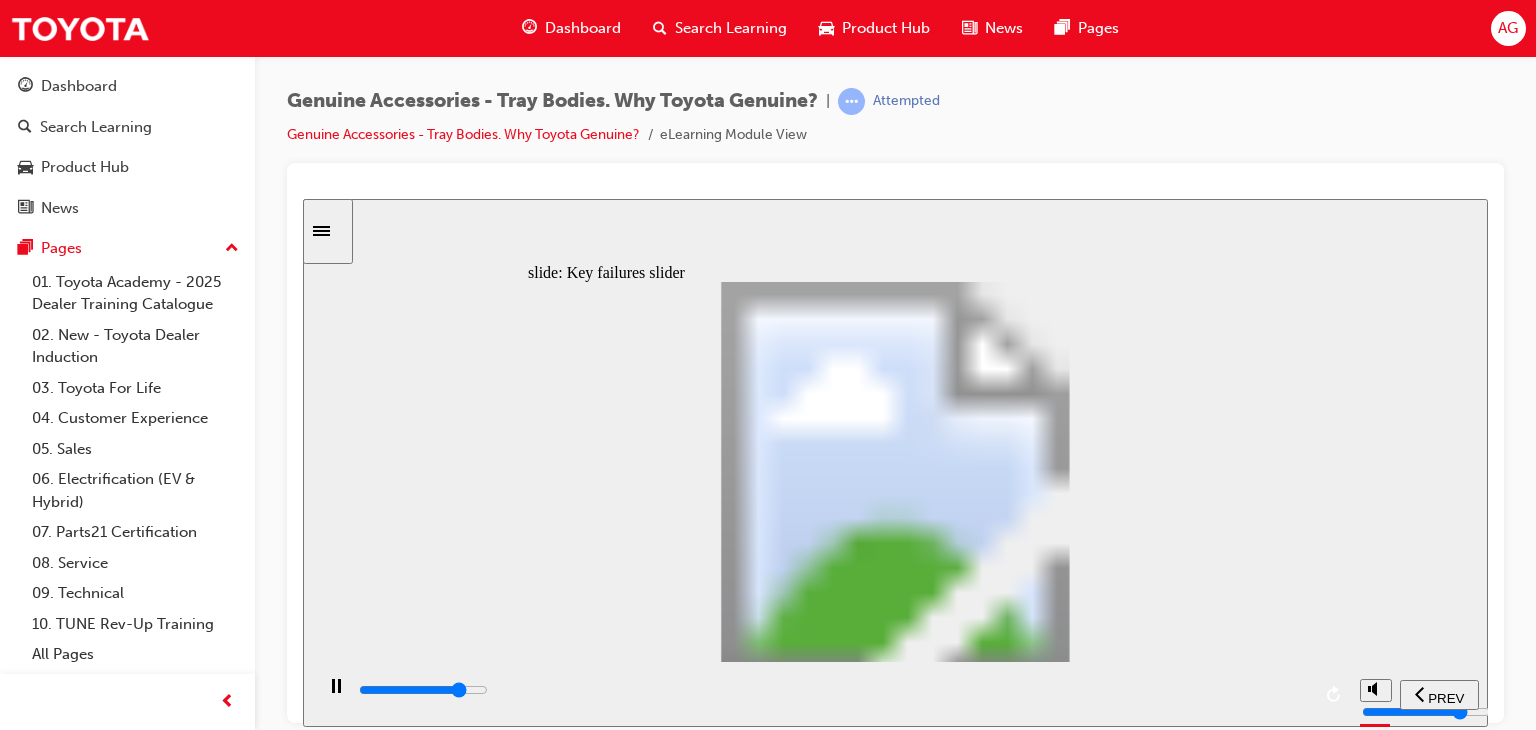 click at bounding box center (833, 690) 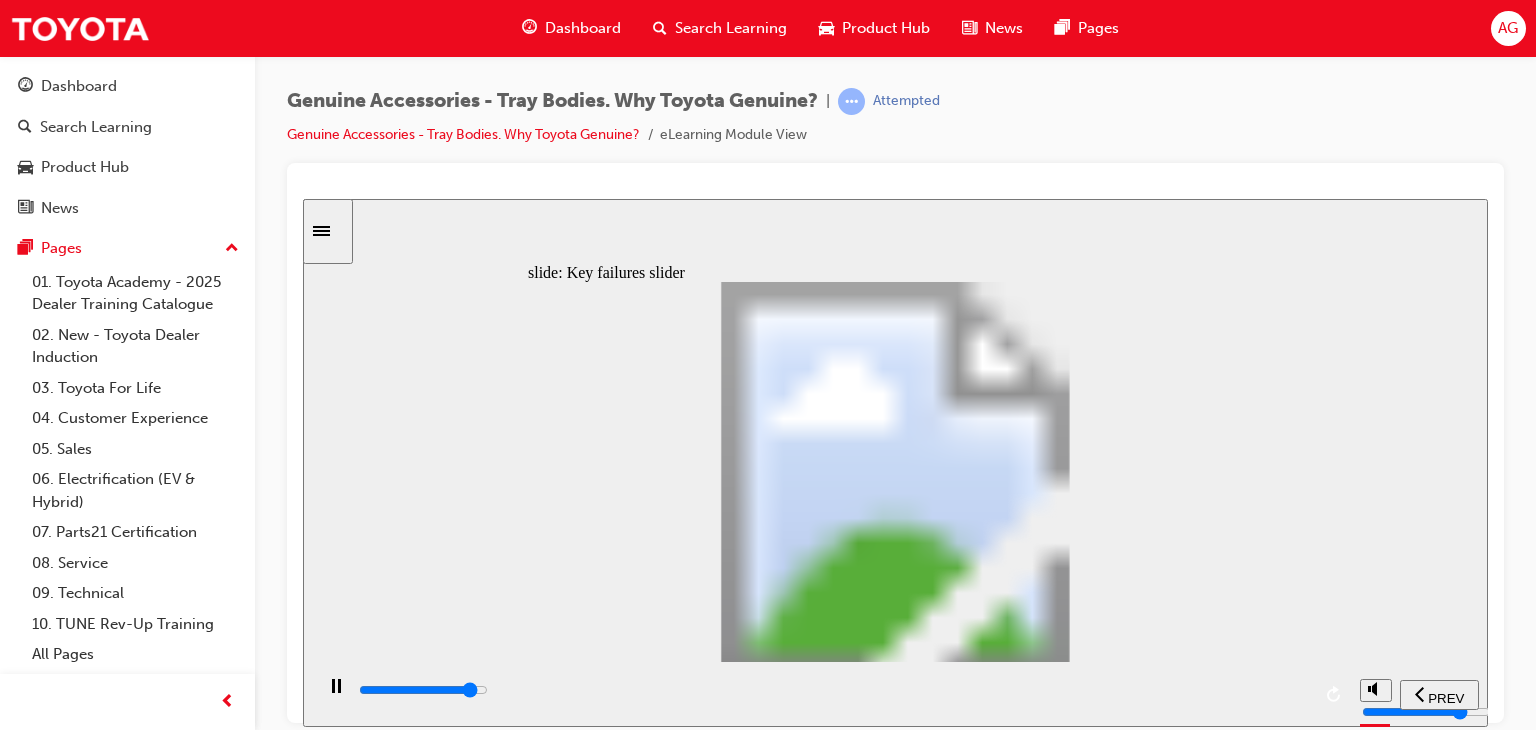 click at bounding box center [833, 690] 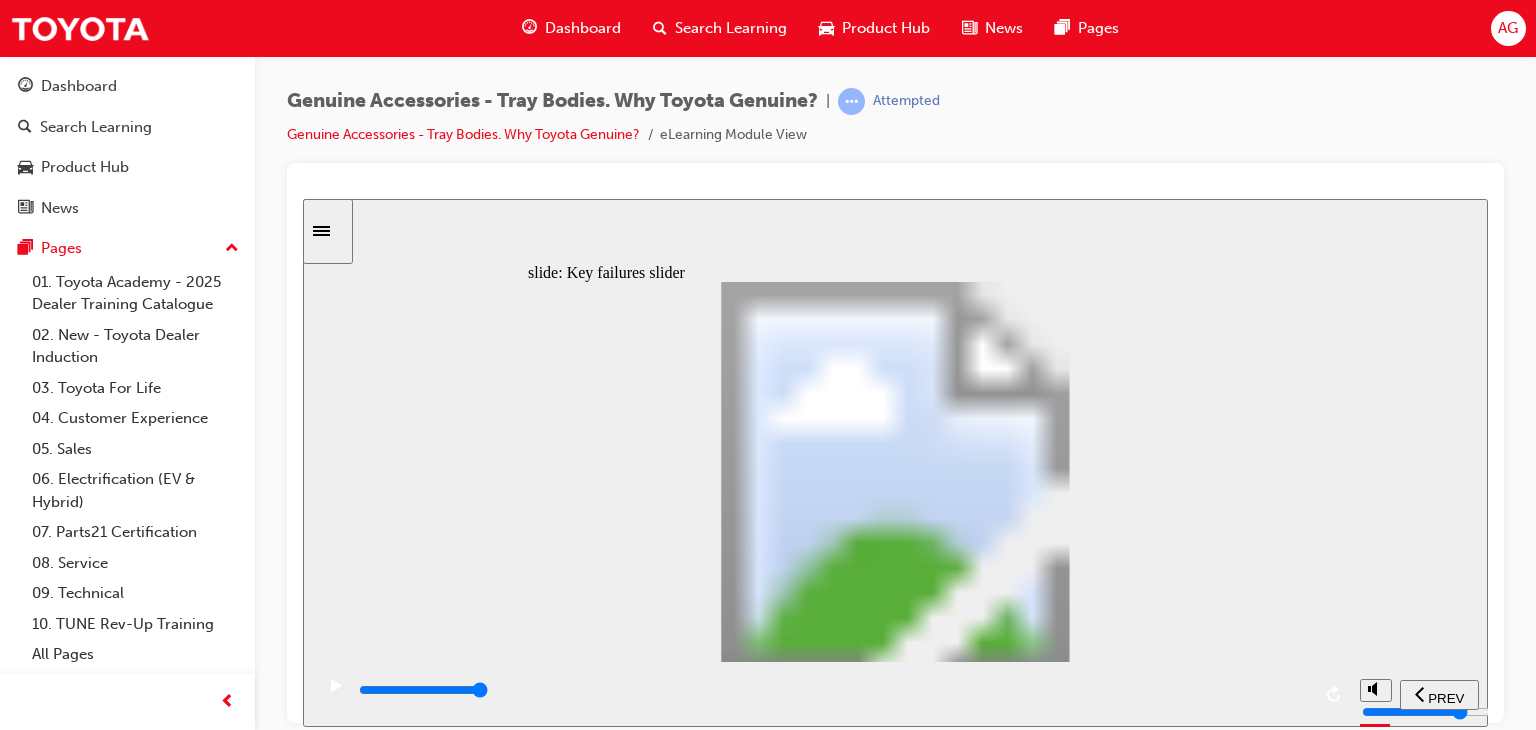 click 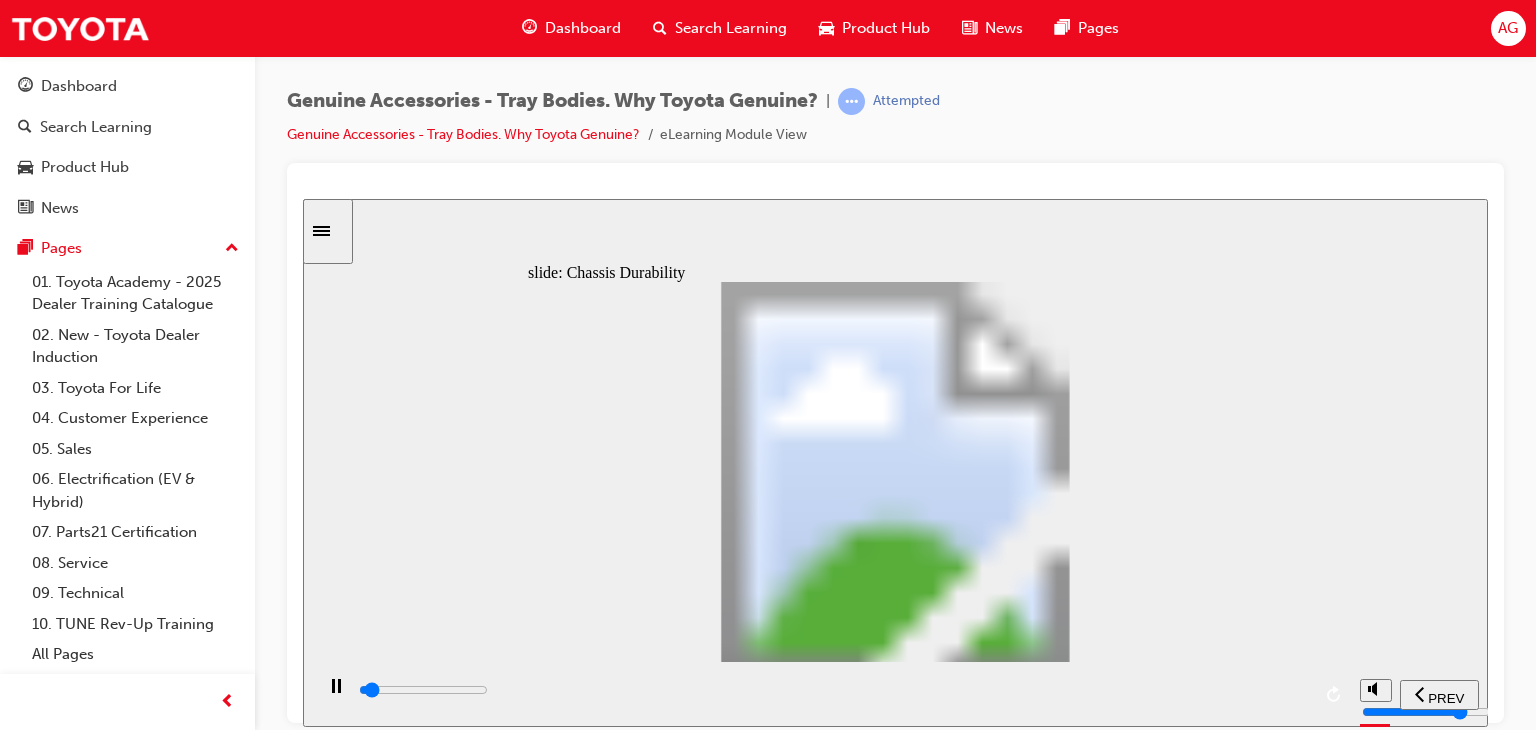 click 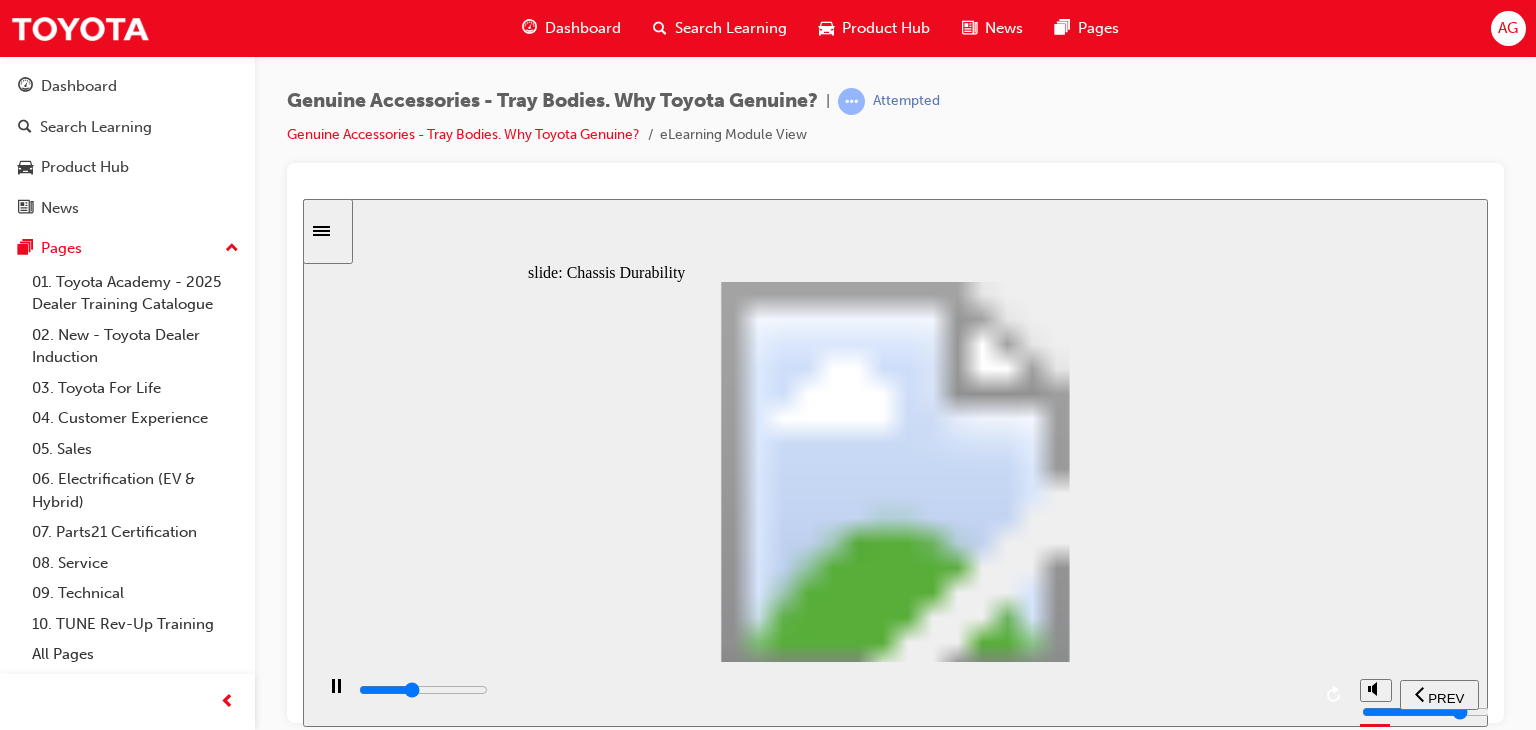 click at bounding box center (833, 690) 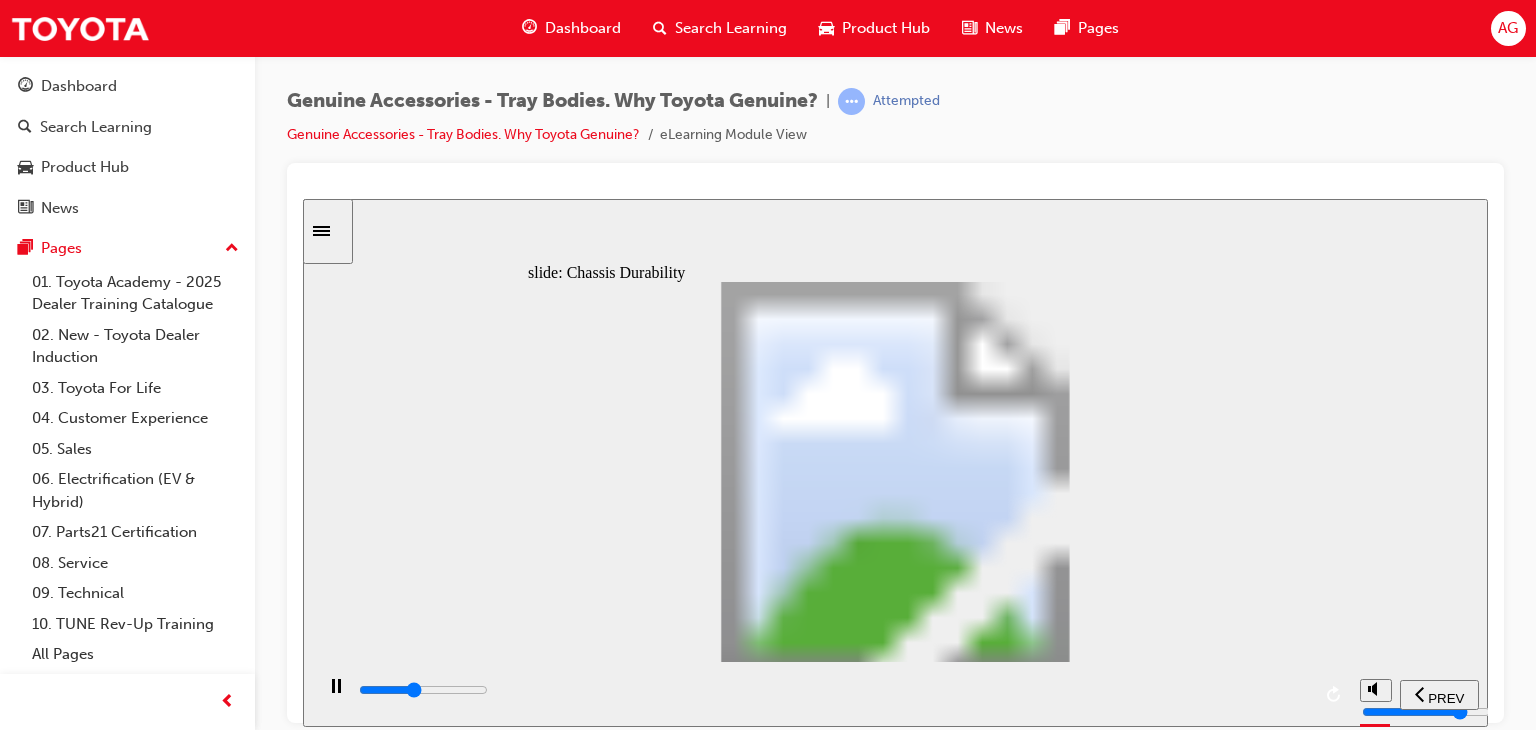 click at bounding box center (423, 689) 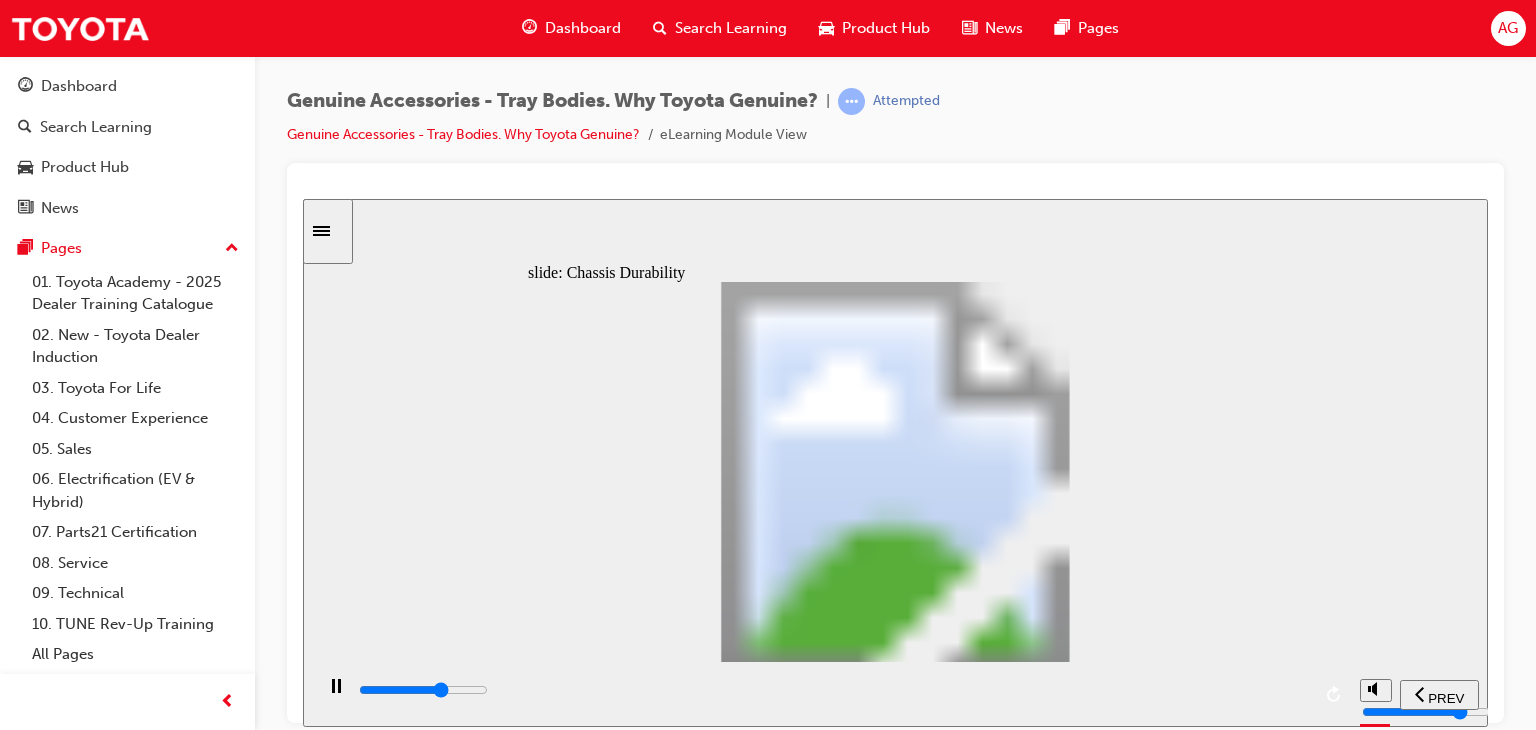 drag, startPoint x: 978, startPoint y: 691, endPoint x: 1000, endPoint y: 689, distance: 22.090721 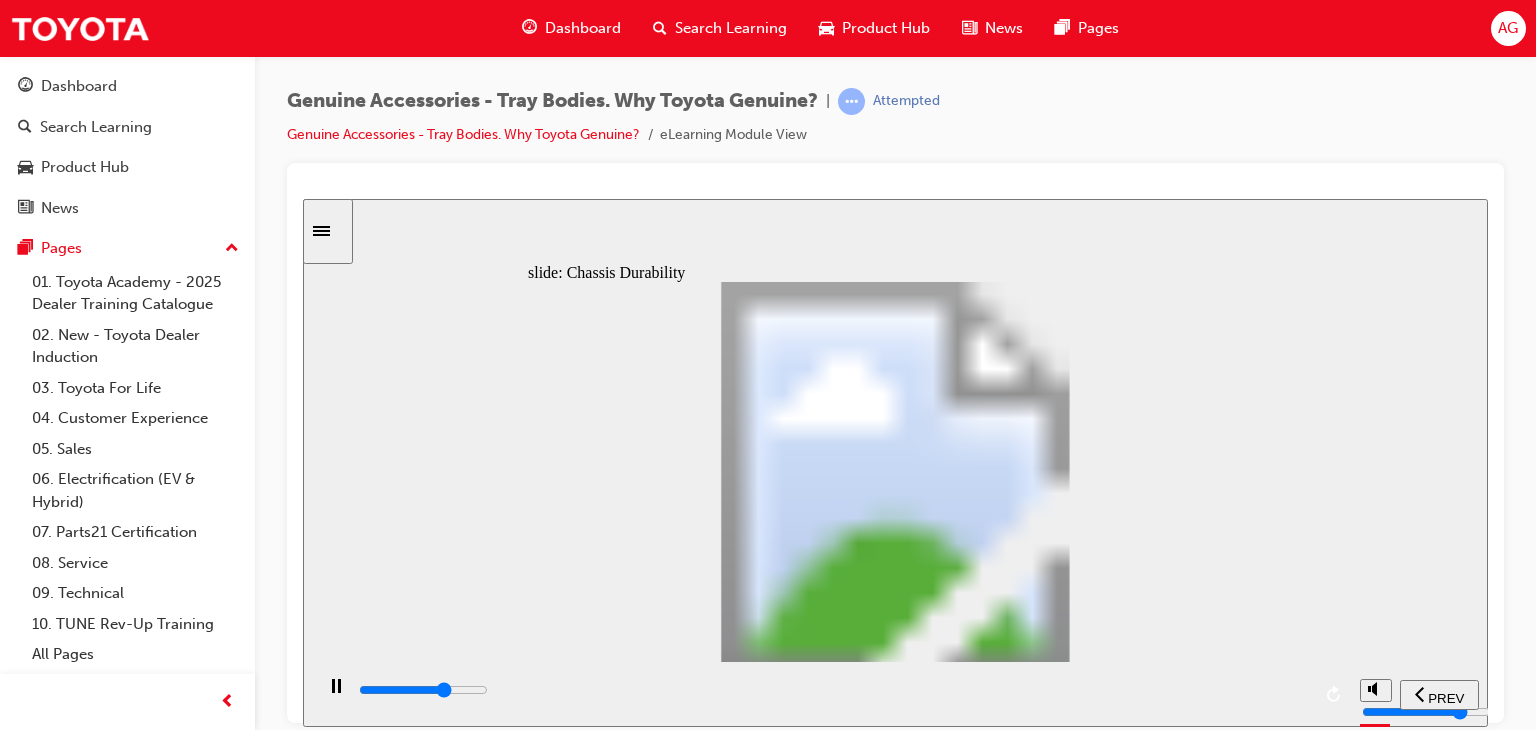 drag, startPoint x: 1011, startPoint y: 689, endPoint x: 1032, endPoint y: 687, distance: 21.095022 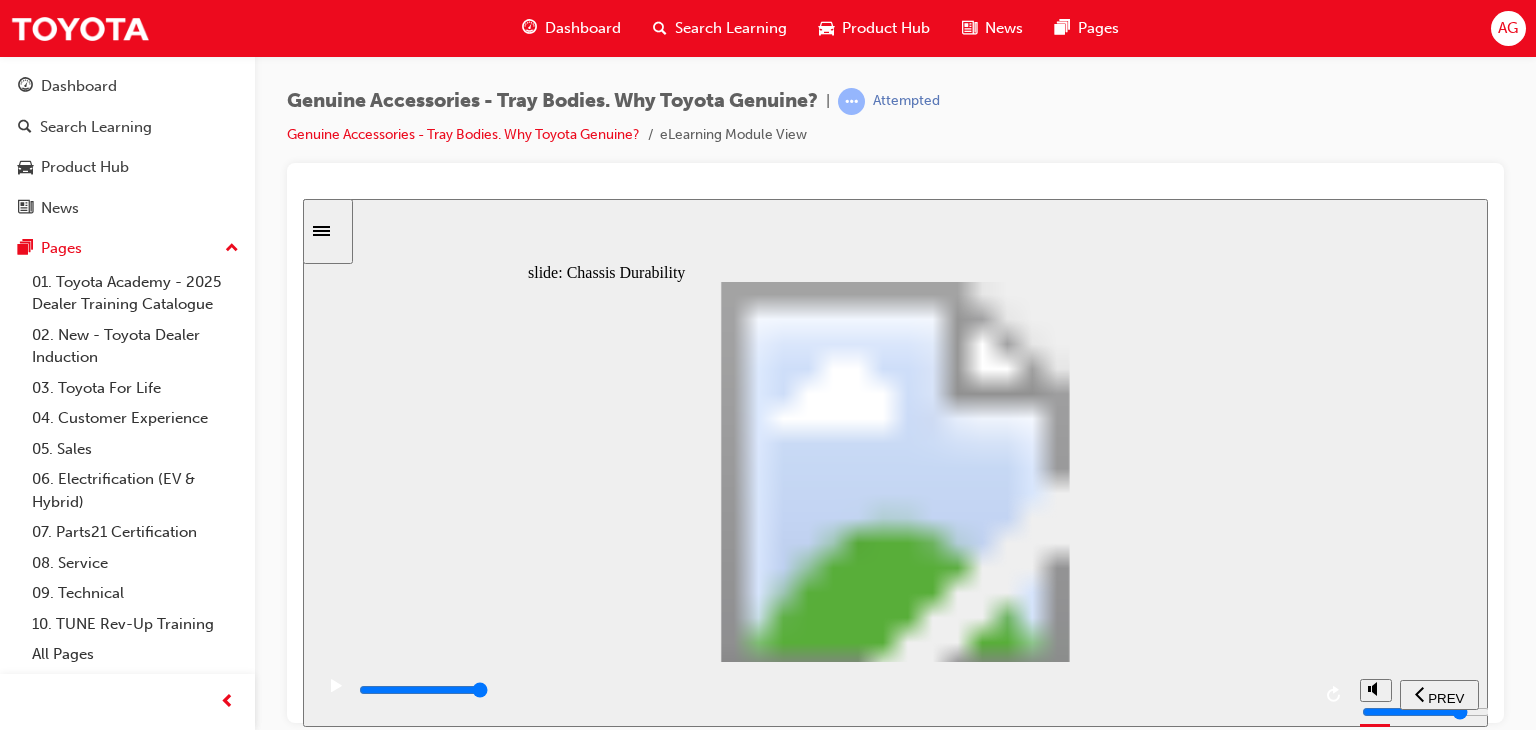 click 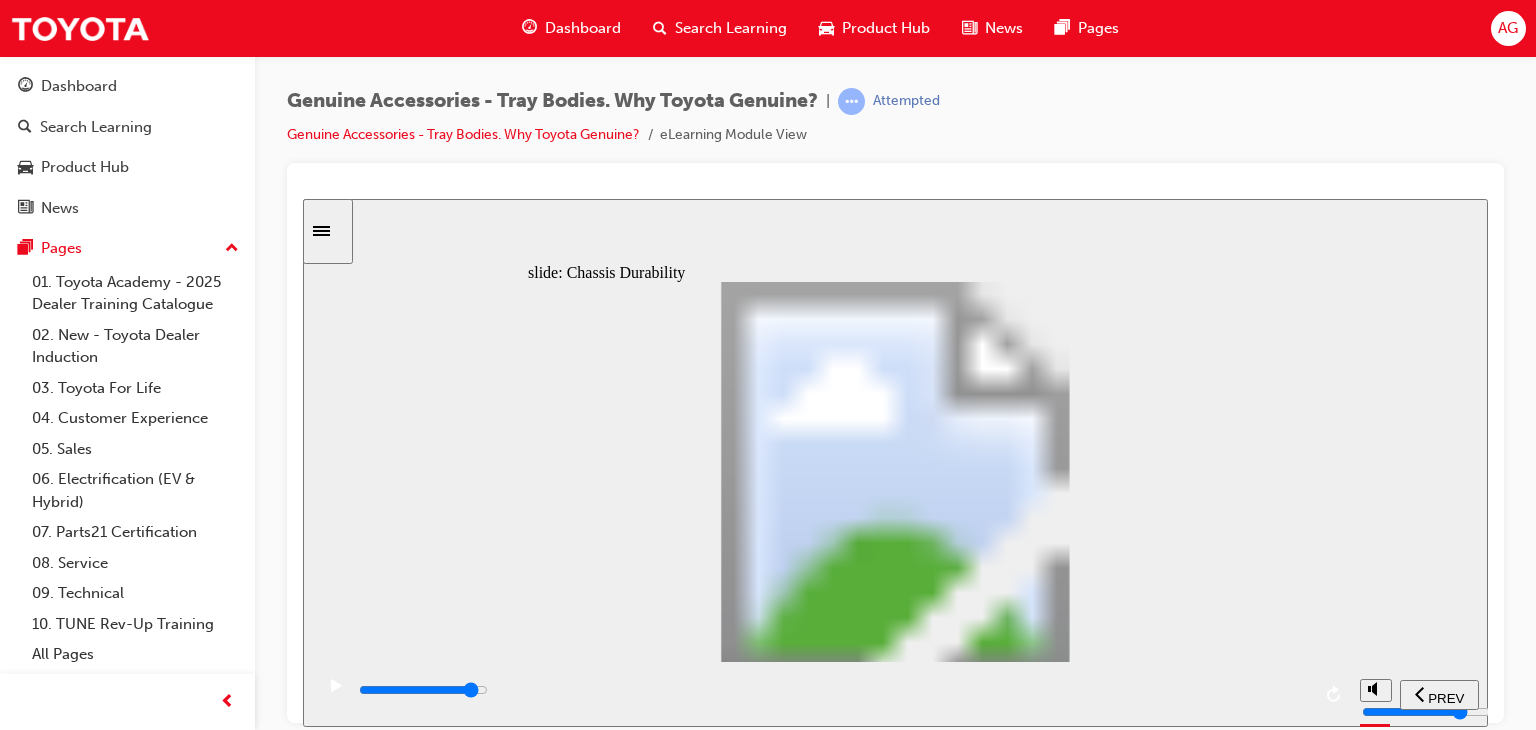 drag, startPoint x: 1230, startPoint y: 691, endPoint x: 1267, endPoint y: 693, distance: 37.054016 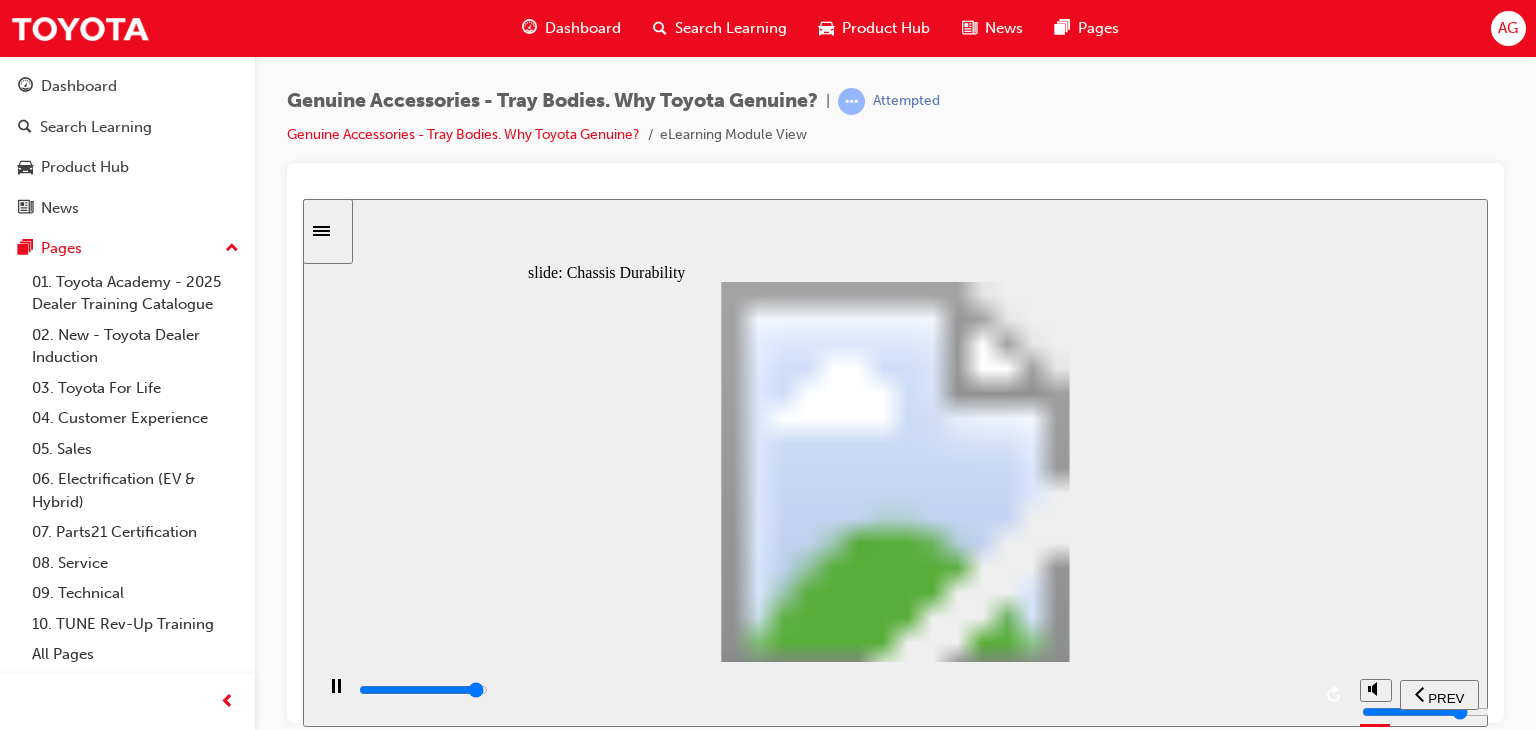 click at bounding box center [423, 689] 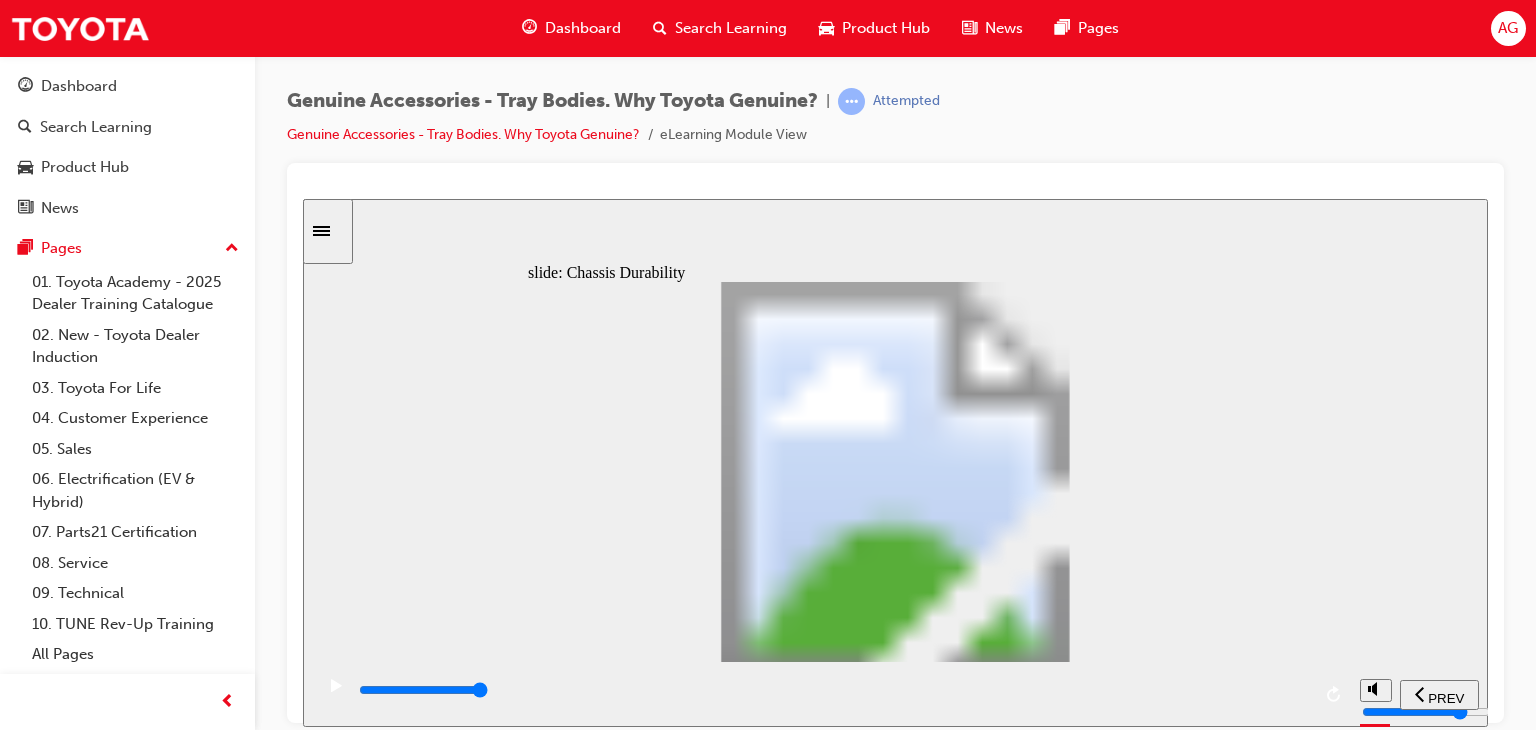 click 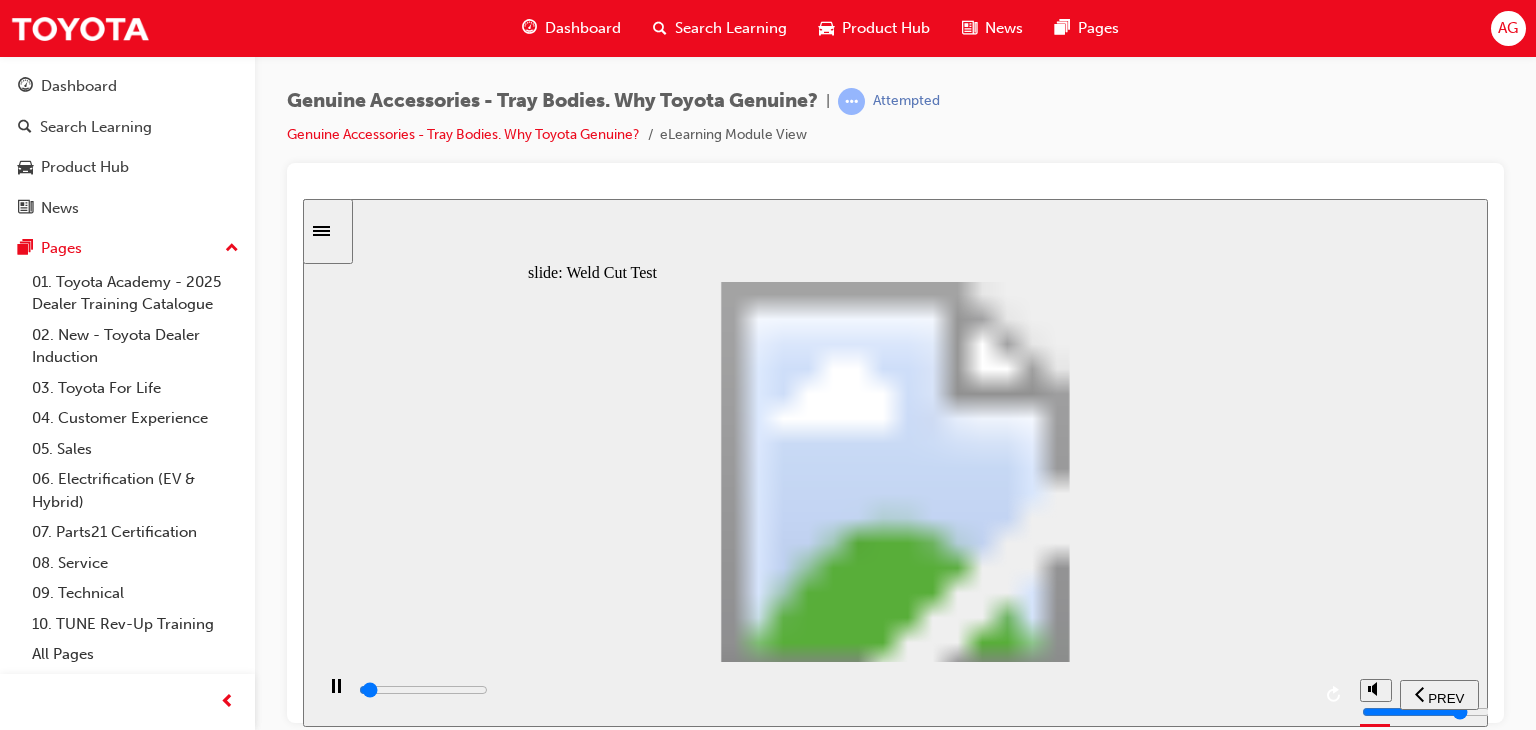 click on "Atrmarkt  Wld Ct Tt delay Welding, whilst an  excellent  joining process,   requires  rght  qpmnt and  klld  labor .  Lack o weld   penetration can result in Ccs   in   the weld Compromng   the lie o the  product So… what does it look like? About the test: Welds are cut and  tested rom  ten   structurally critical  areas  o the Tray Body." at bounding box center [895, 1548] 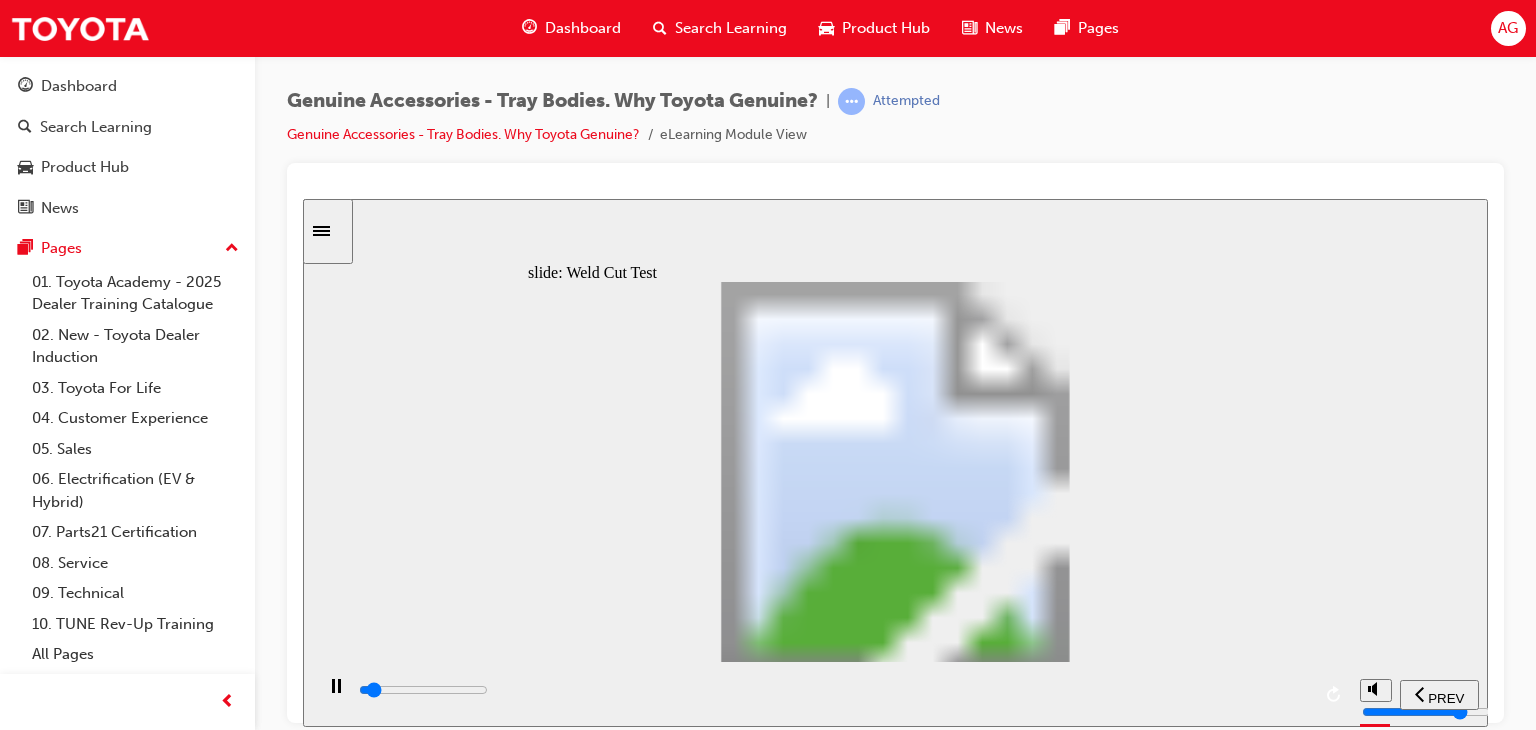 click 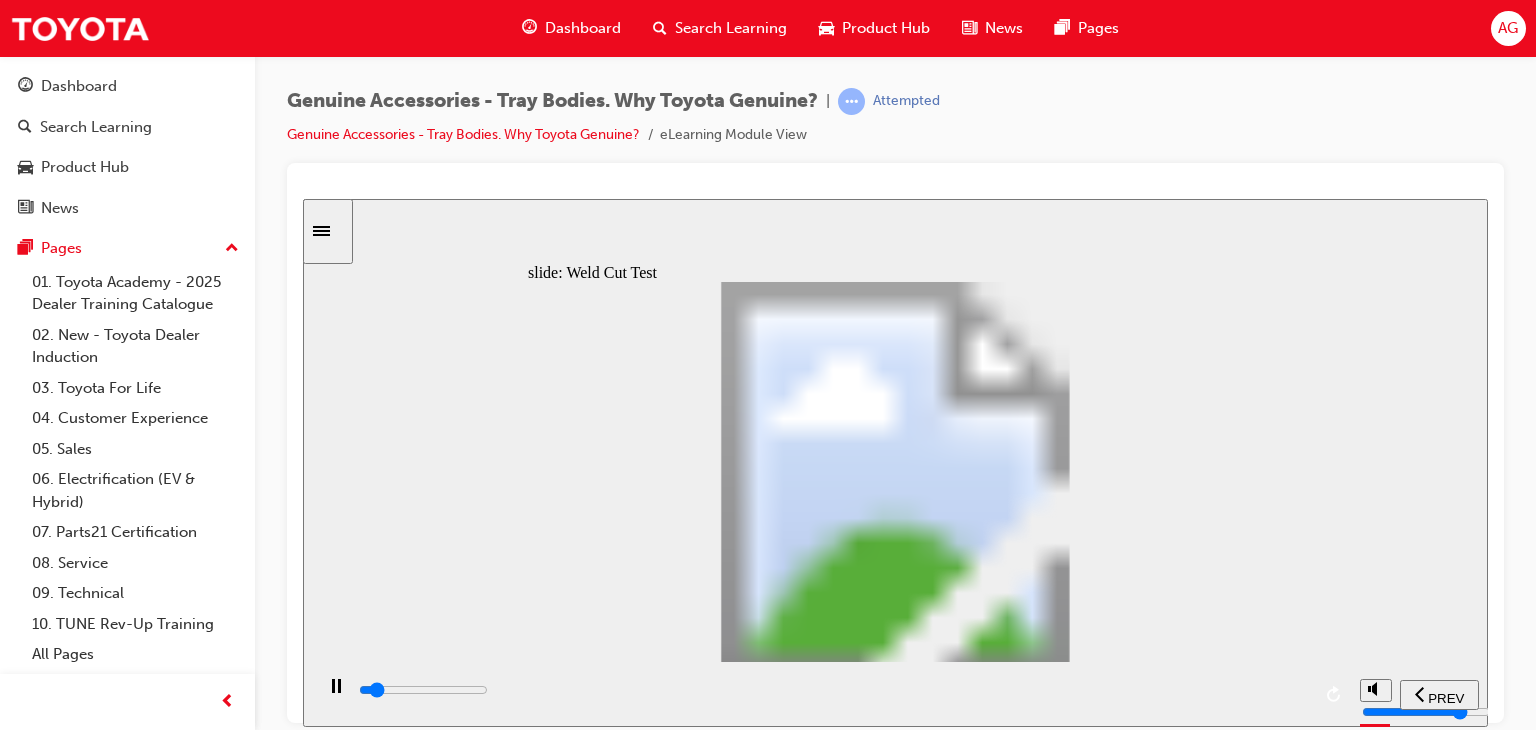 click 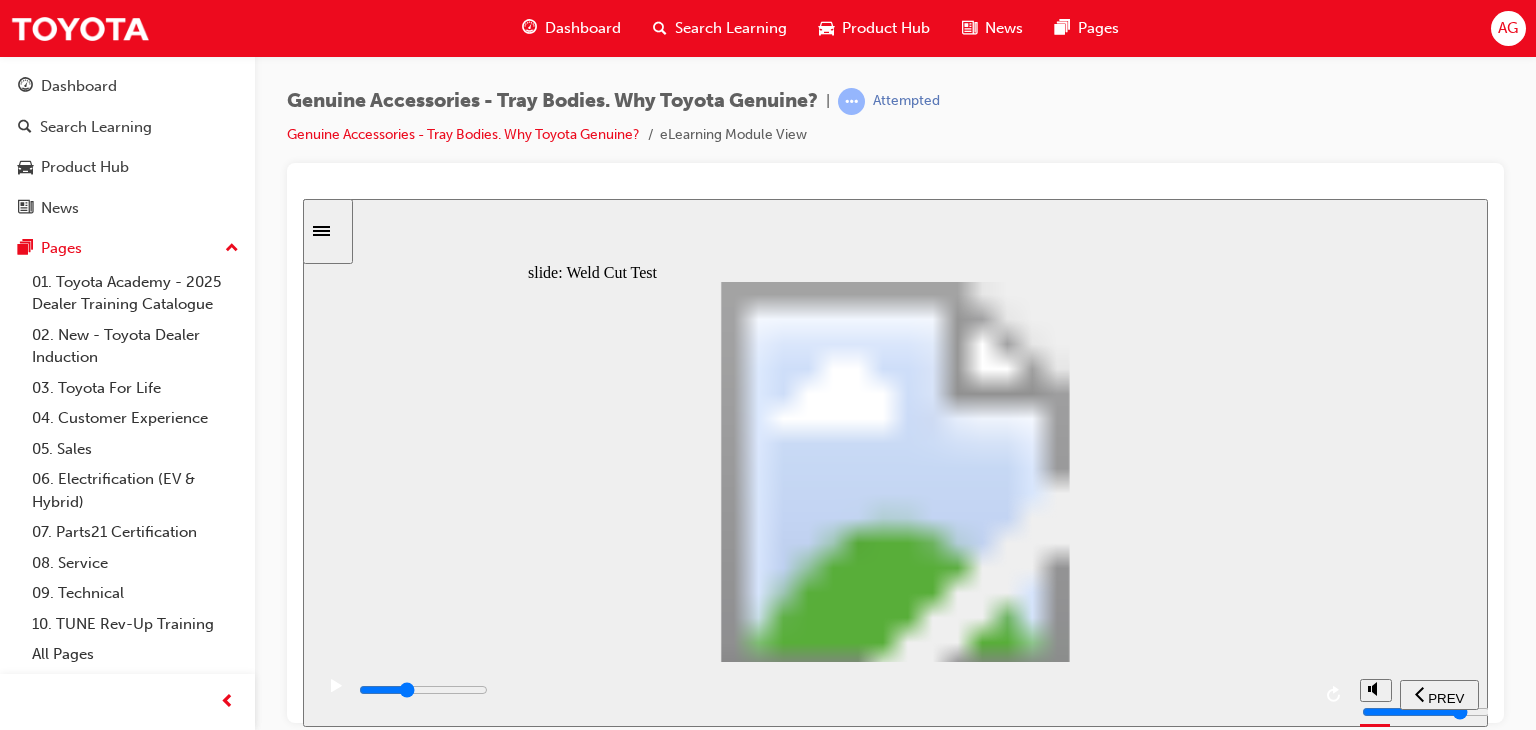 click at bounding box center (833, 690) 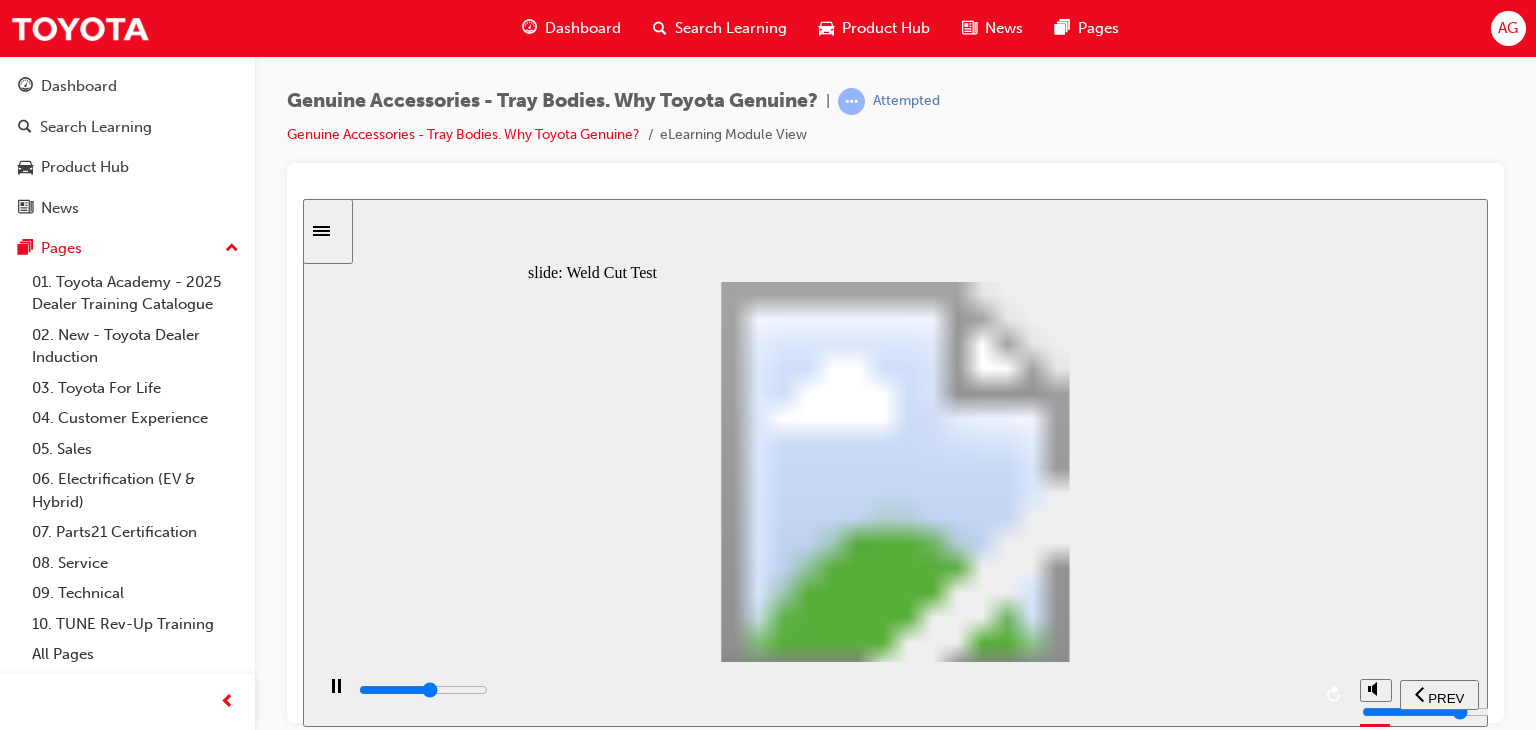 click at bounding box center [833, 690] 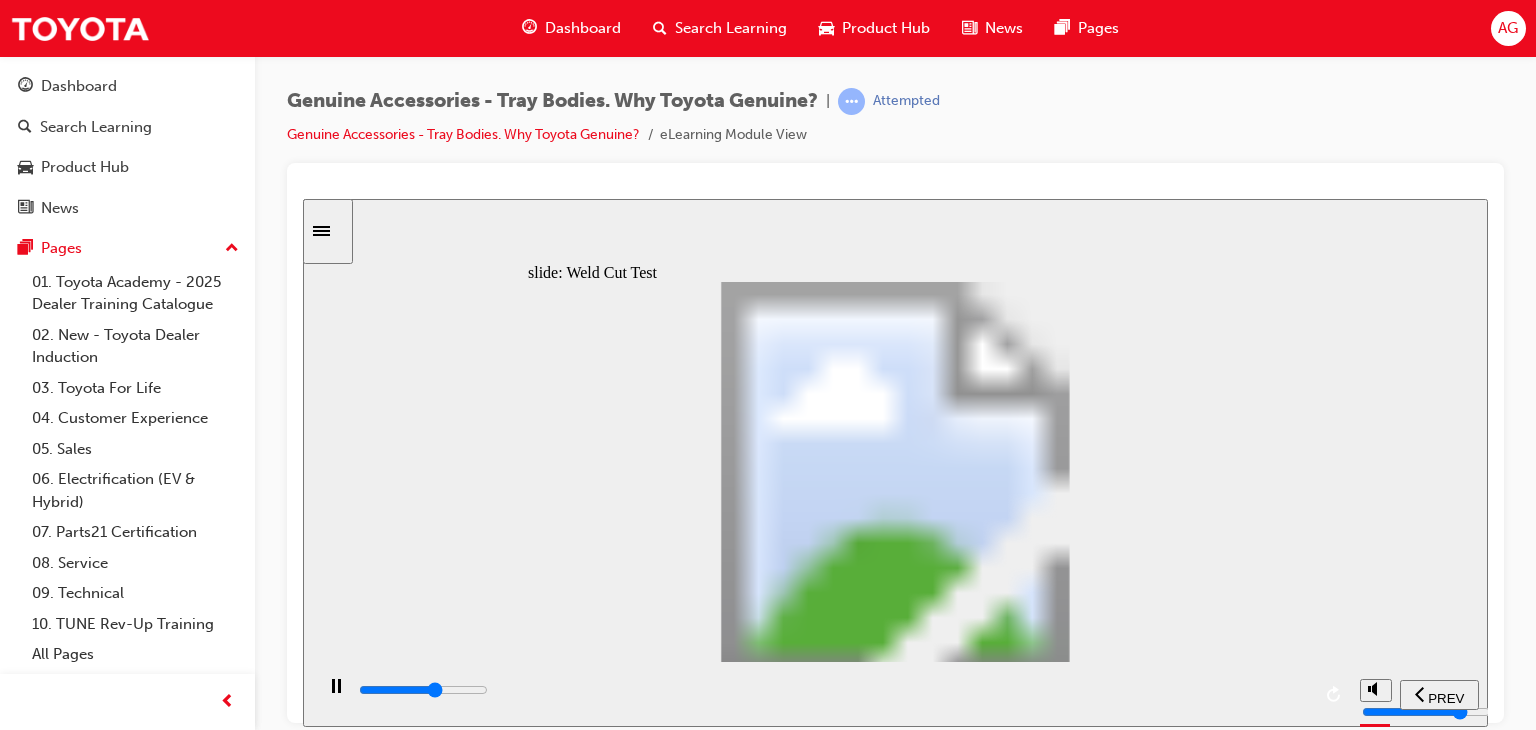 click 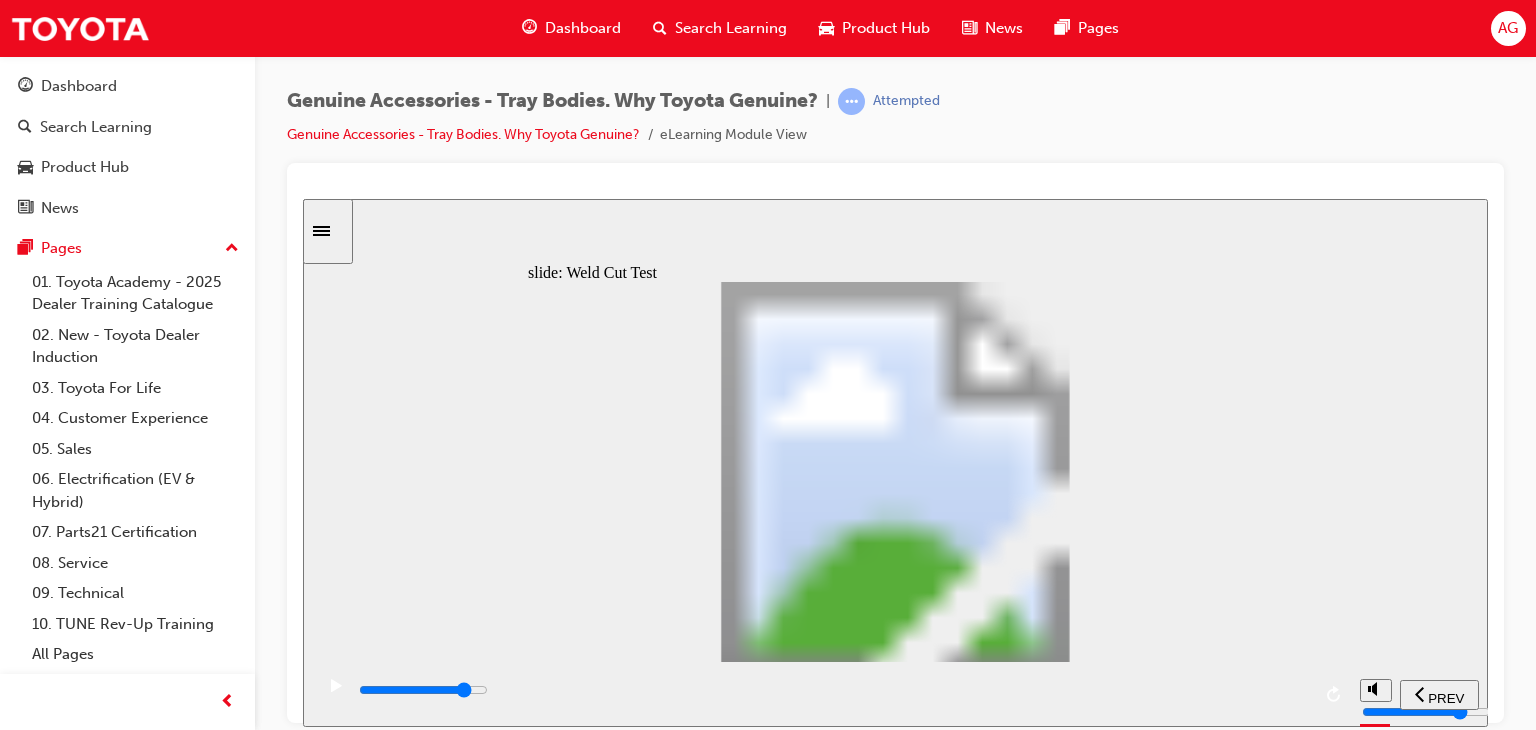 click at bounding box center (833, 694) 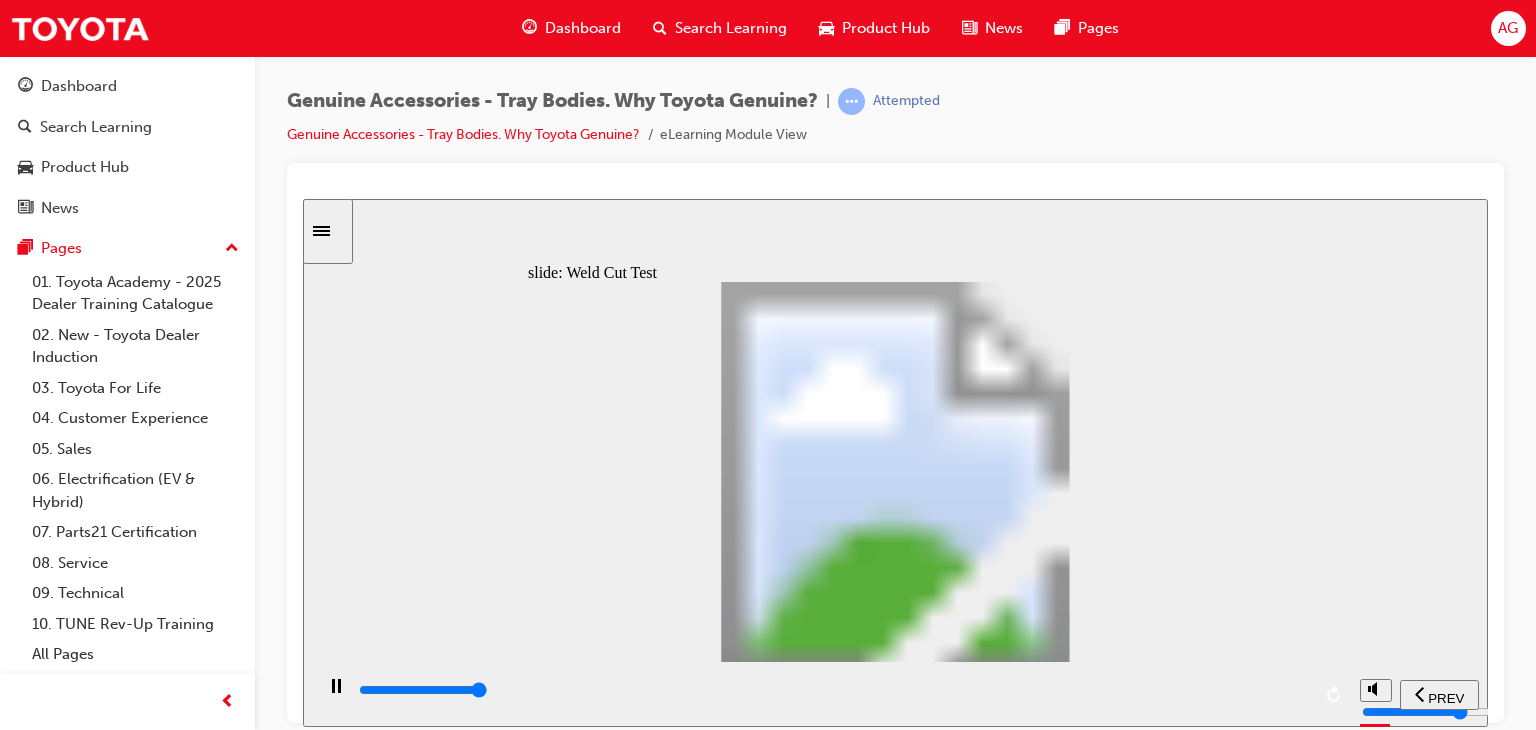click 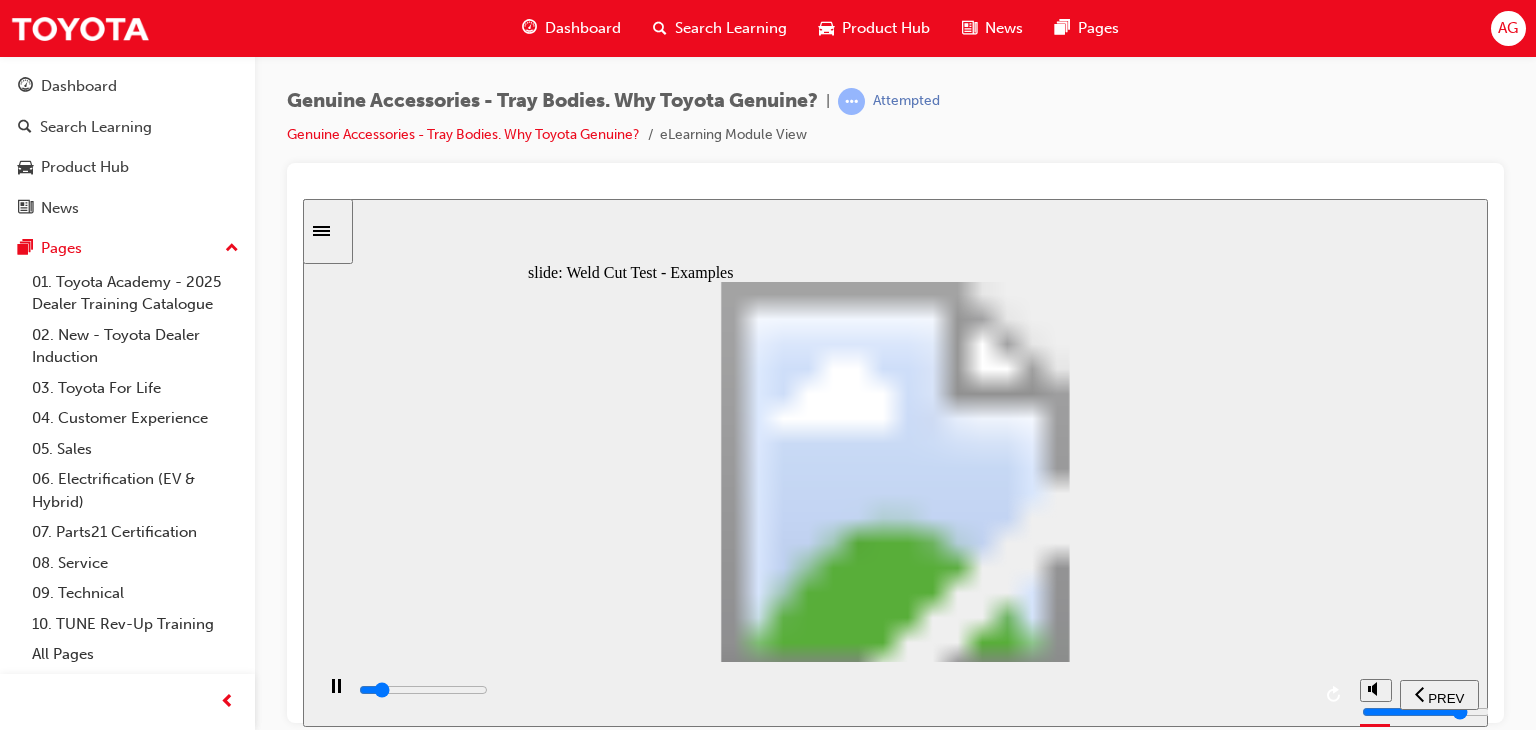 click 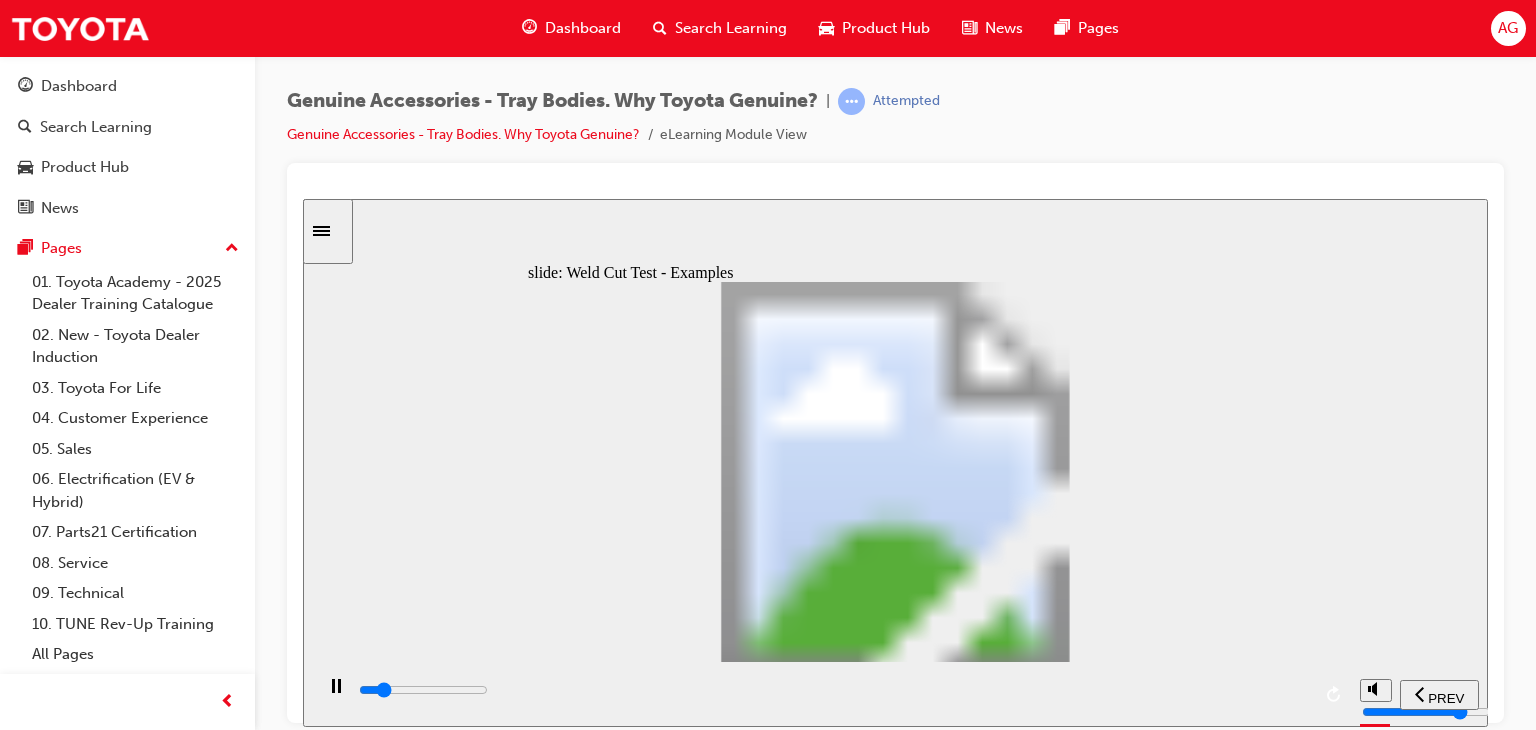 click 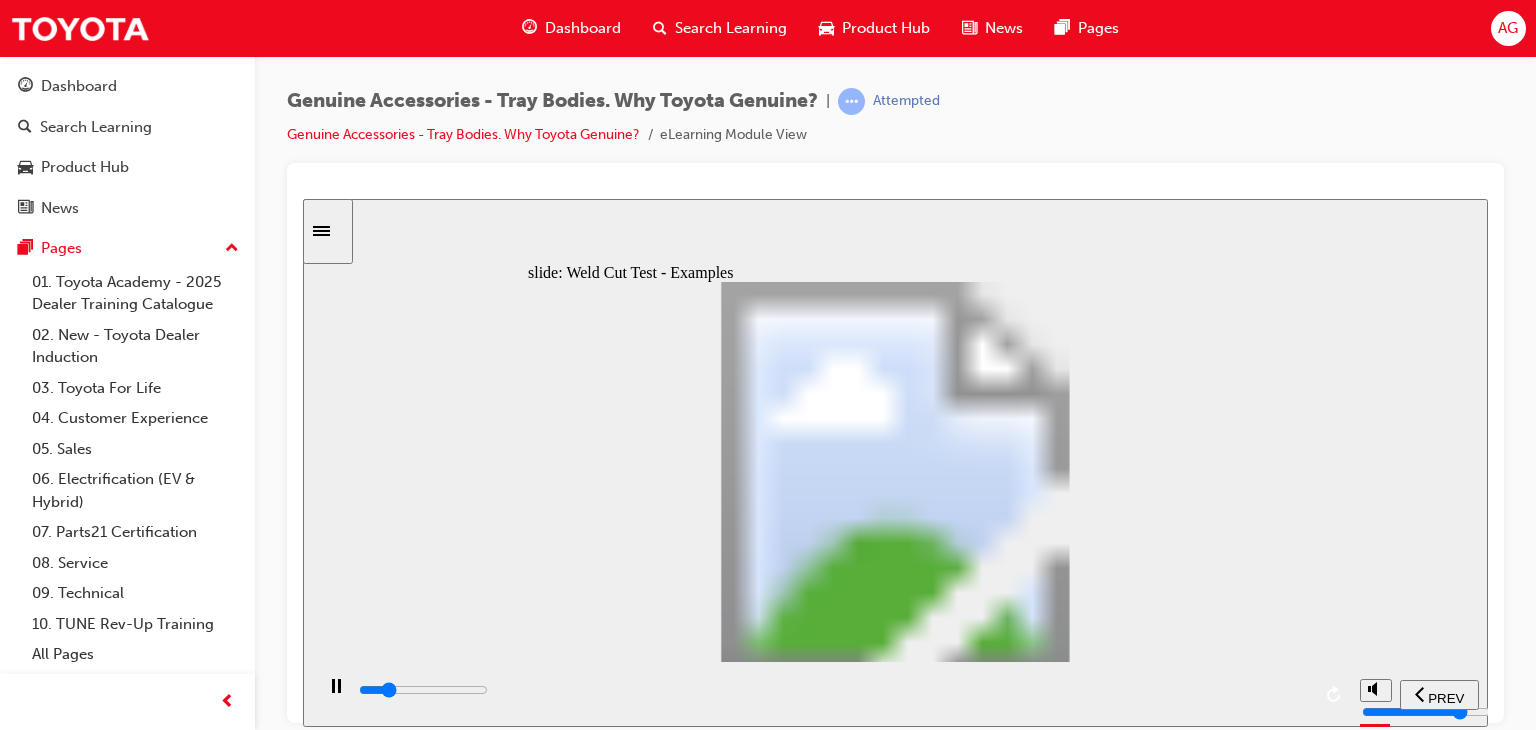 click at bounding box center [833, 690] 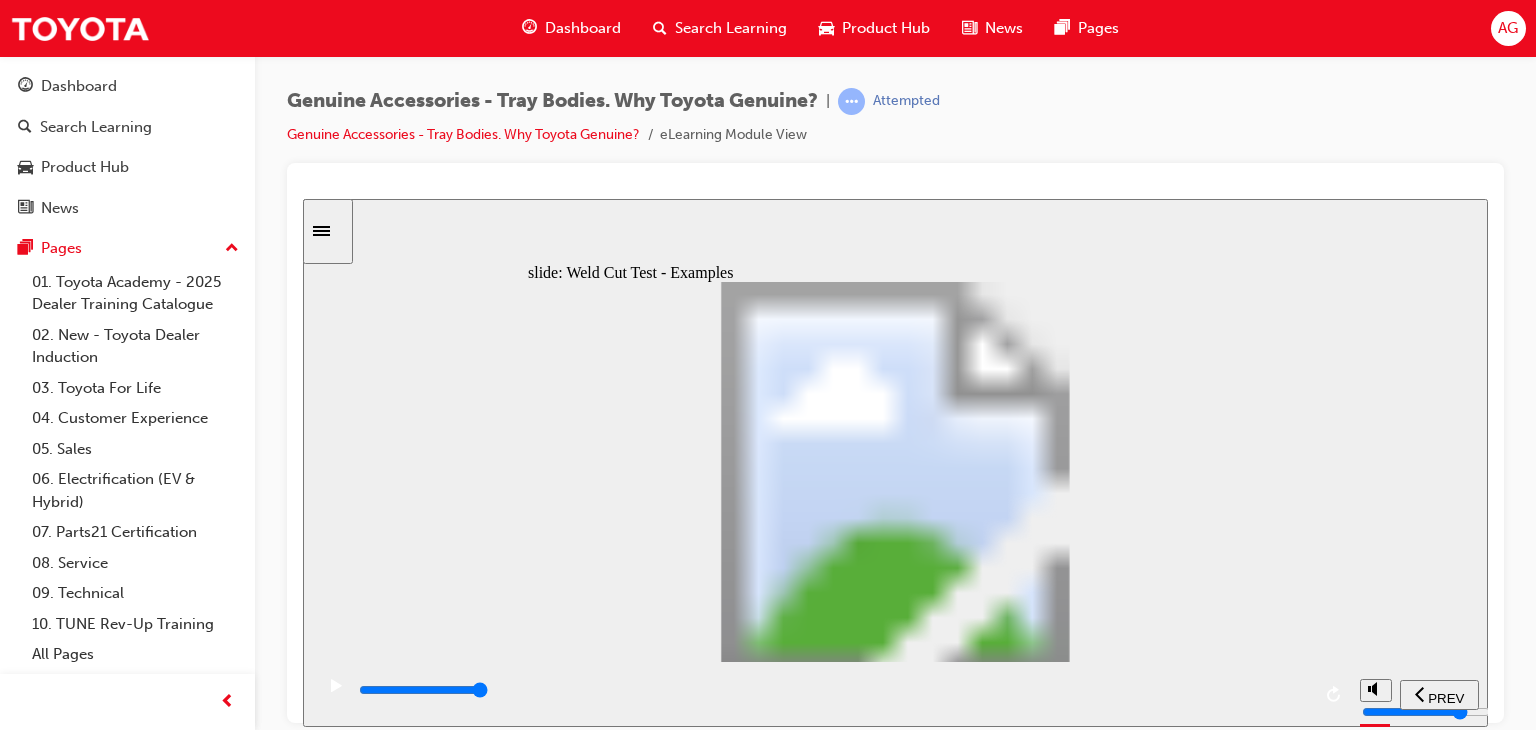 click 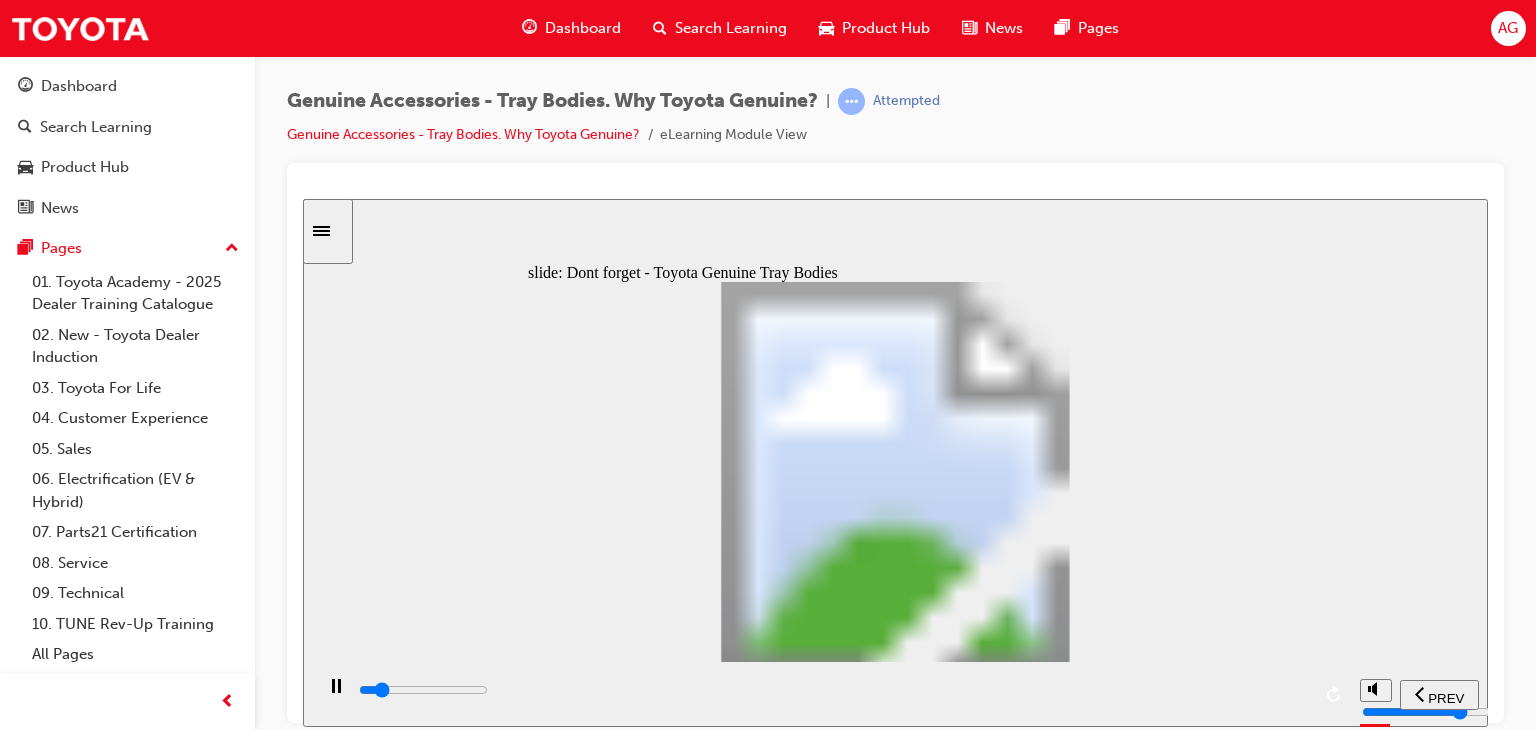 click 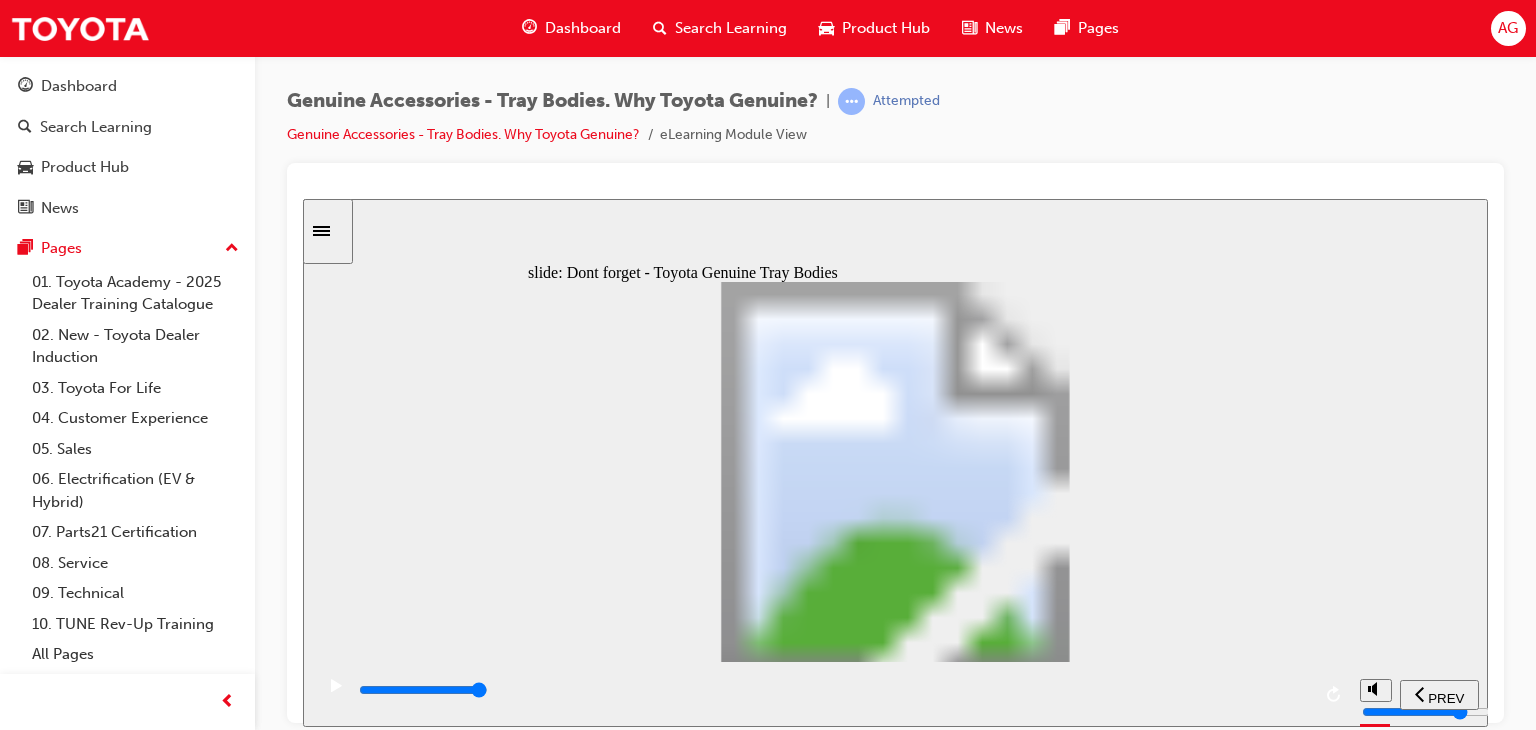 click 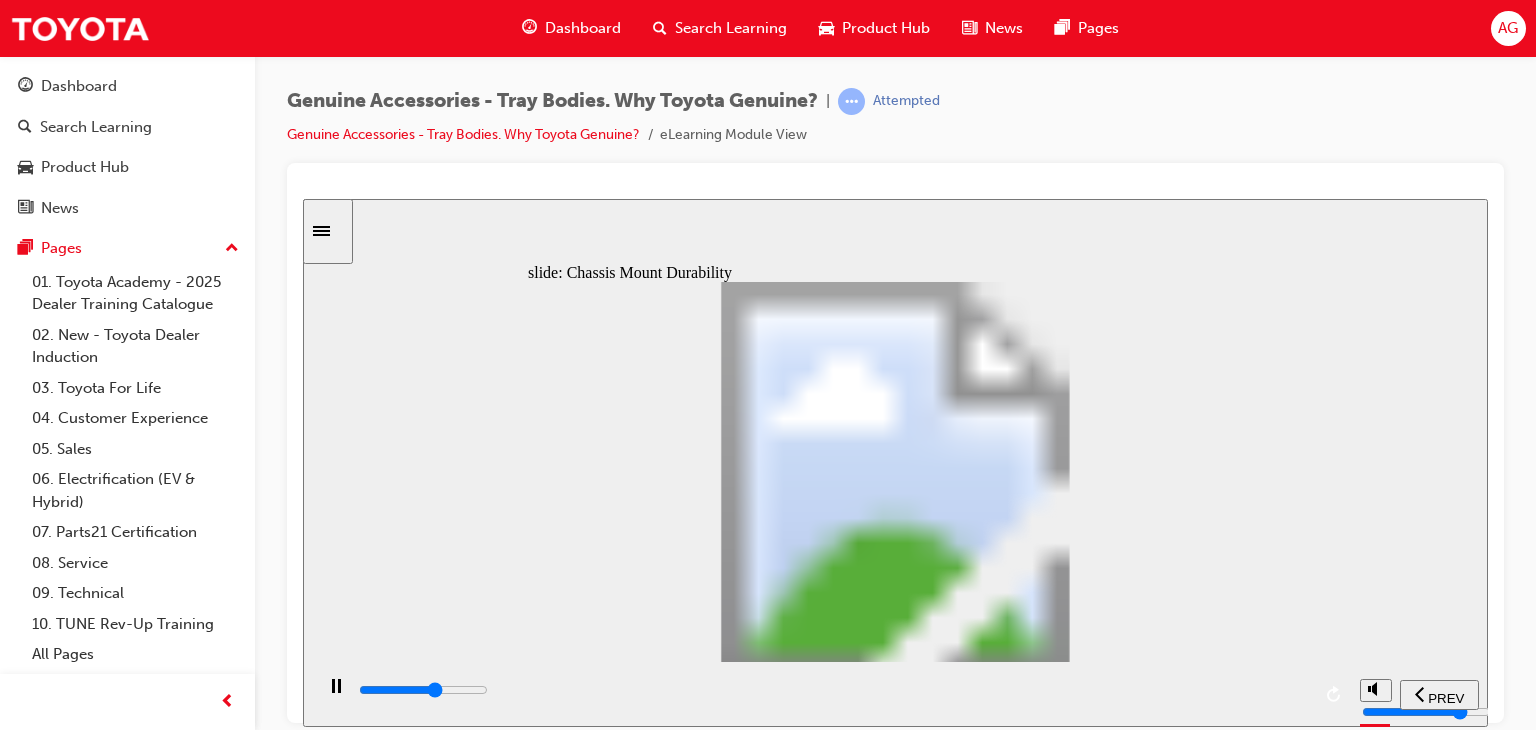 click 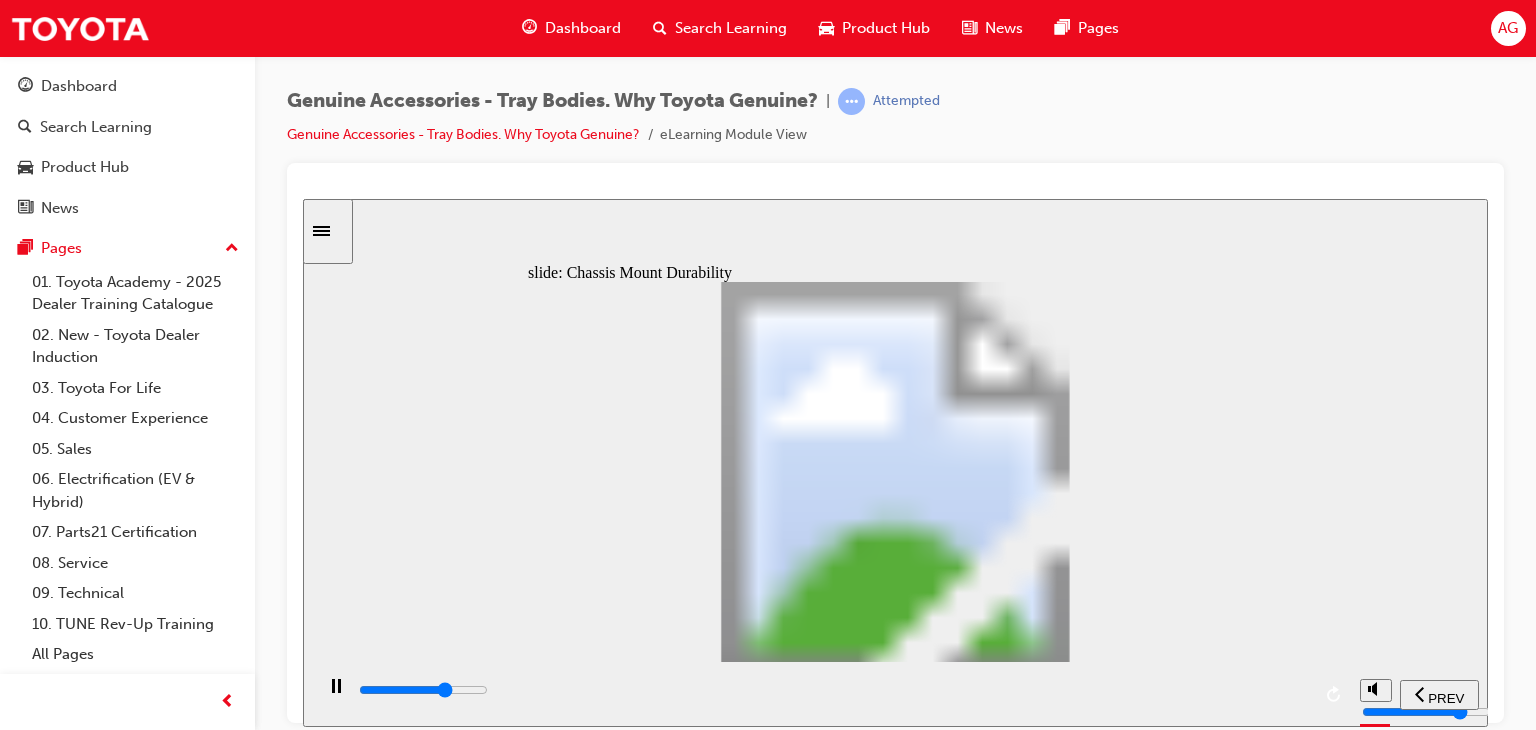 click 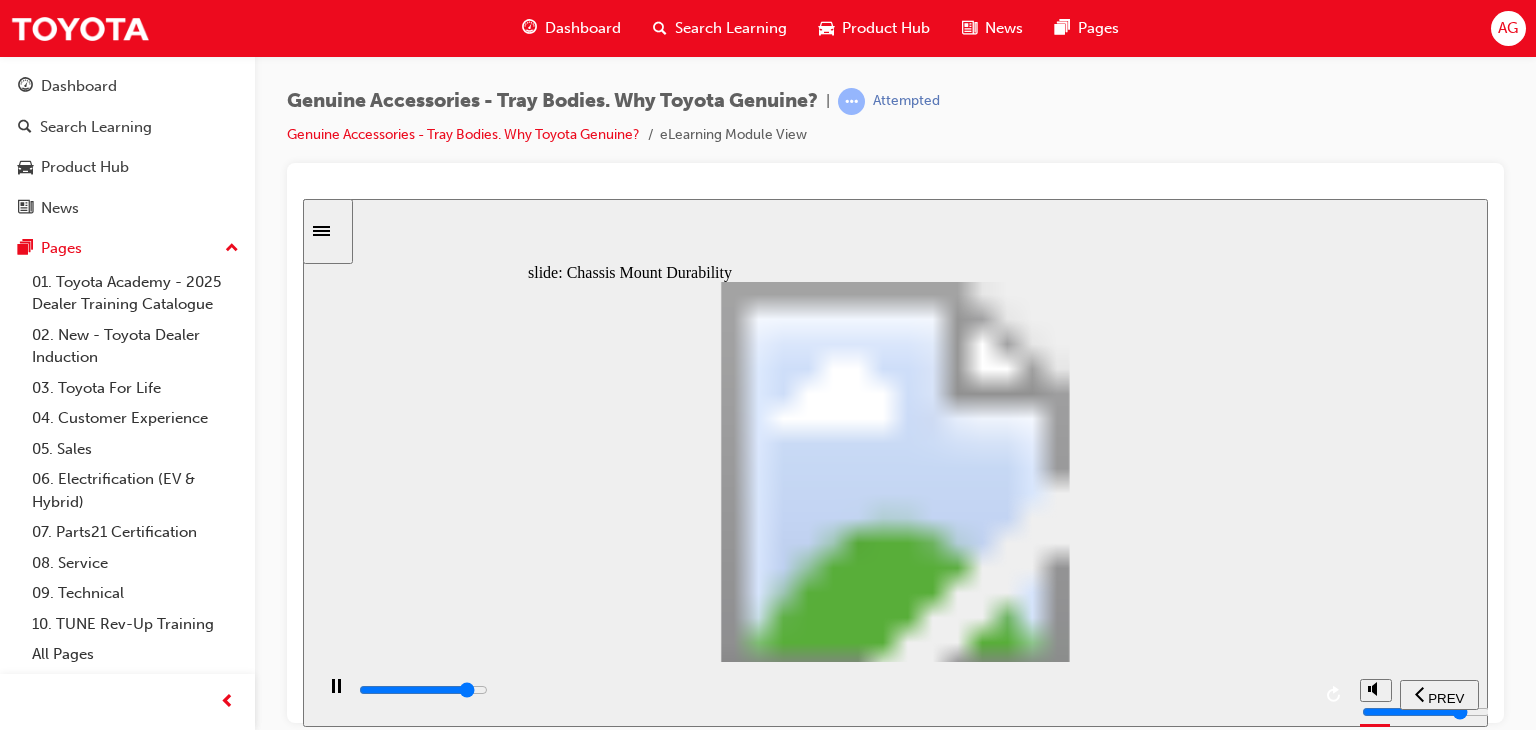 click 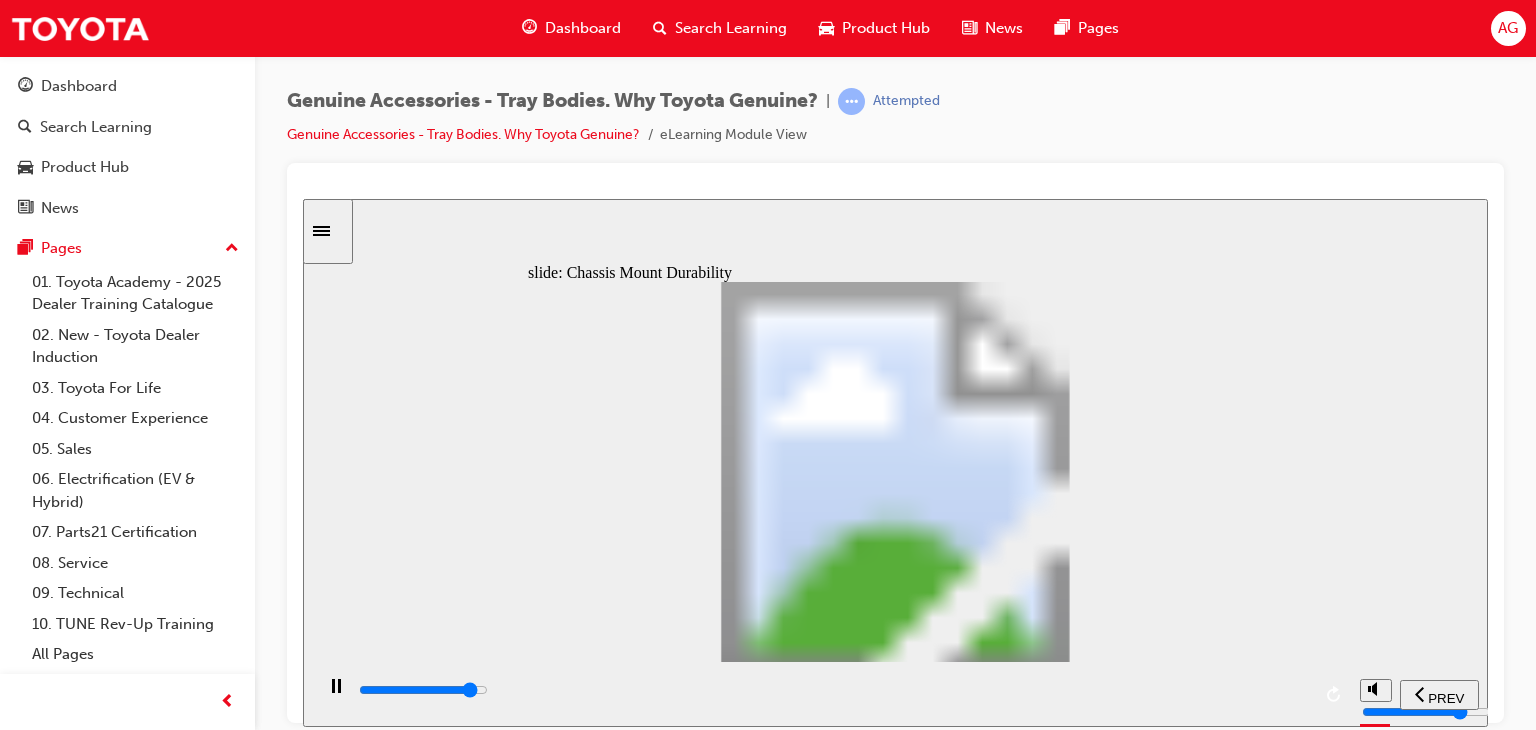 click 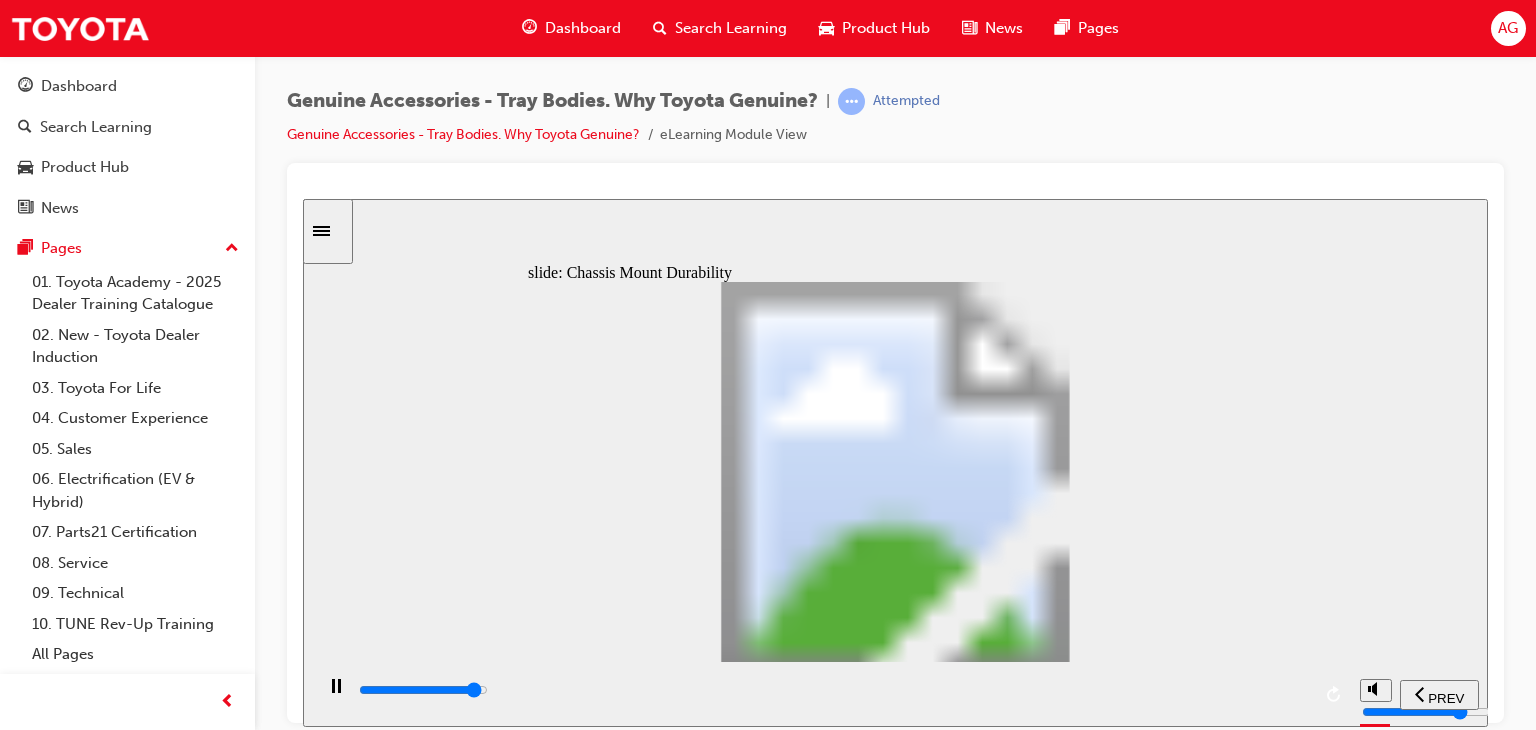 click 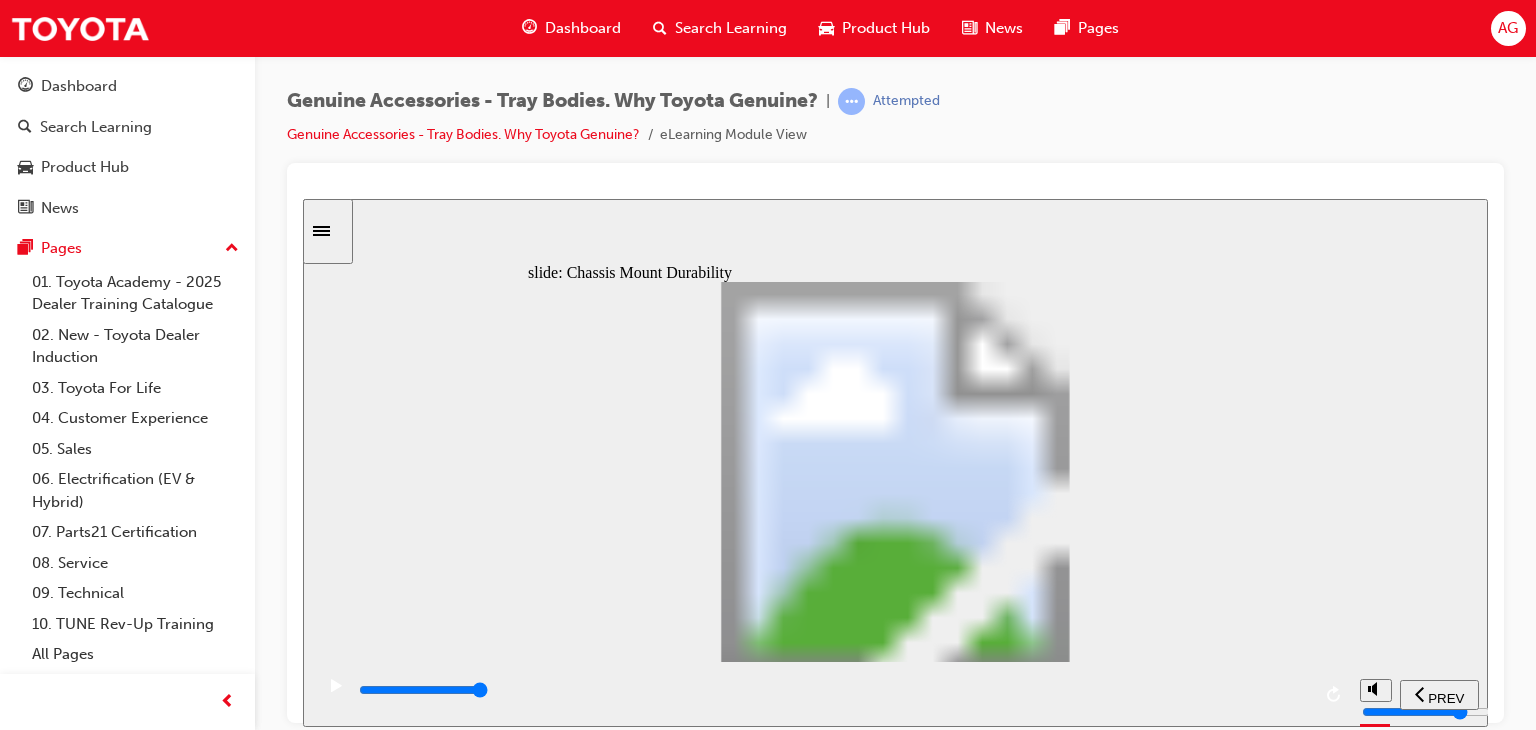 click 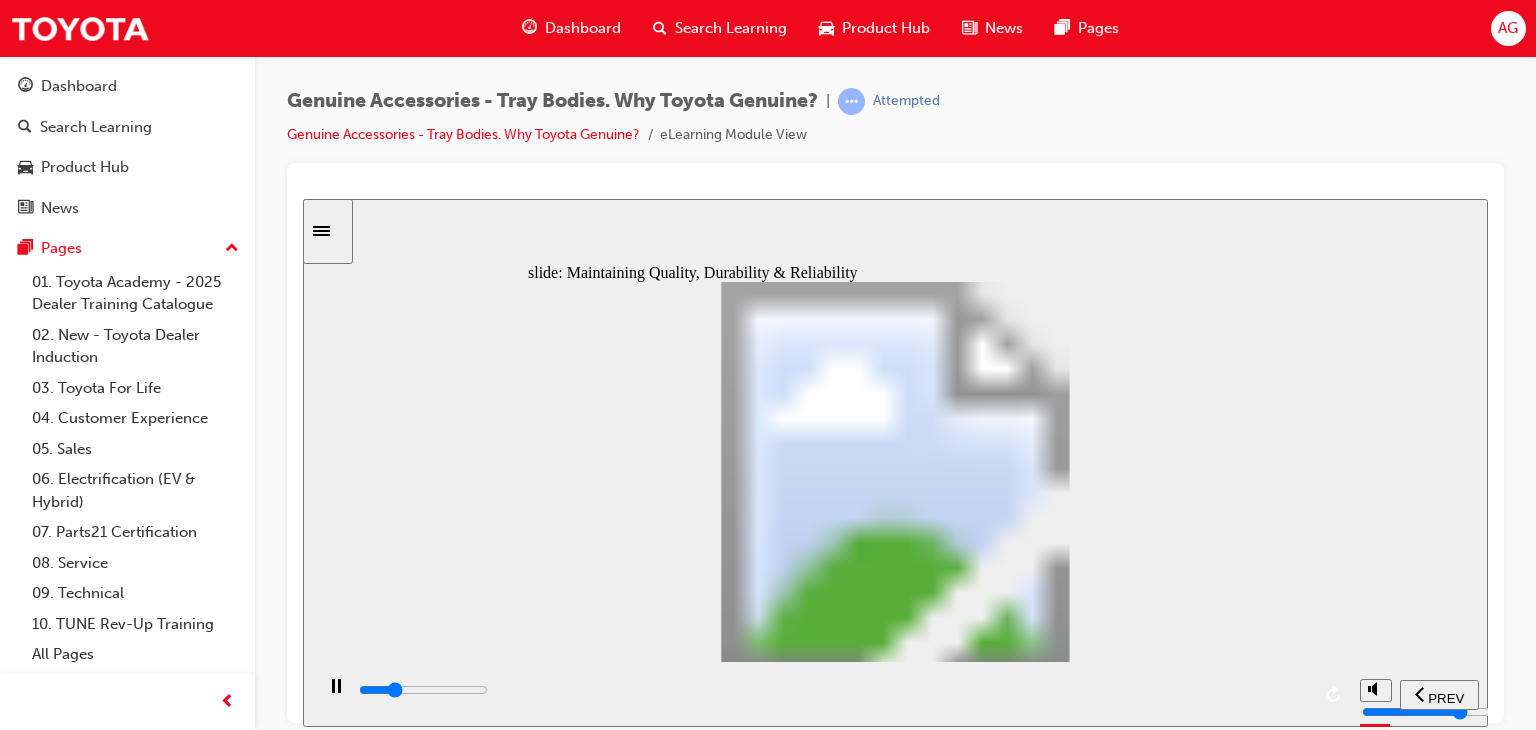click 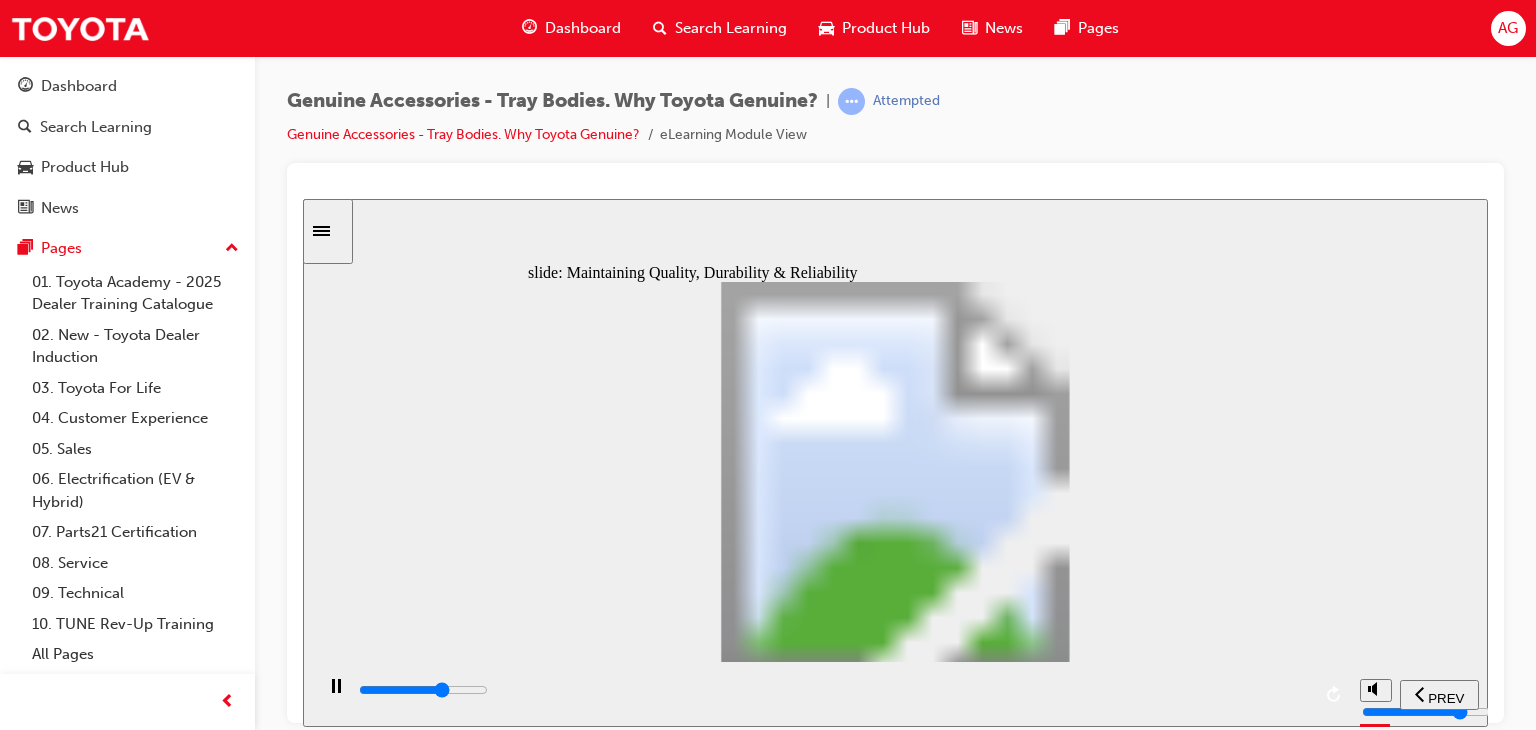 click 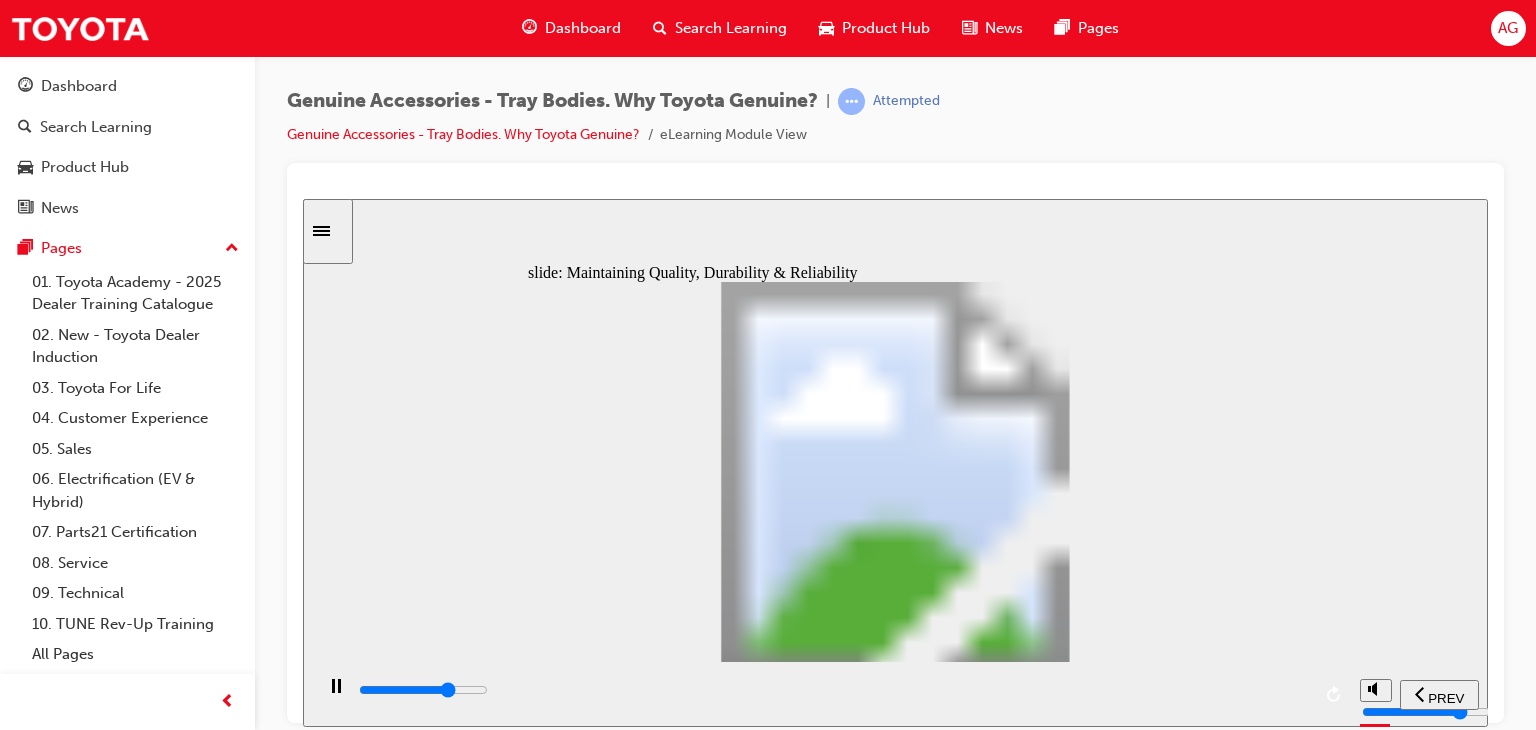 click 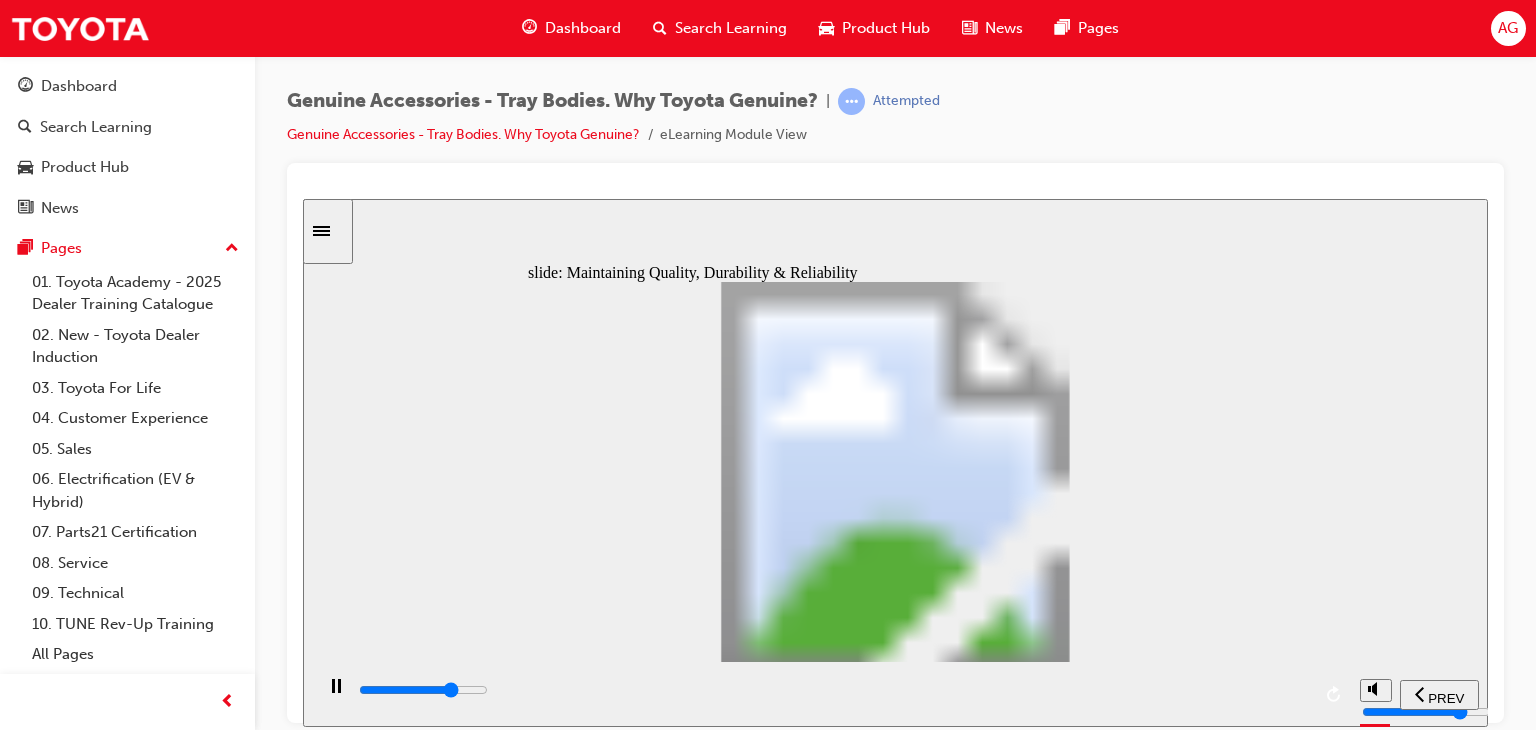 click 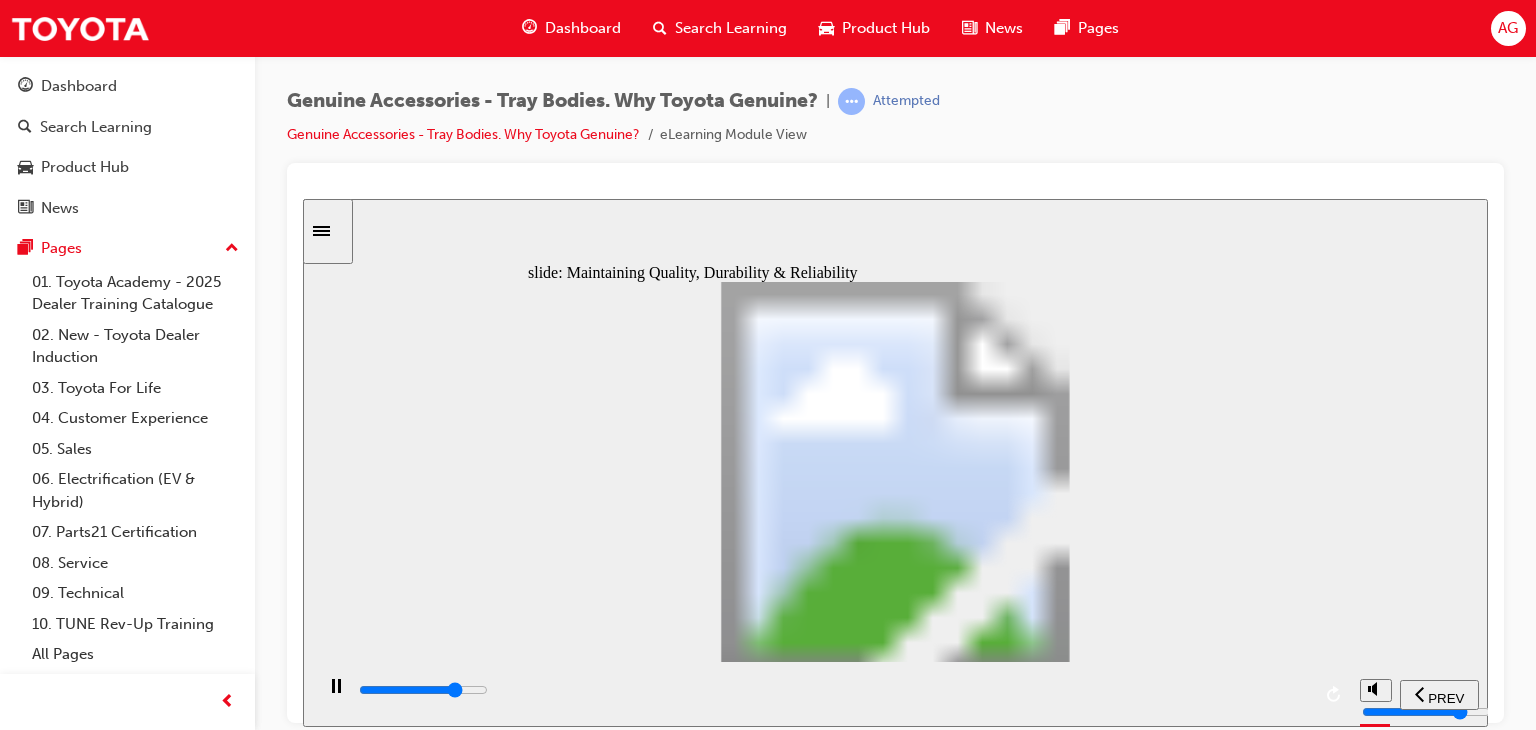 click at bounding box center (831, 693) 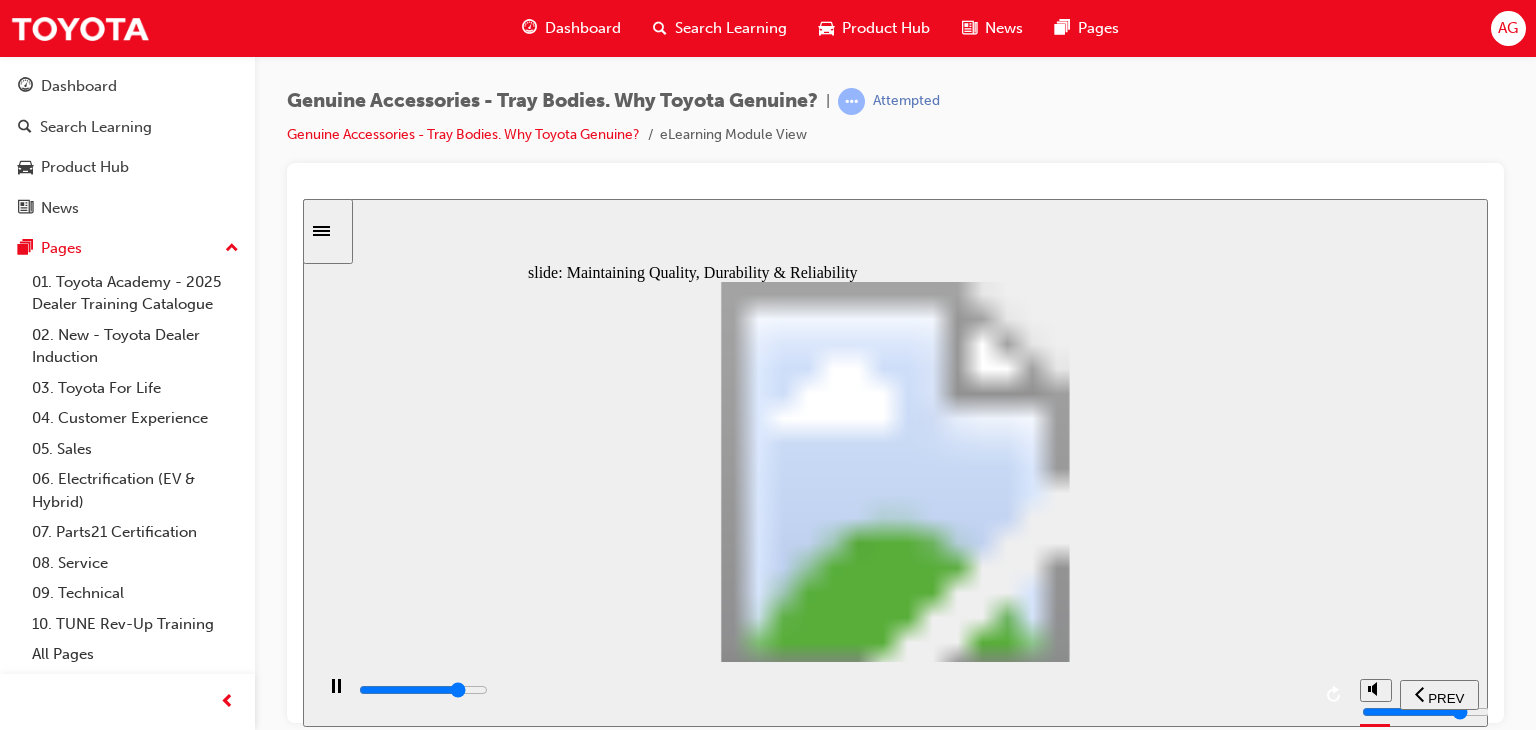 drag, startPoint x: 785, startPoint y: 620, endPoint x: 784, endPoint y: 639, distance: 19.026299 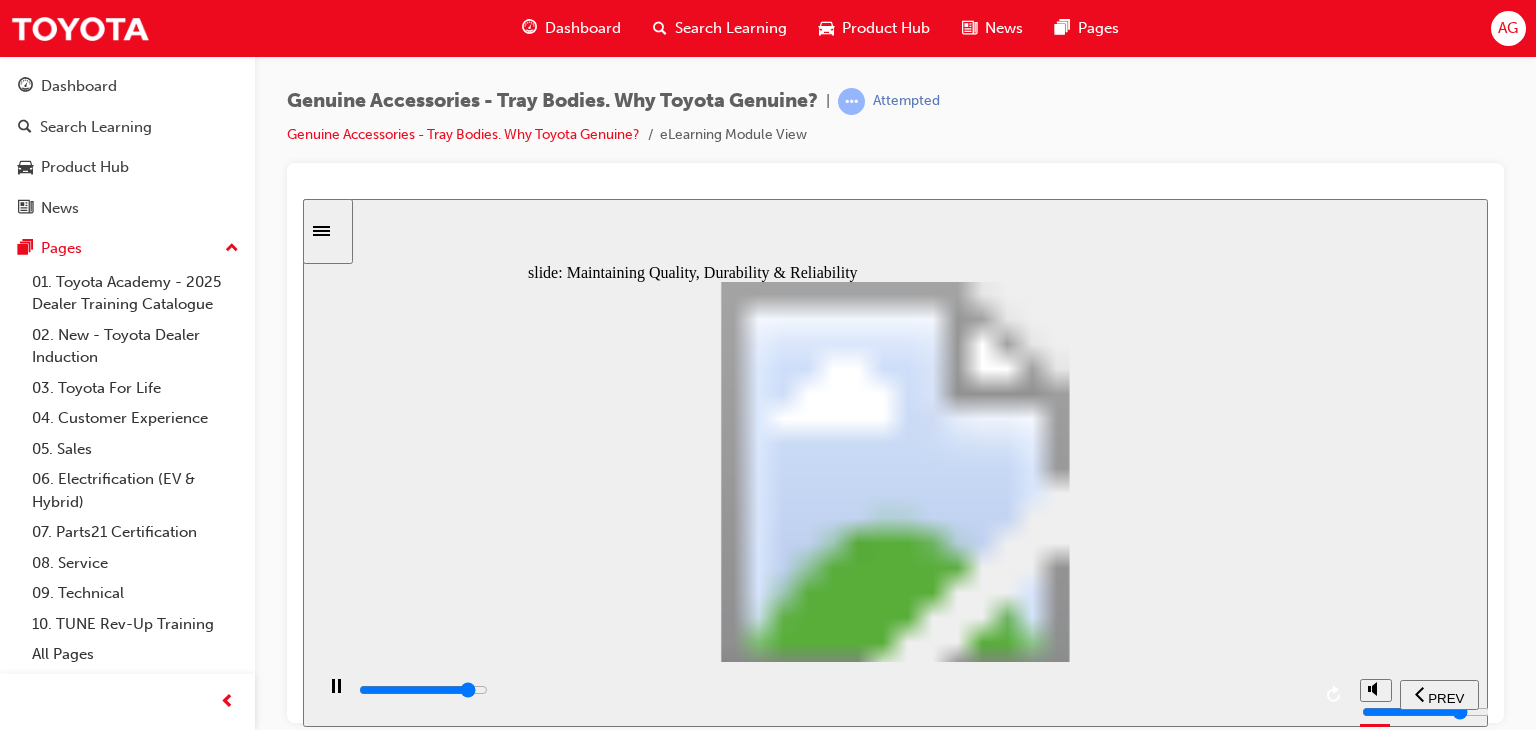 click 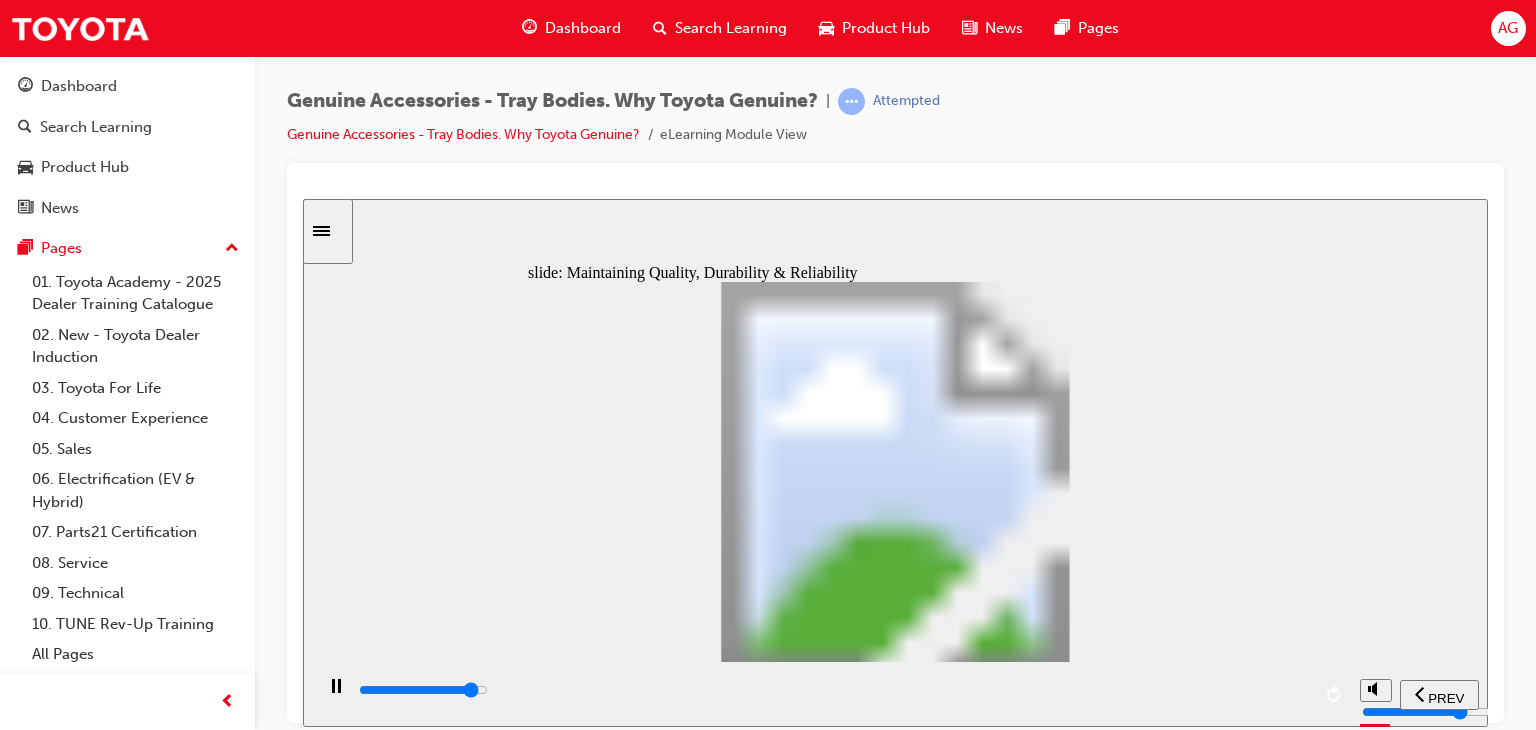 click 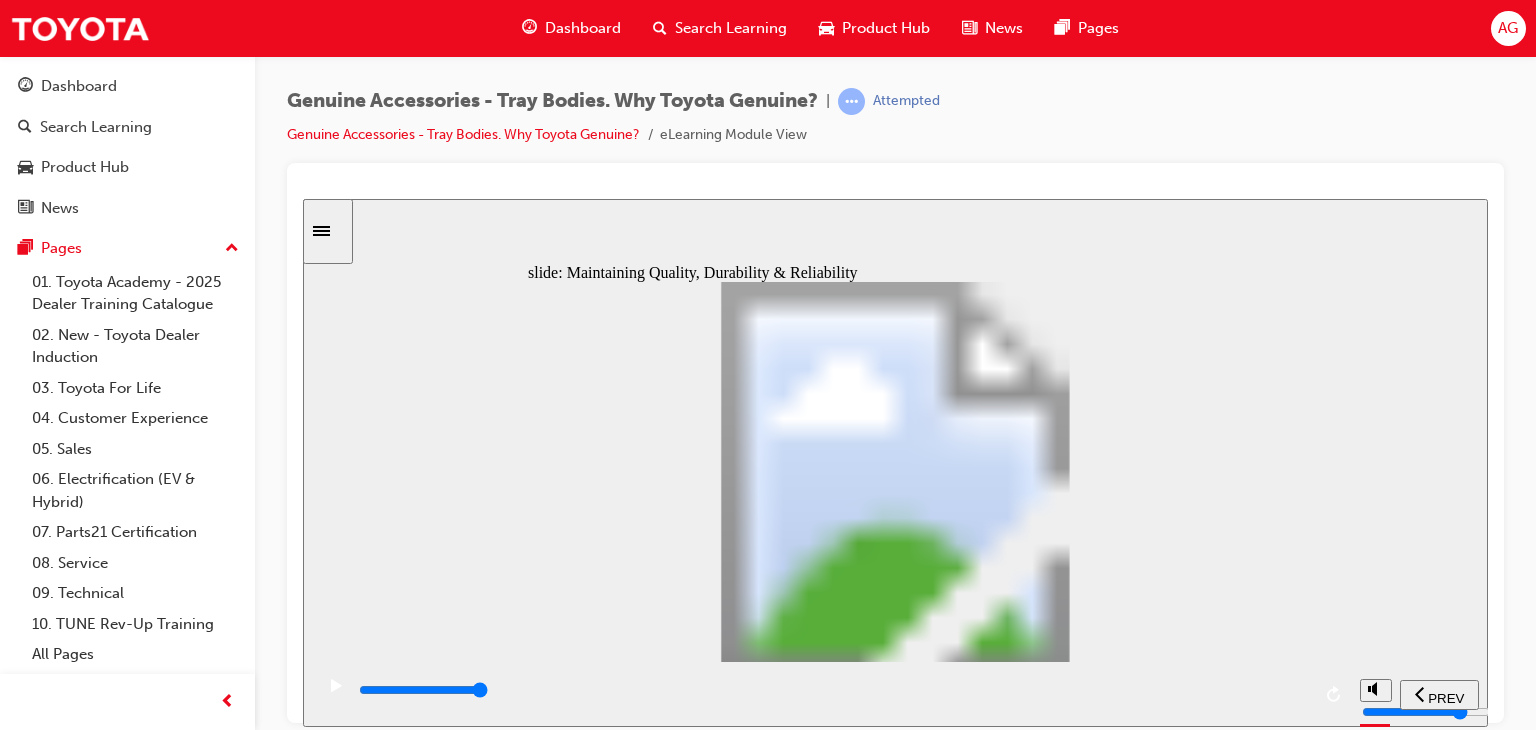 drag, startPoint x: 790, startPoint y: 536, endPoint x: 803, endPoint y: 543, distance: 14.764823 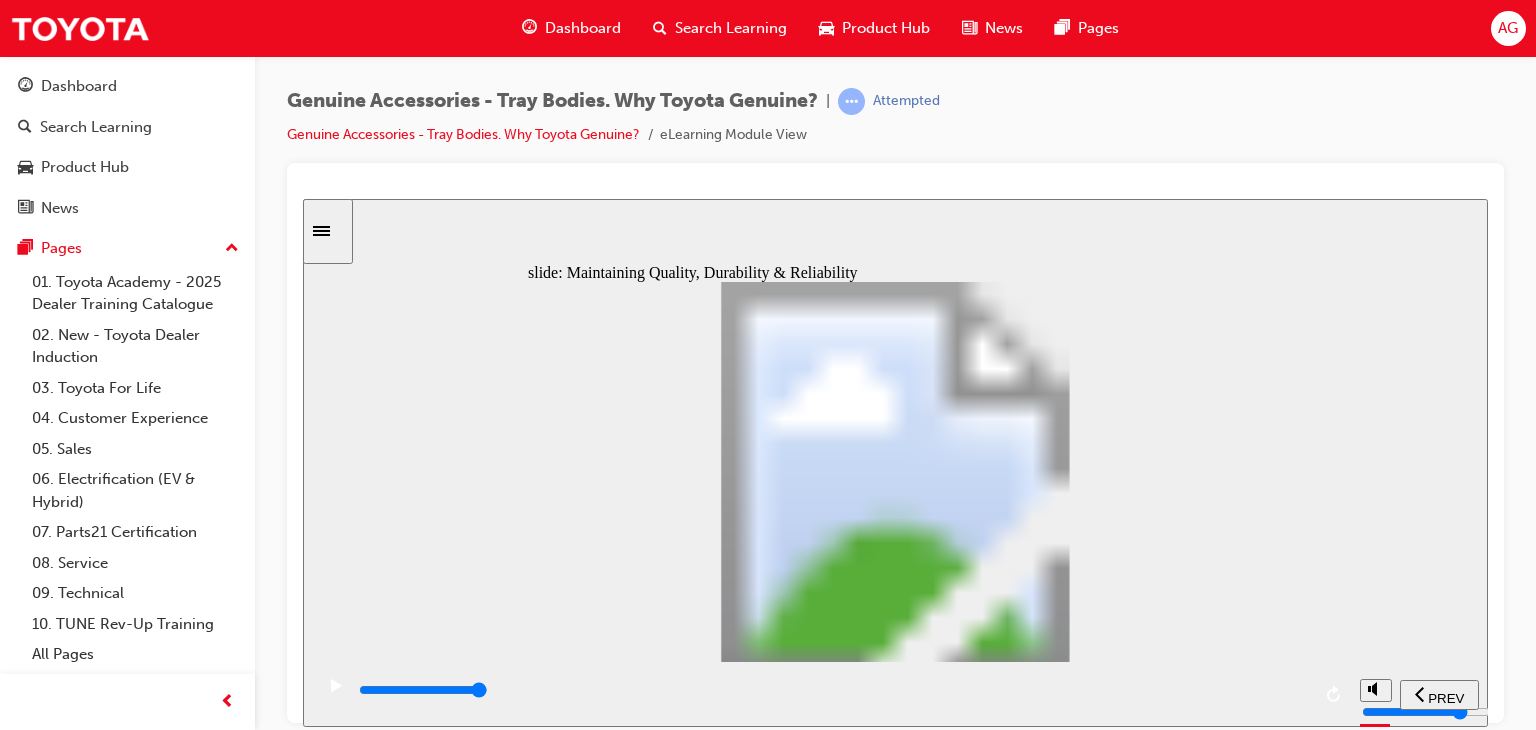 click 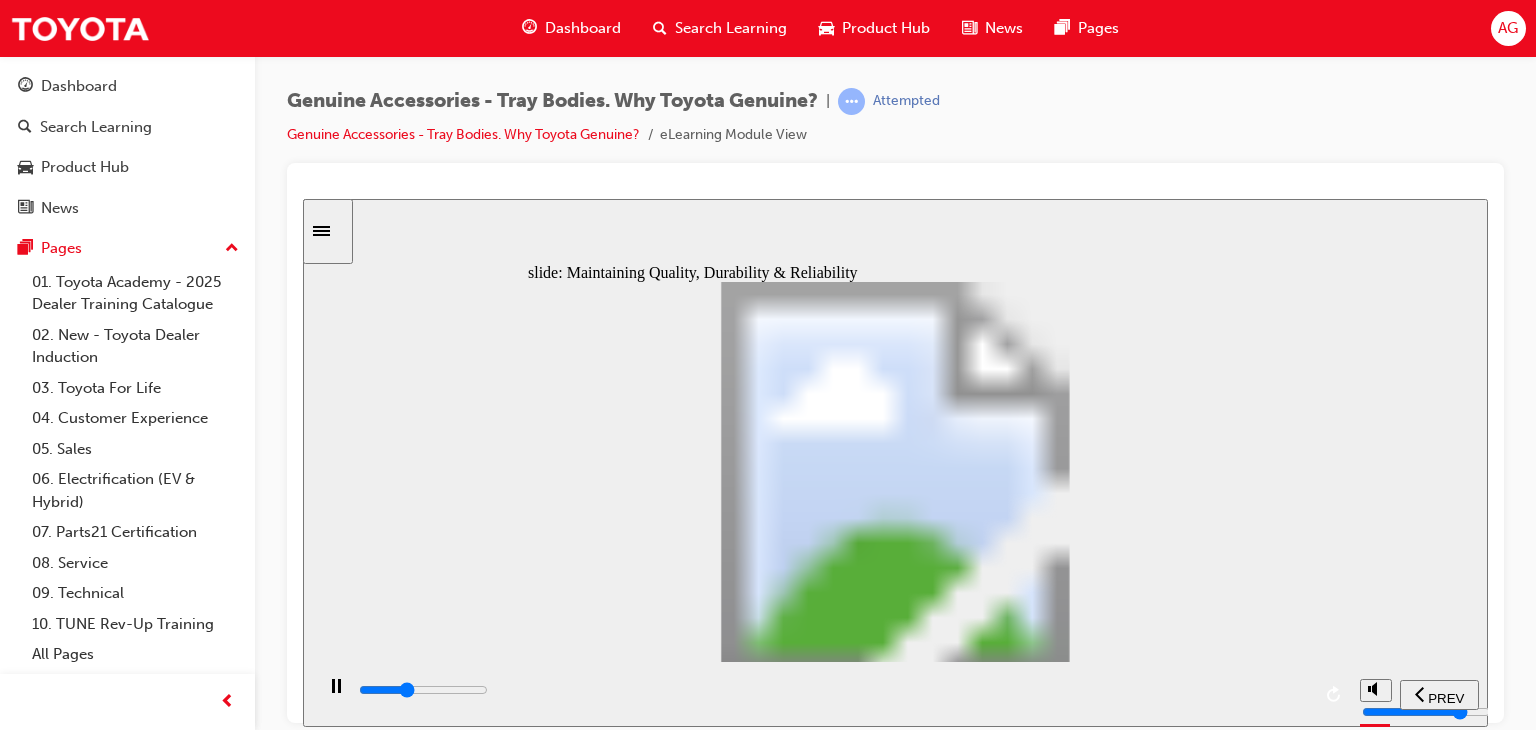 drag, startPoint x: 809, startPoint y: 458, endPoint x: 819, endPoint y: 451, distance: 12.206555 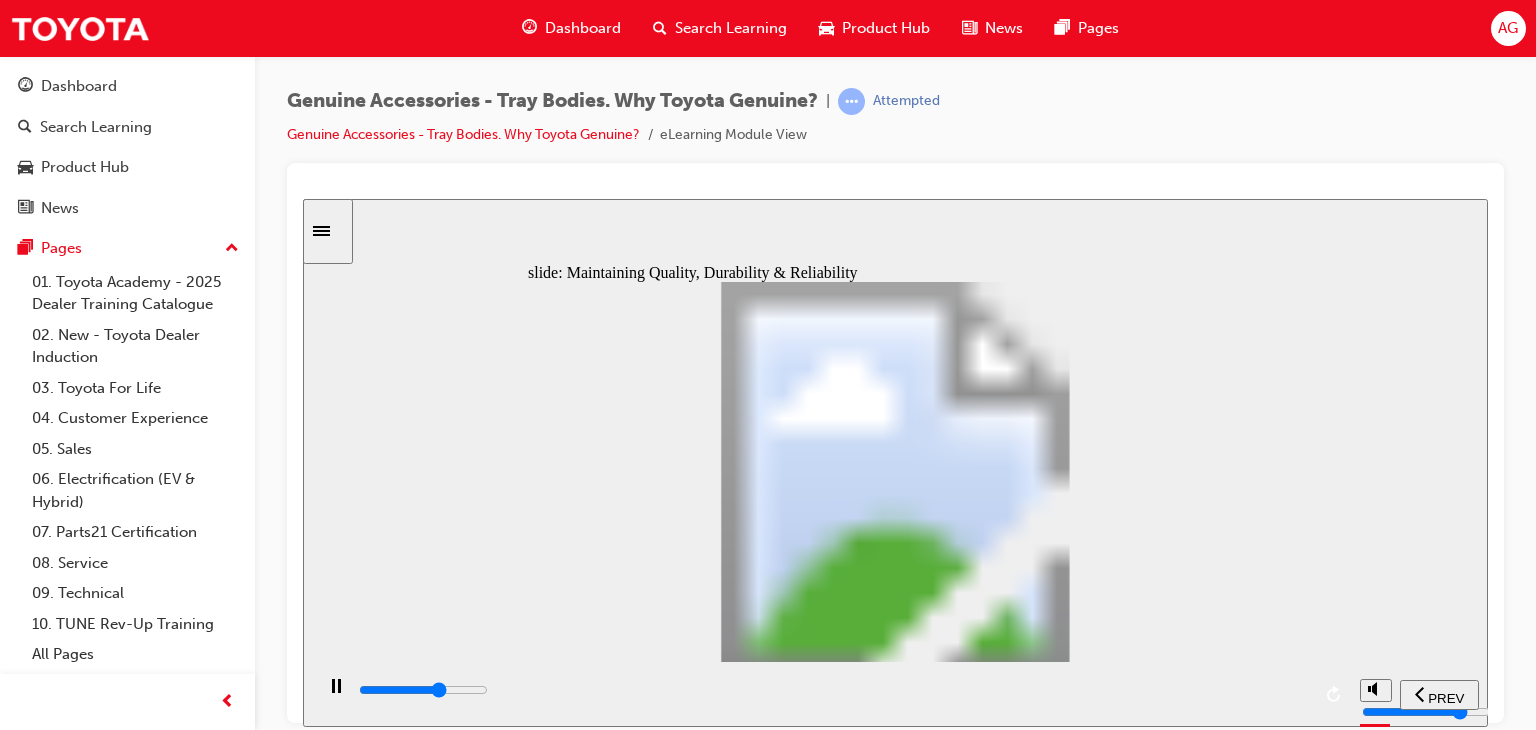 click at bounding box center [833, 690] 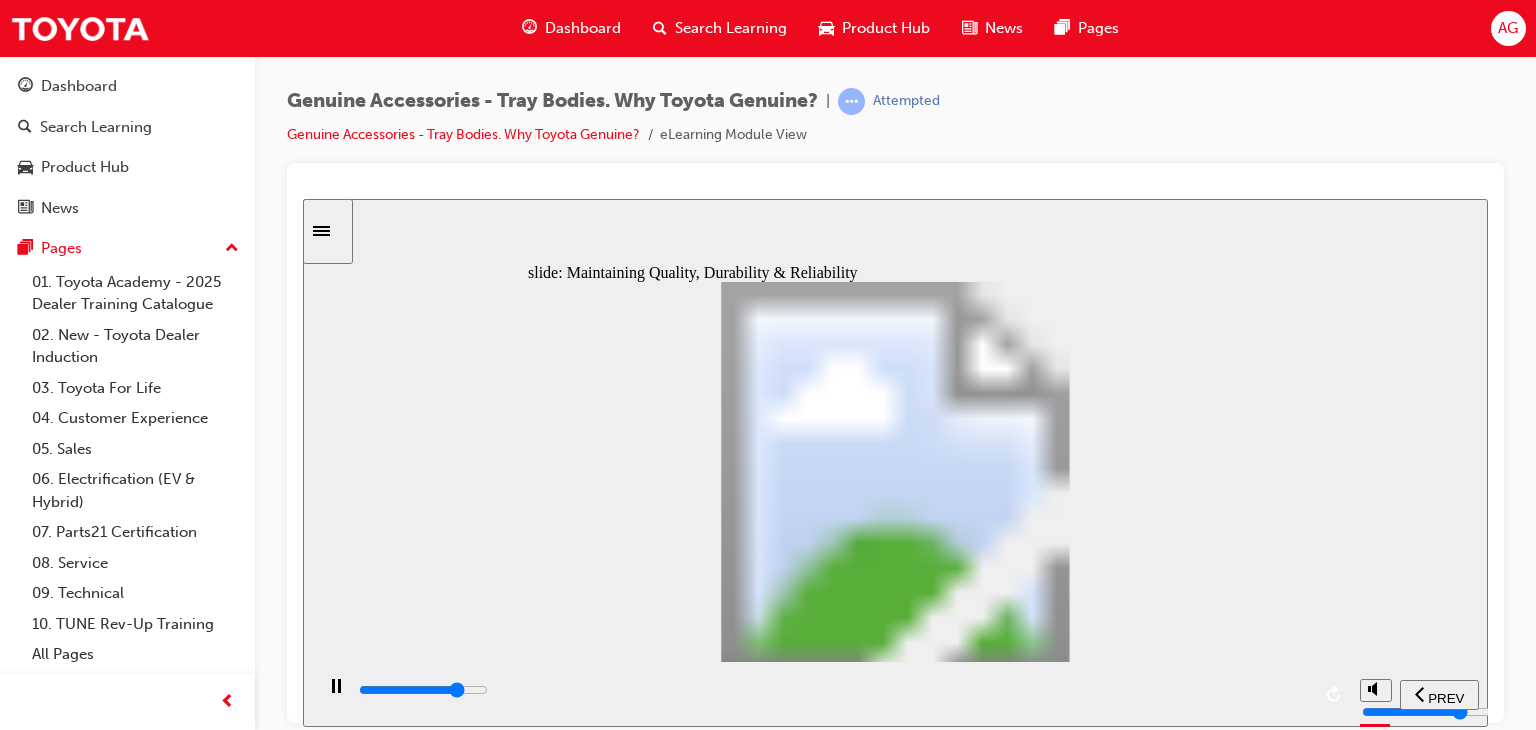 click at bounding box center [833, 690] 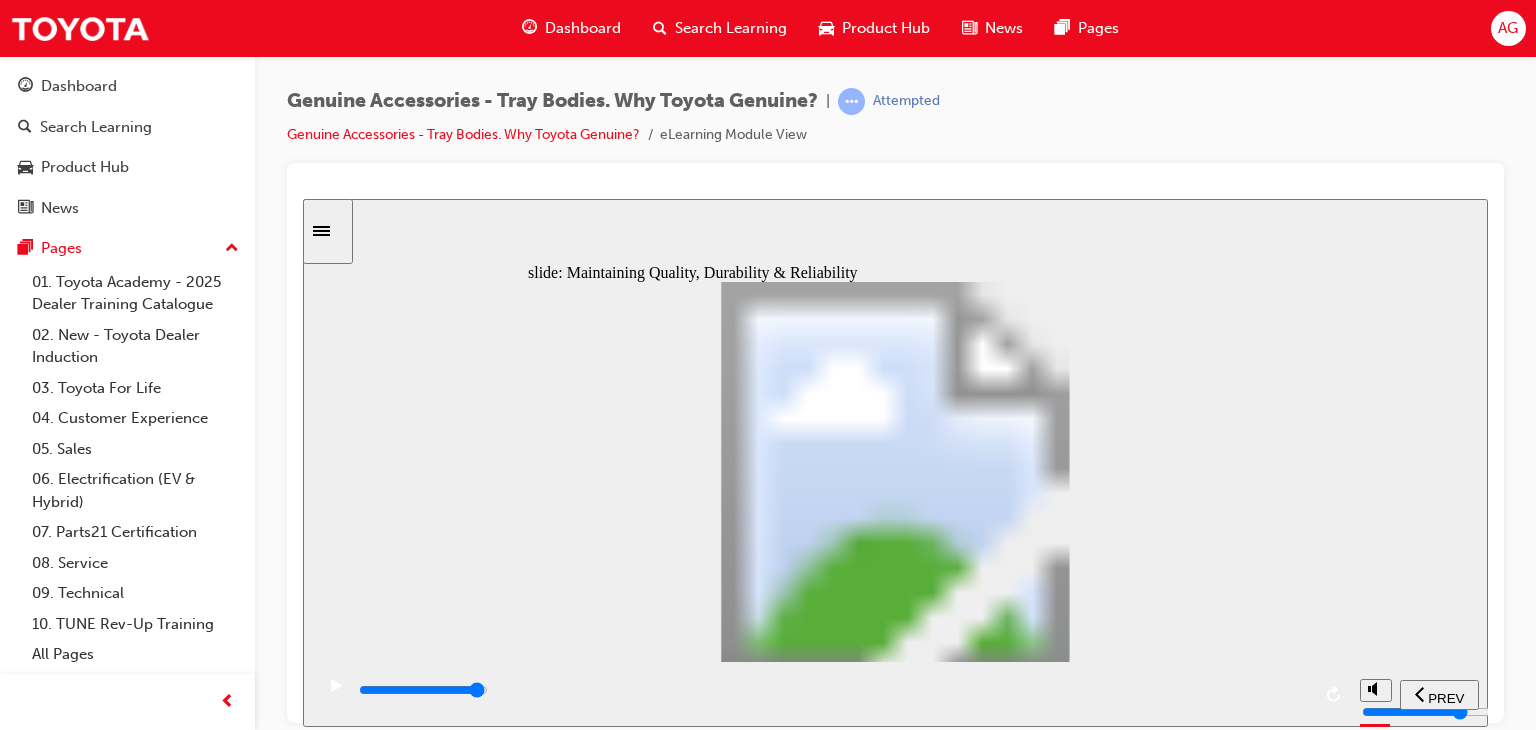 drag, startPoint x: 1265, startPoint y: 689, endPoint x: 1240, endPoint y: 640, distance: 55.00909 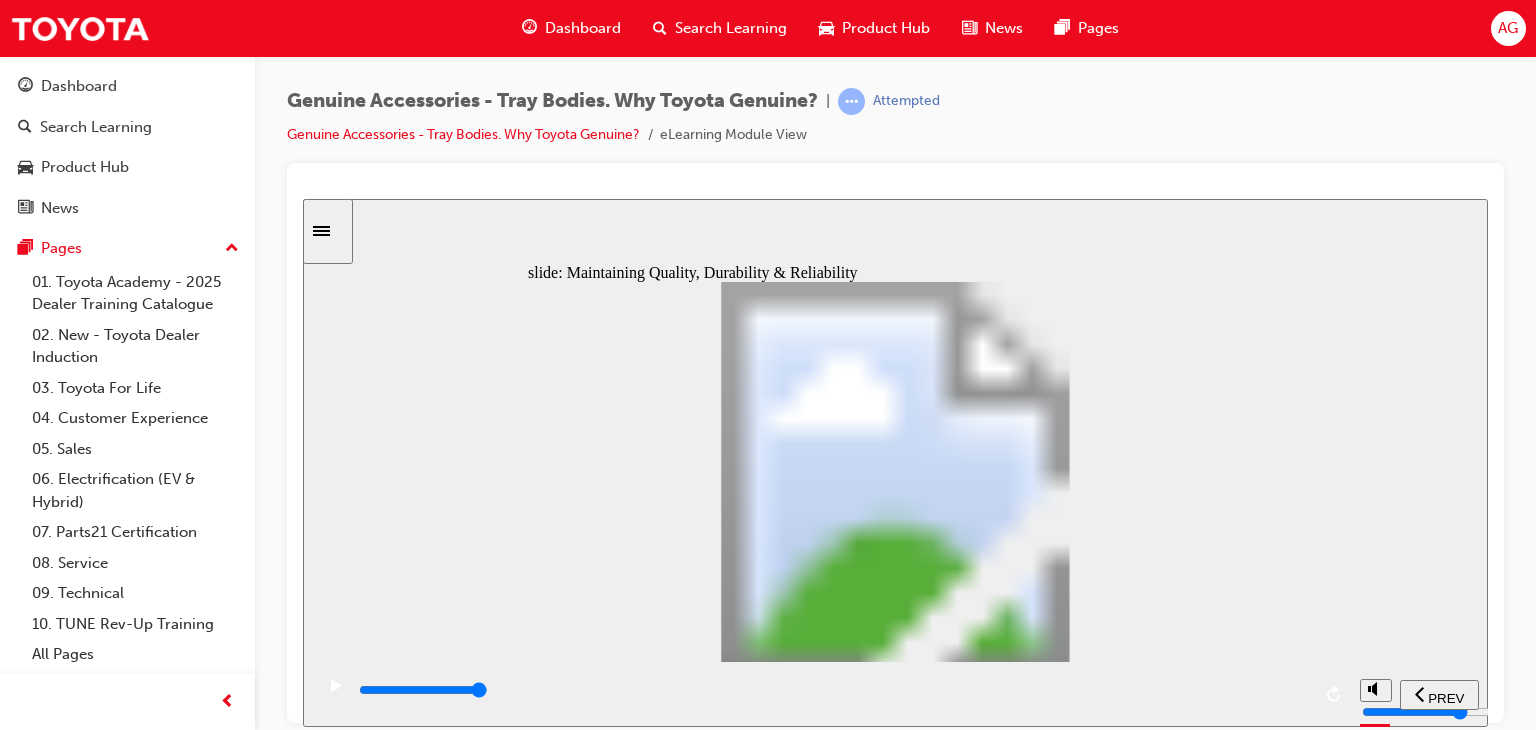 click 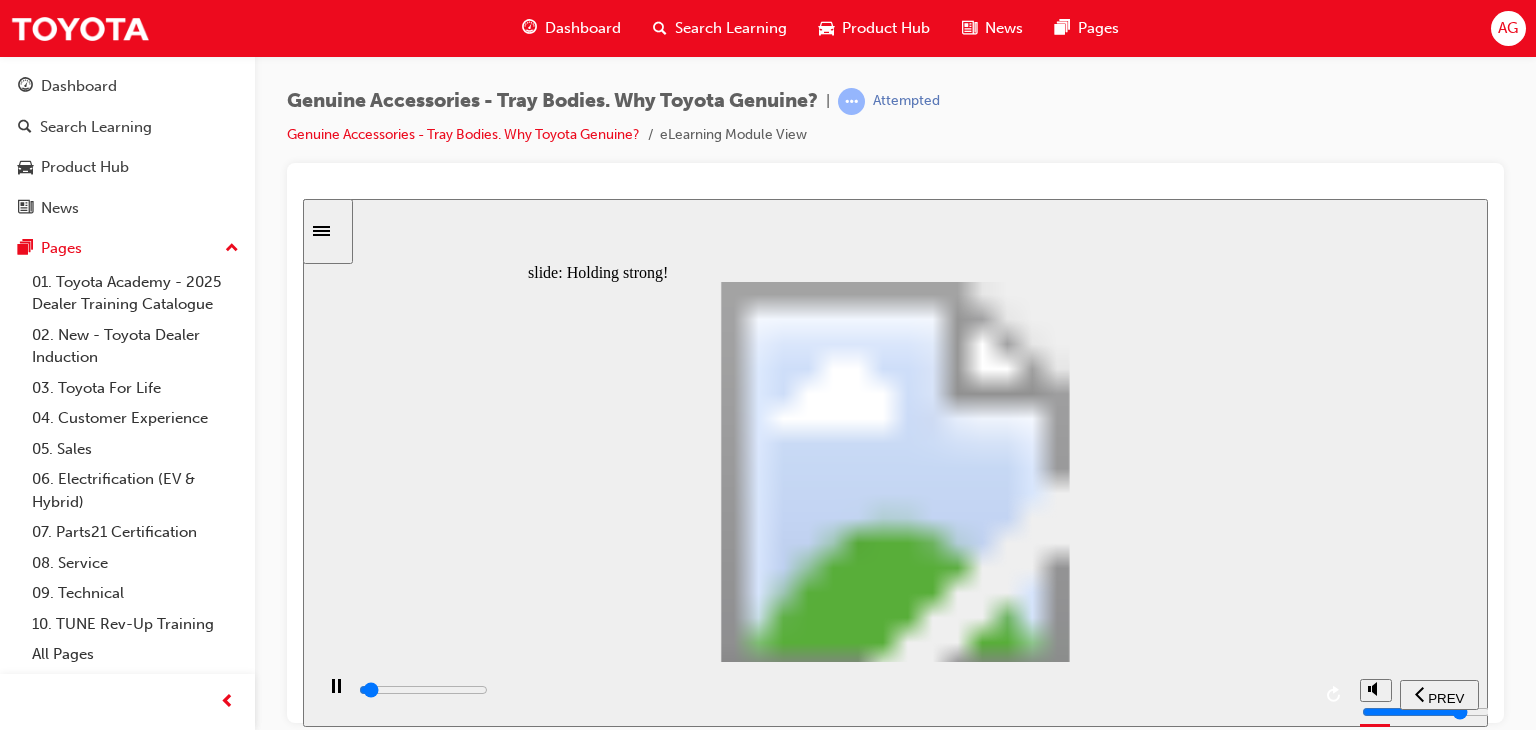click at bounding box center (895, 1333) 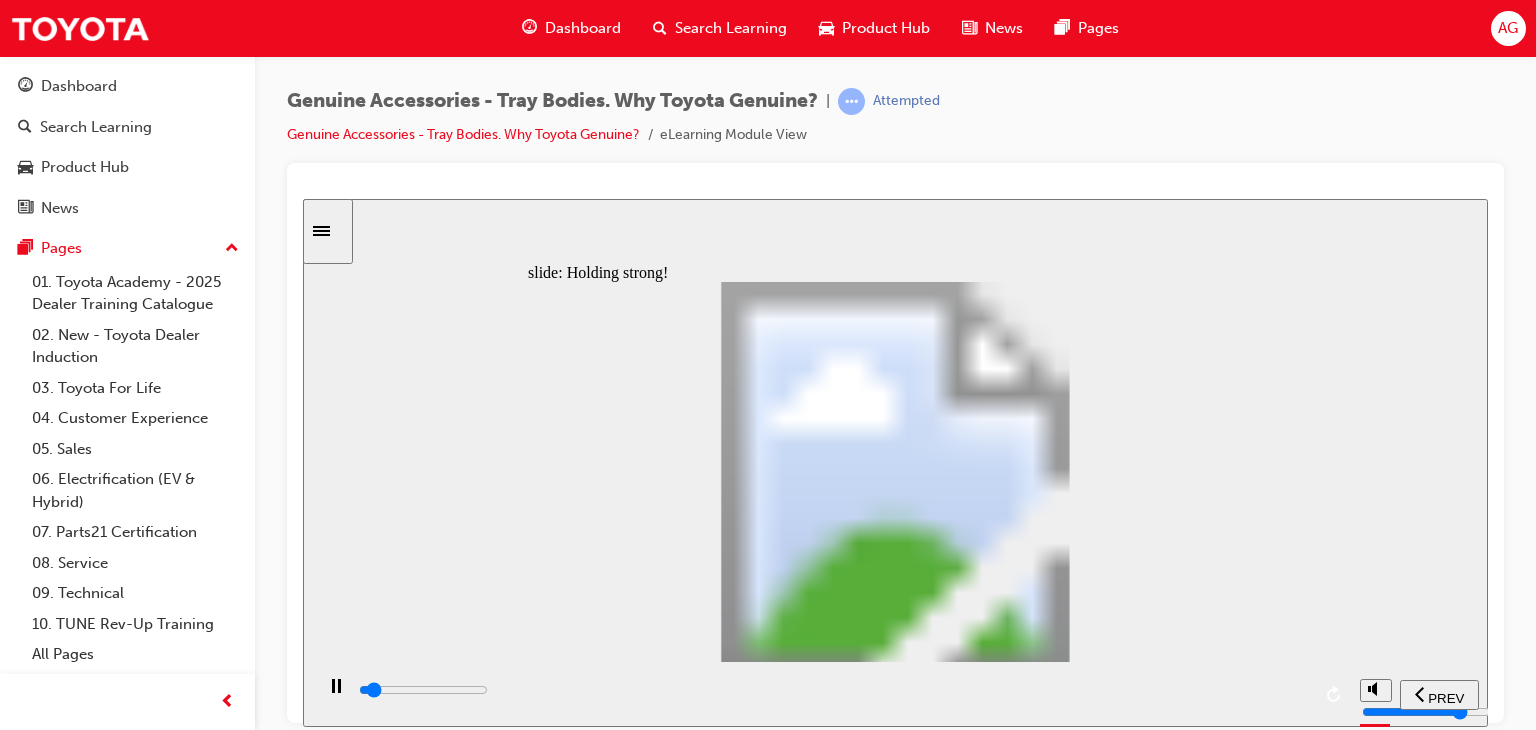 click on "Love it! So… Rectangle 1 Despite the constant vibration from the daily driving on unsealed rough roads around his farm [PERSON_NAME]’s  Toyota Genuine Tray Body  "holds strong ". Star 2 Star 4 Star 1 Star 5 Star 3 Freeform 1 Despite the constant vibration rom the daily driving  on unsealed rough roads around his arm [PERSON_NAME]’s  Toota Gnn Tra Bod  "hold trong ". o… Love it!" at bounding box center [895, 480] 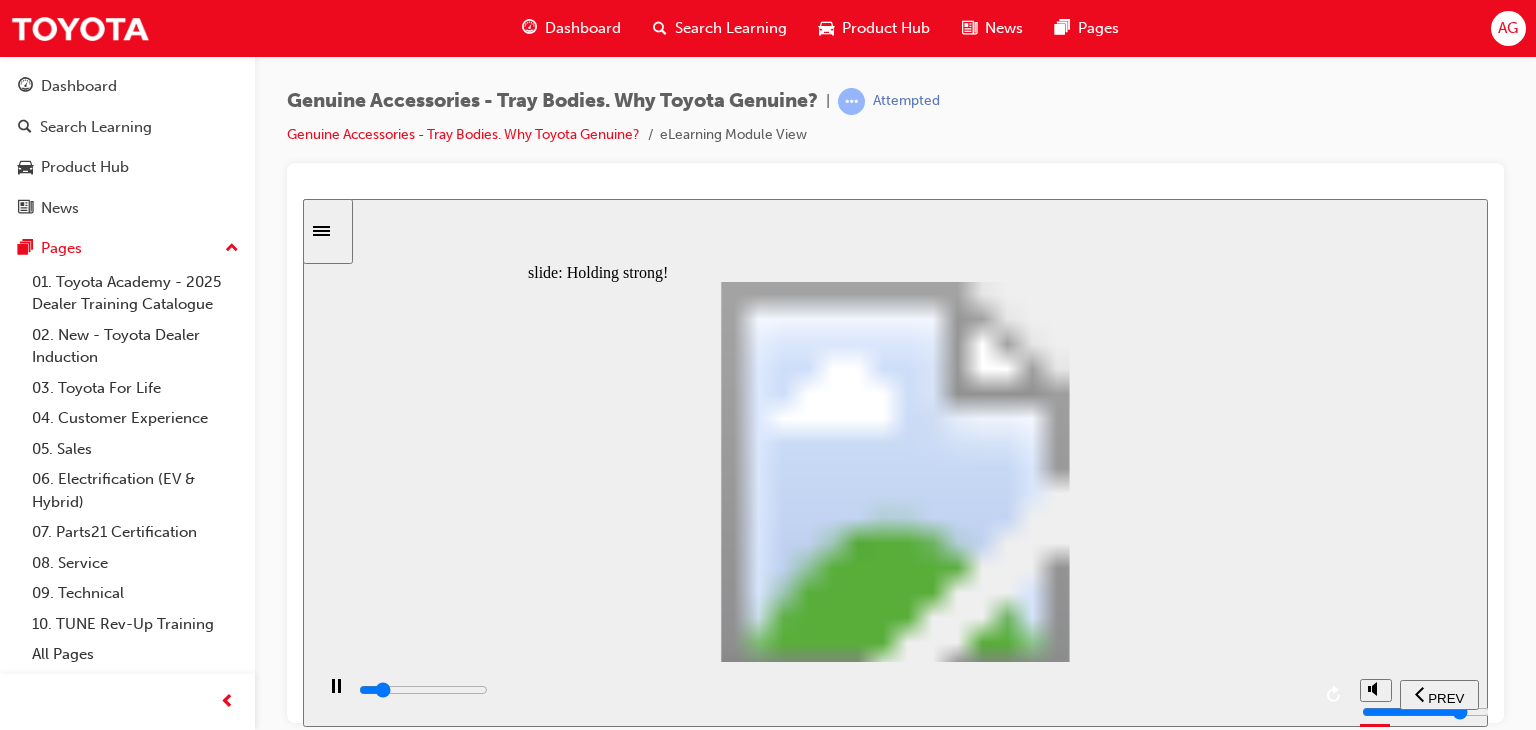 click 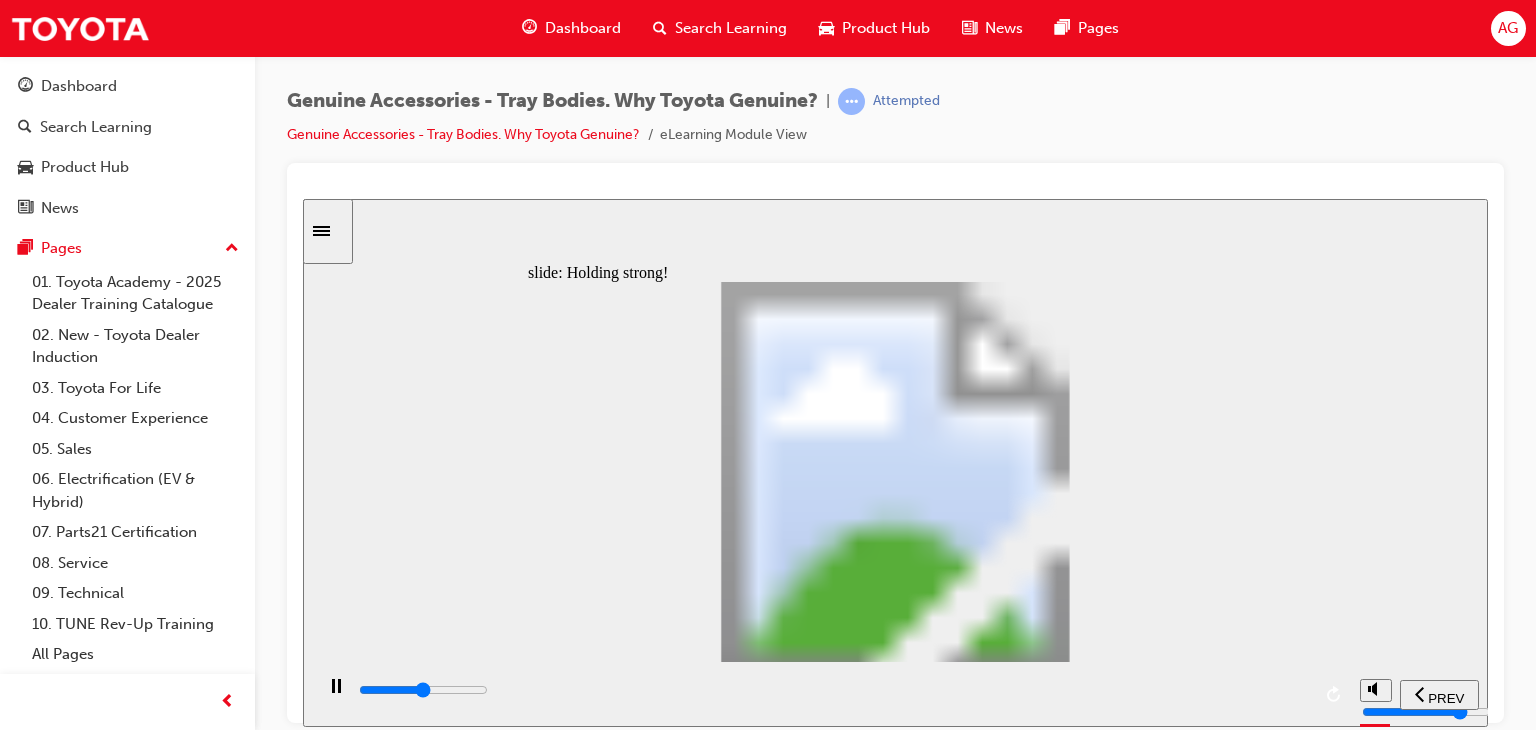 click at bounding box center [895, 1333] 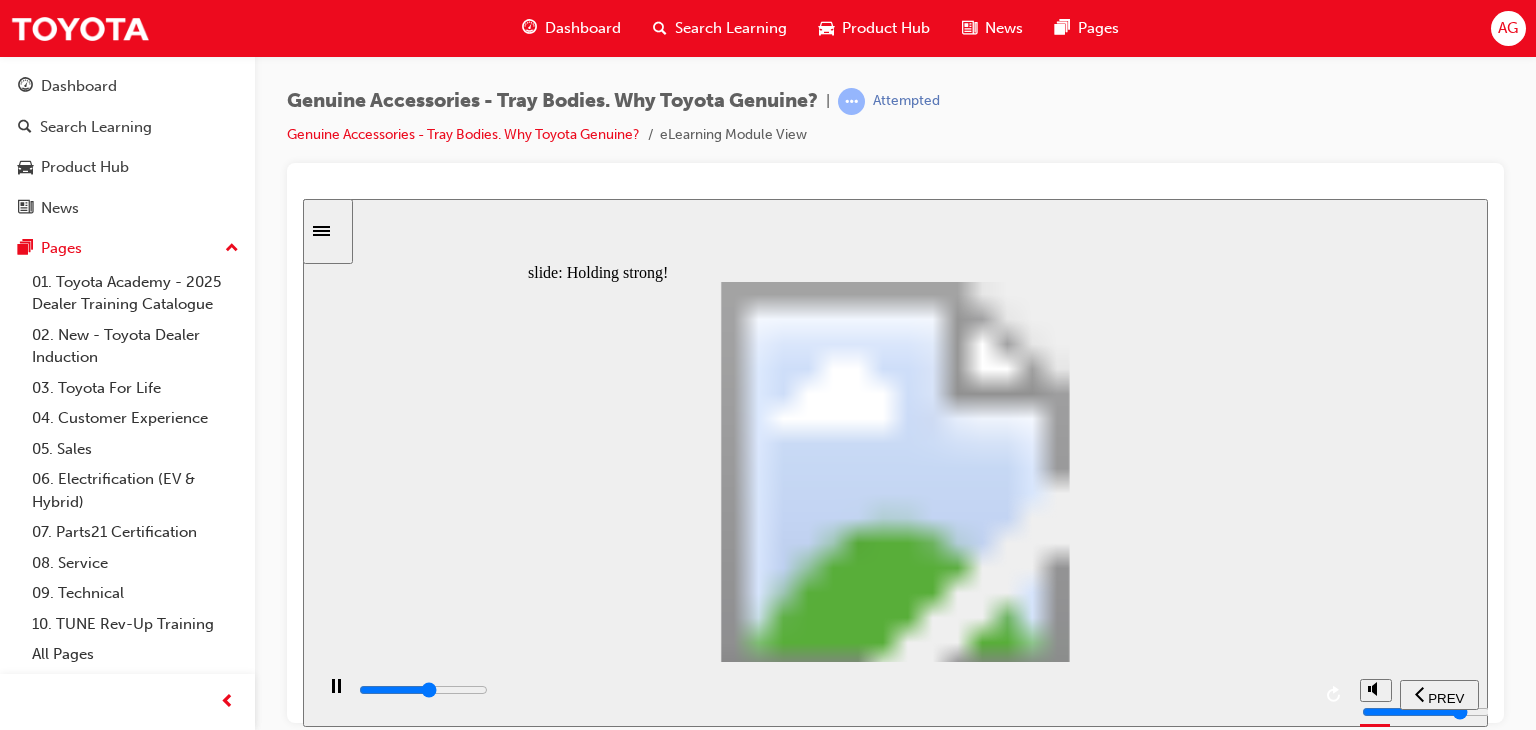 drag, startPoint x: 971, startPoint y: 676, endPoint x: 996, endPoint y: 680, distance: 25.317978 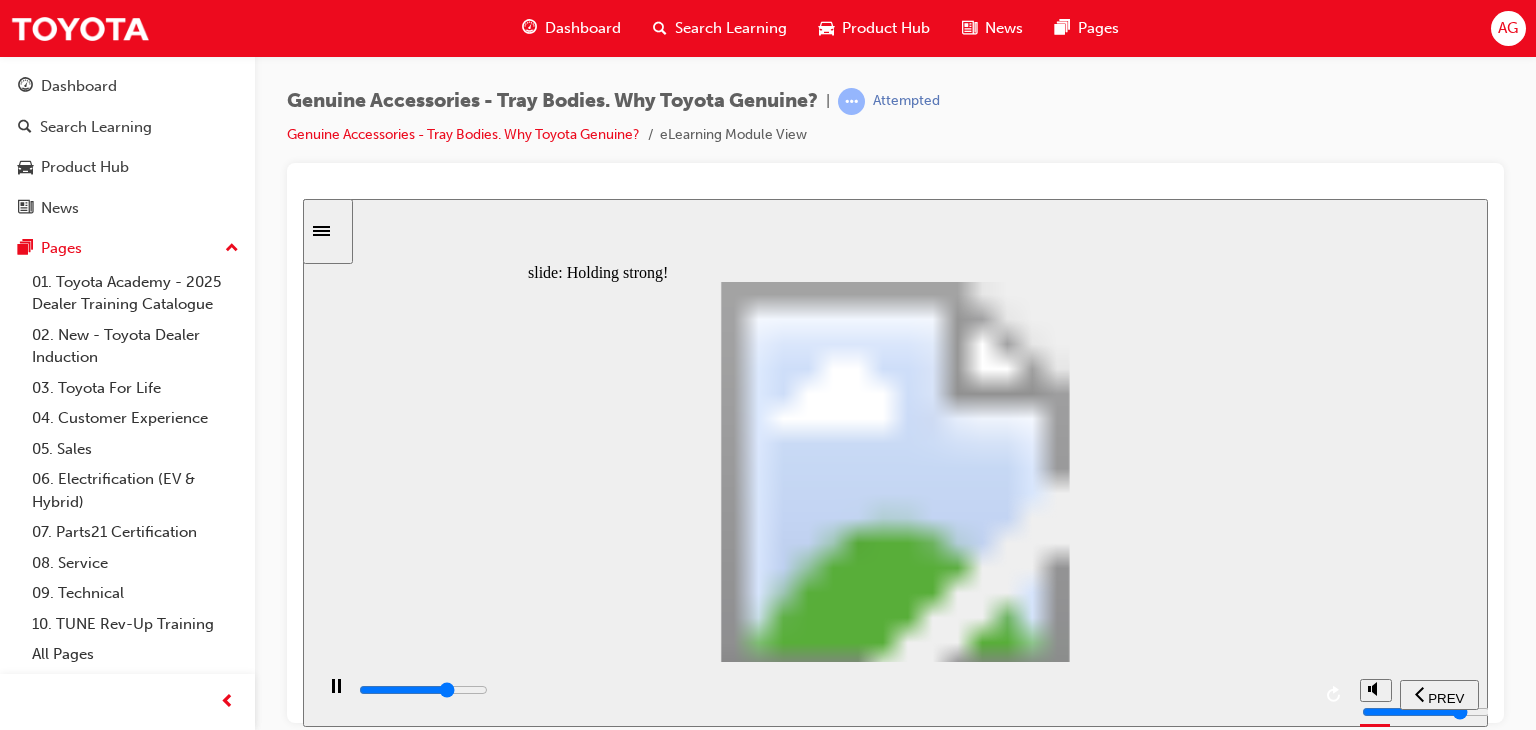 click at bounding box center (833, 690) 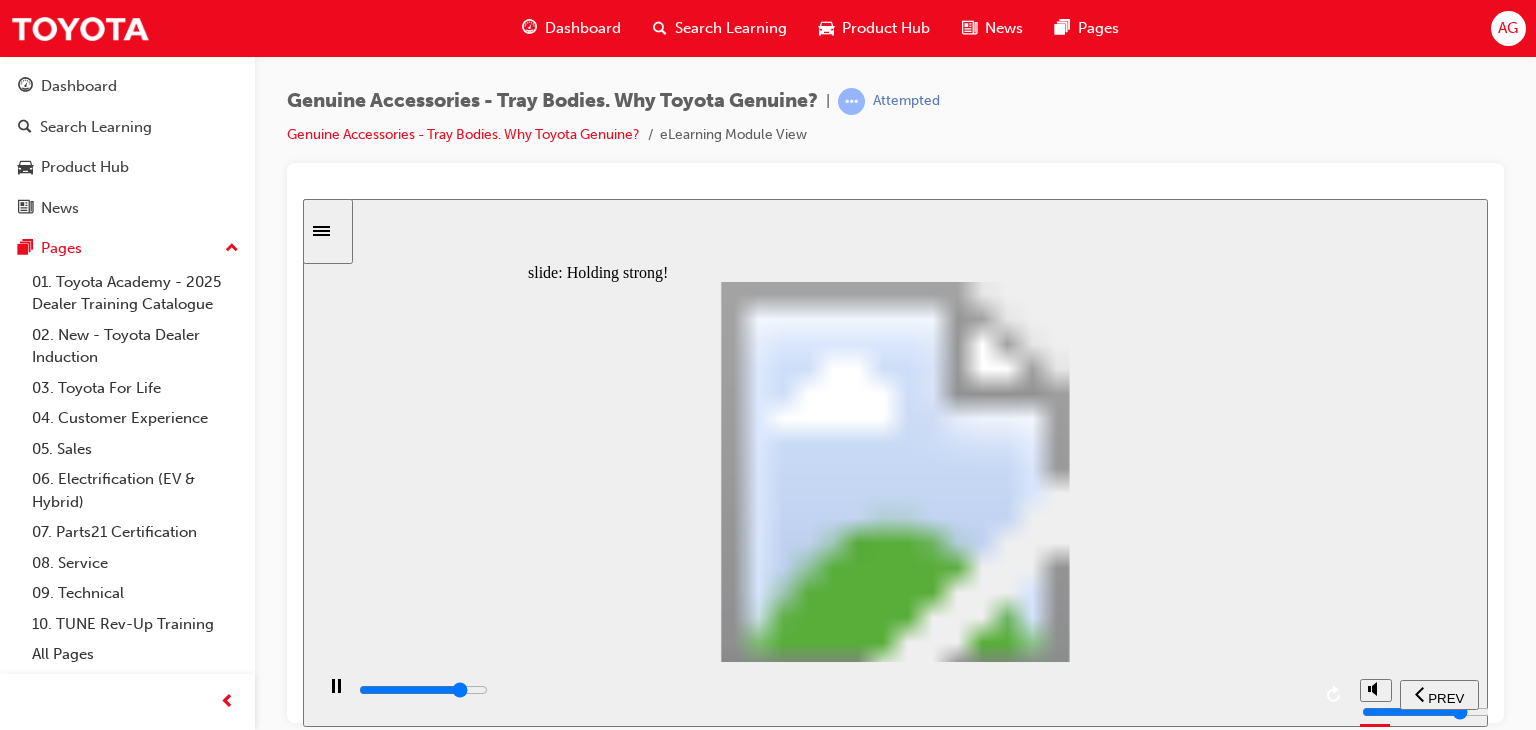 drag, startPoint x: 1141, startPoint y: 691, endPoint x: 1163, endPoint y: 691, distance: 22 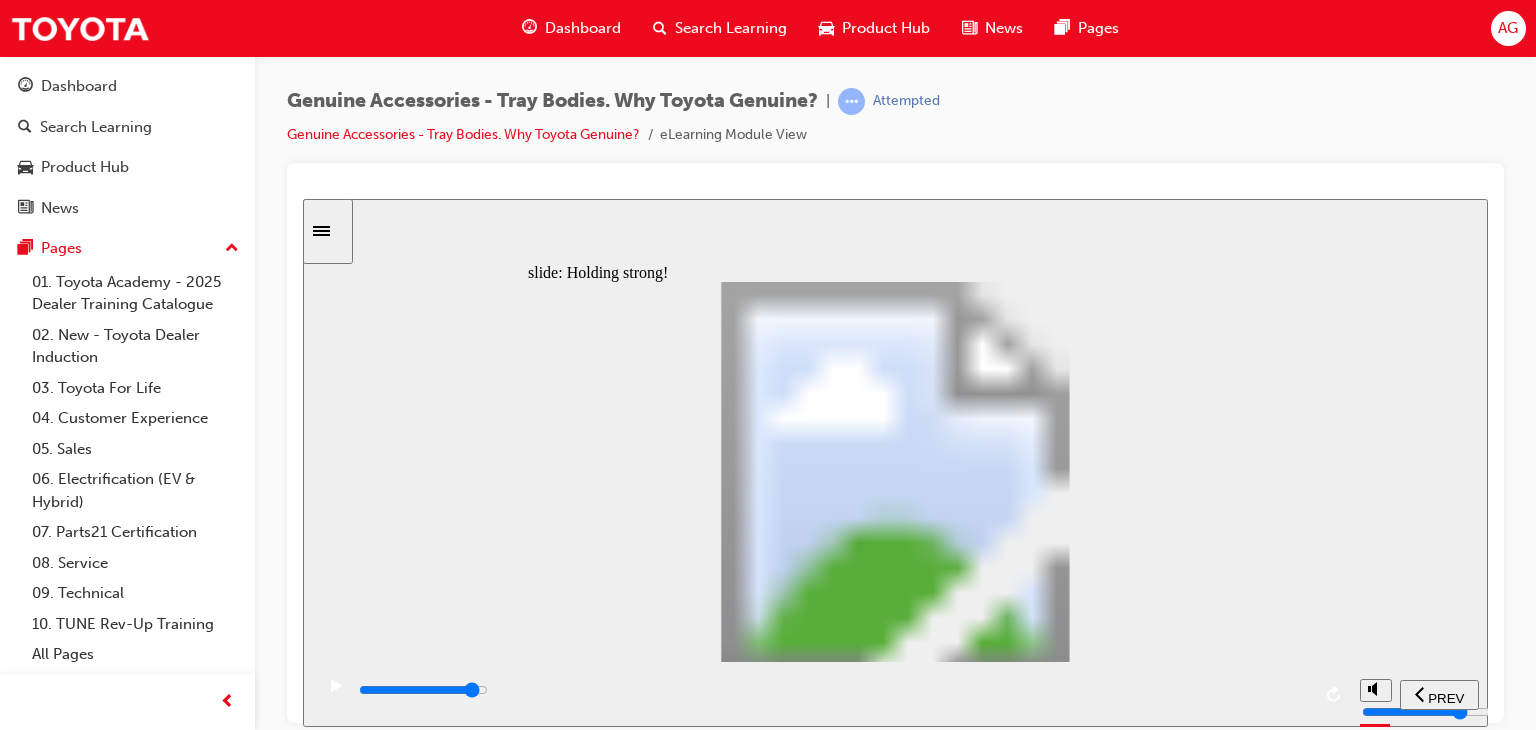 drag, startPoint x: 1236, startPoint y: 695, endPoint x: 1258, endPoint y: 695, distance: 22 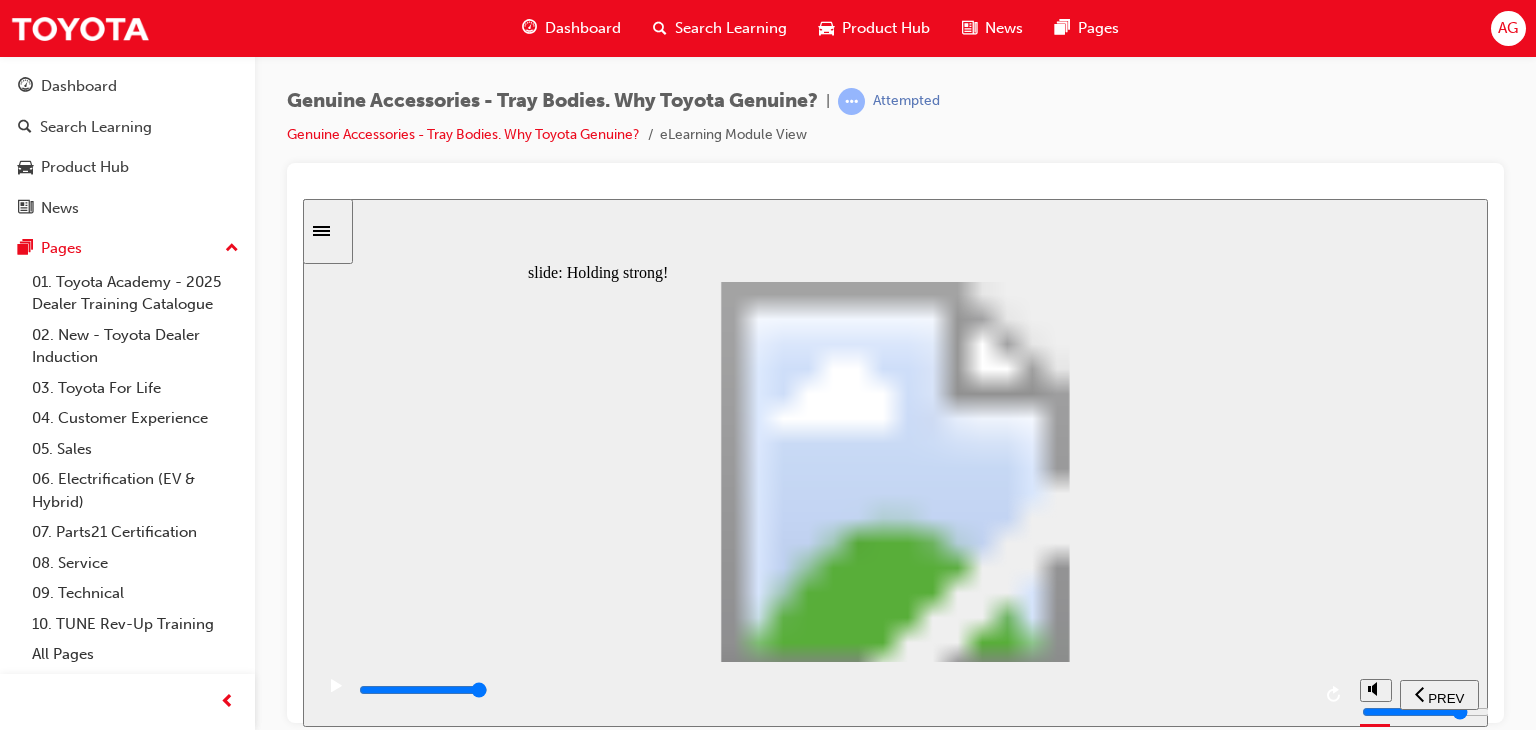 click 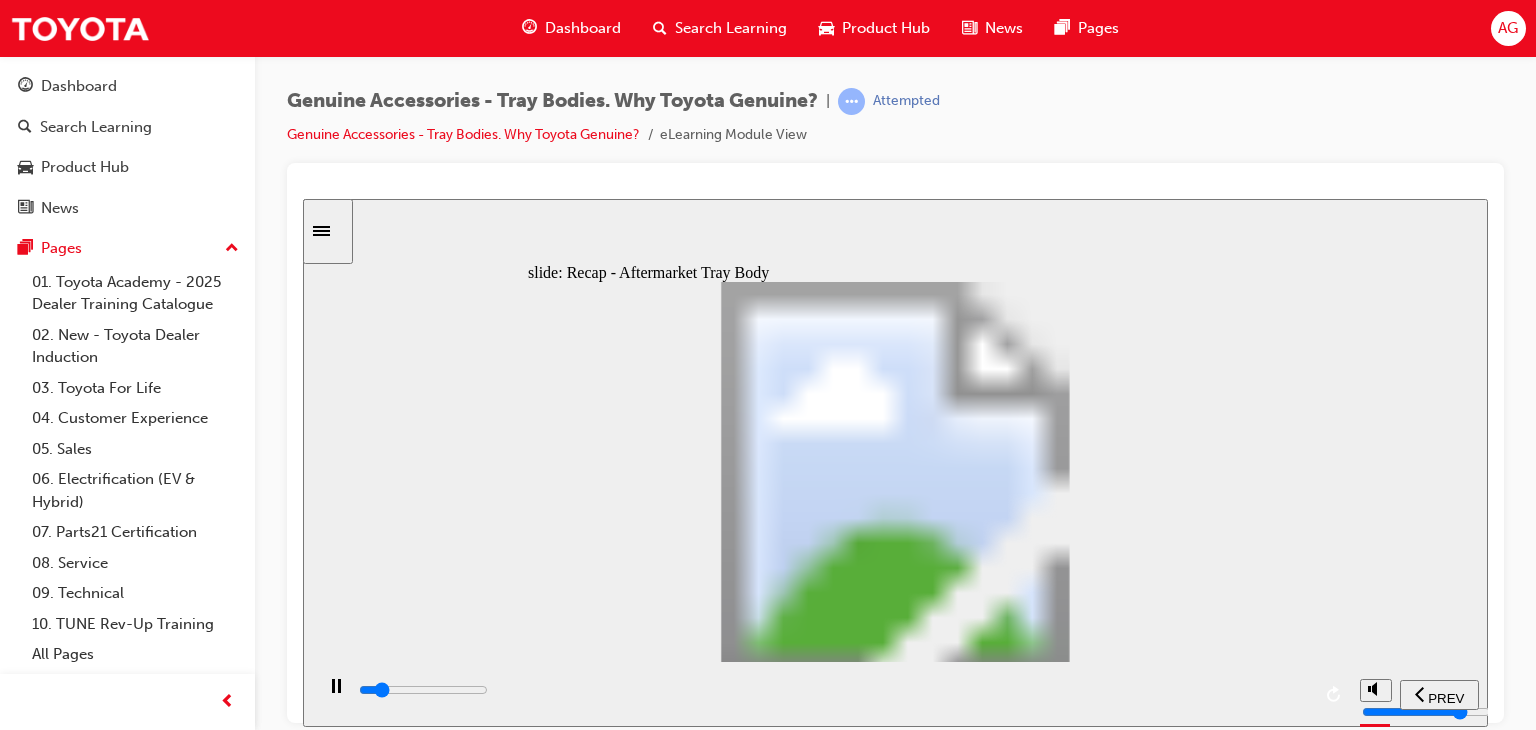 click 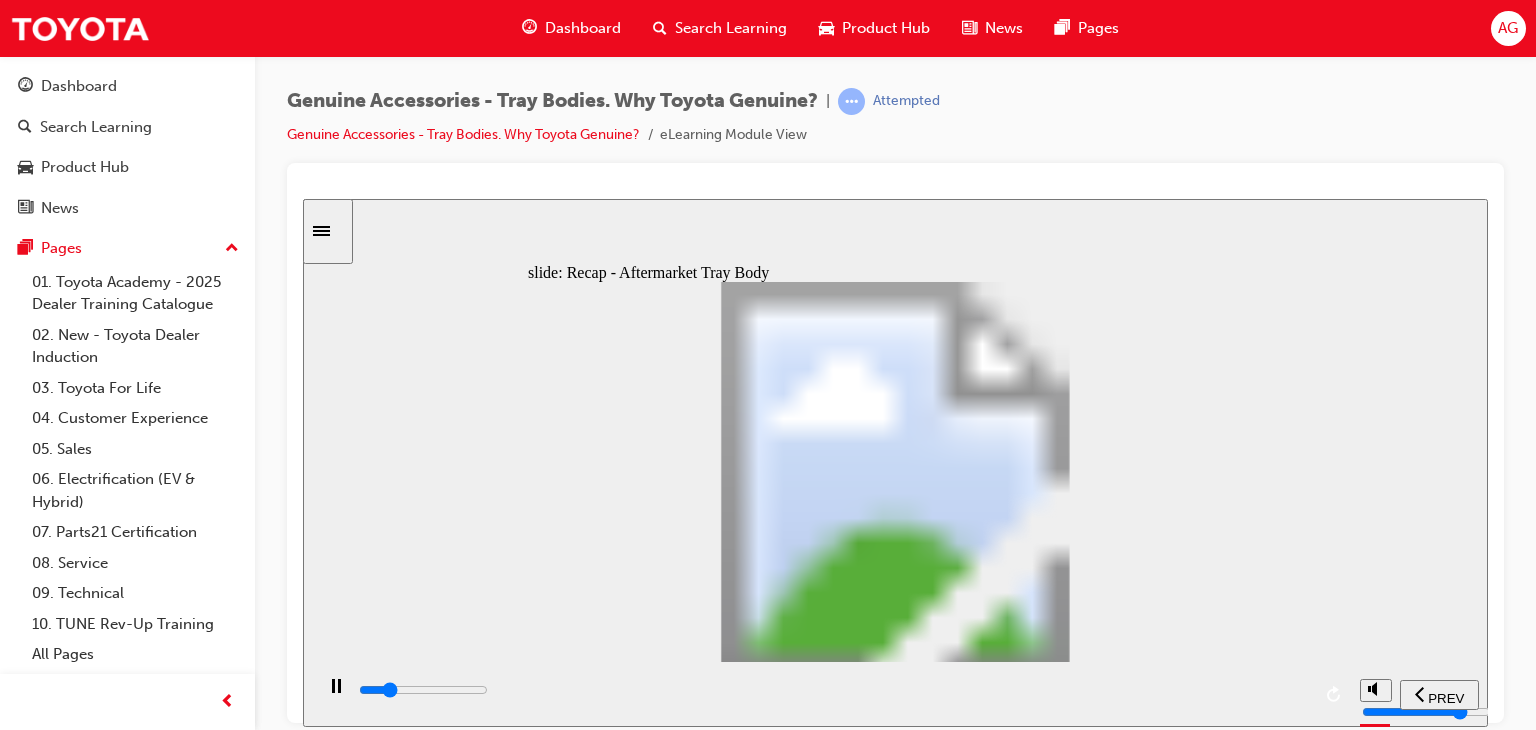 click at bounding box center (831, 693) 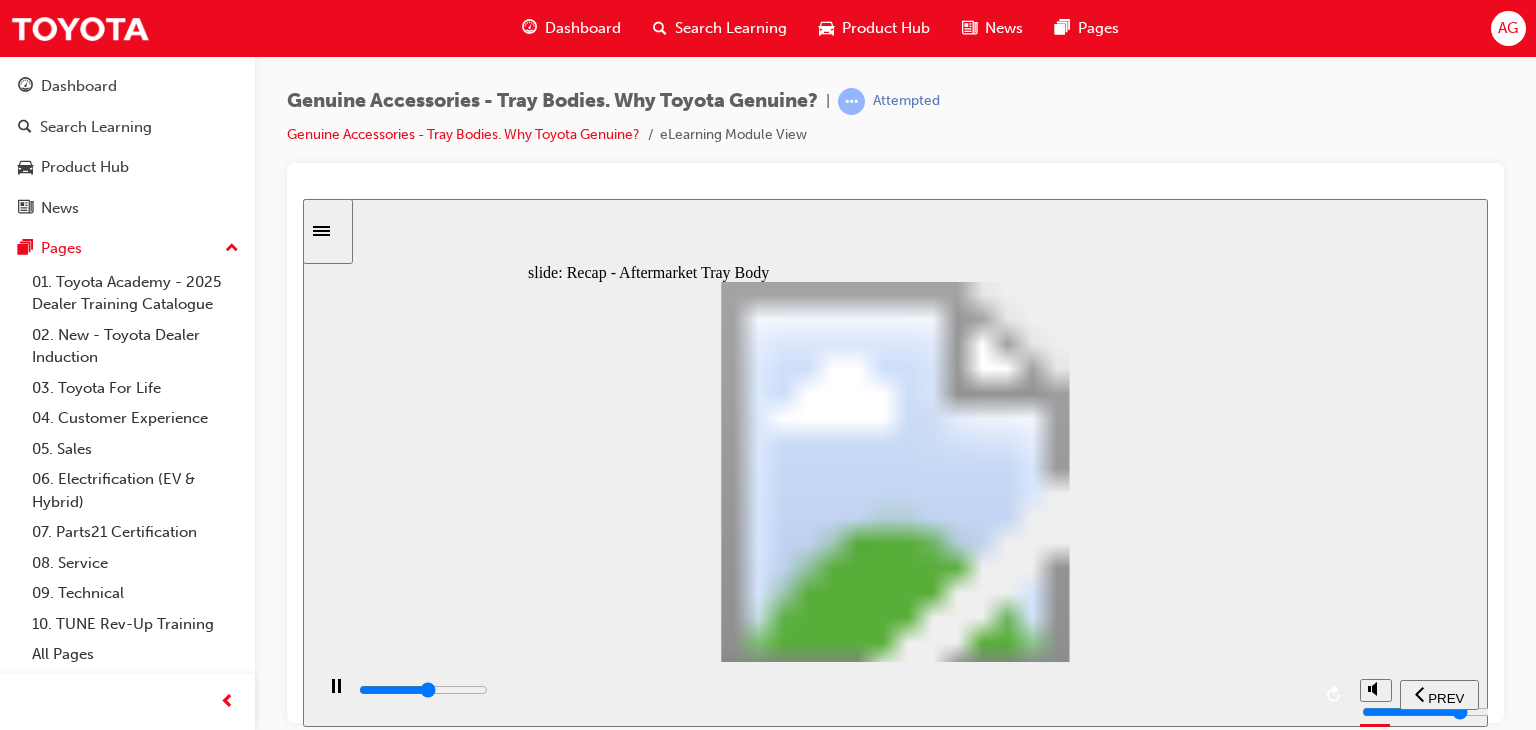 click at bounding box center (833, 690) 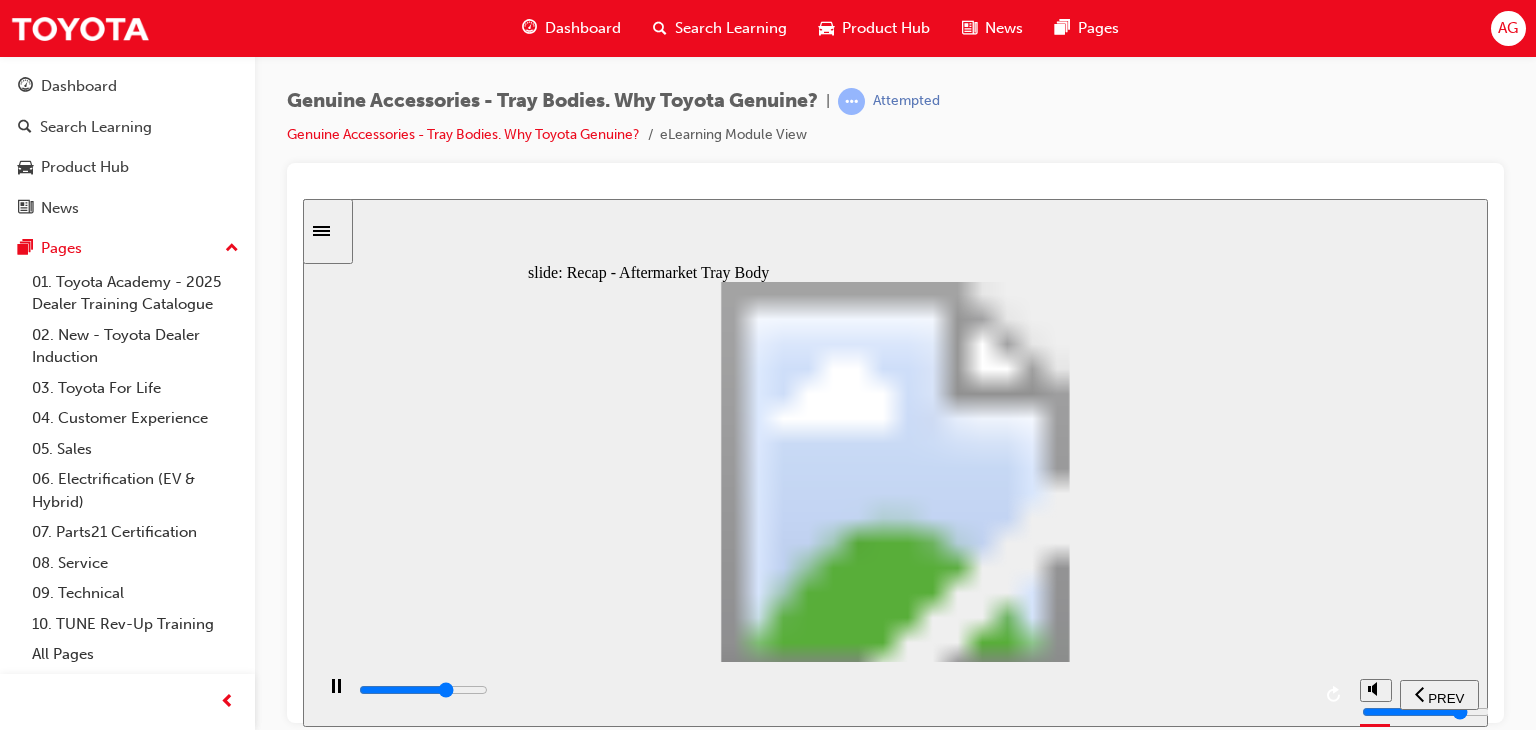 drag, startPoint x: 1017, startPoint y: 704, endPoint x: 1056, endPoint y: 704, distance: 39 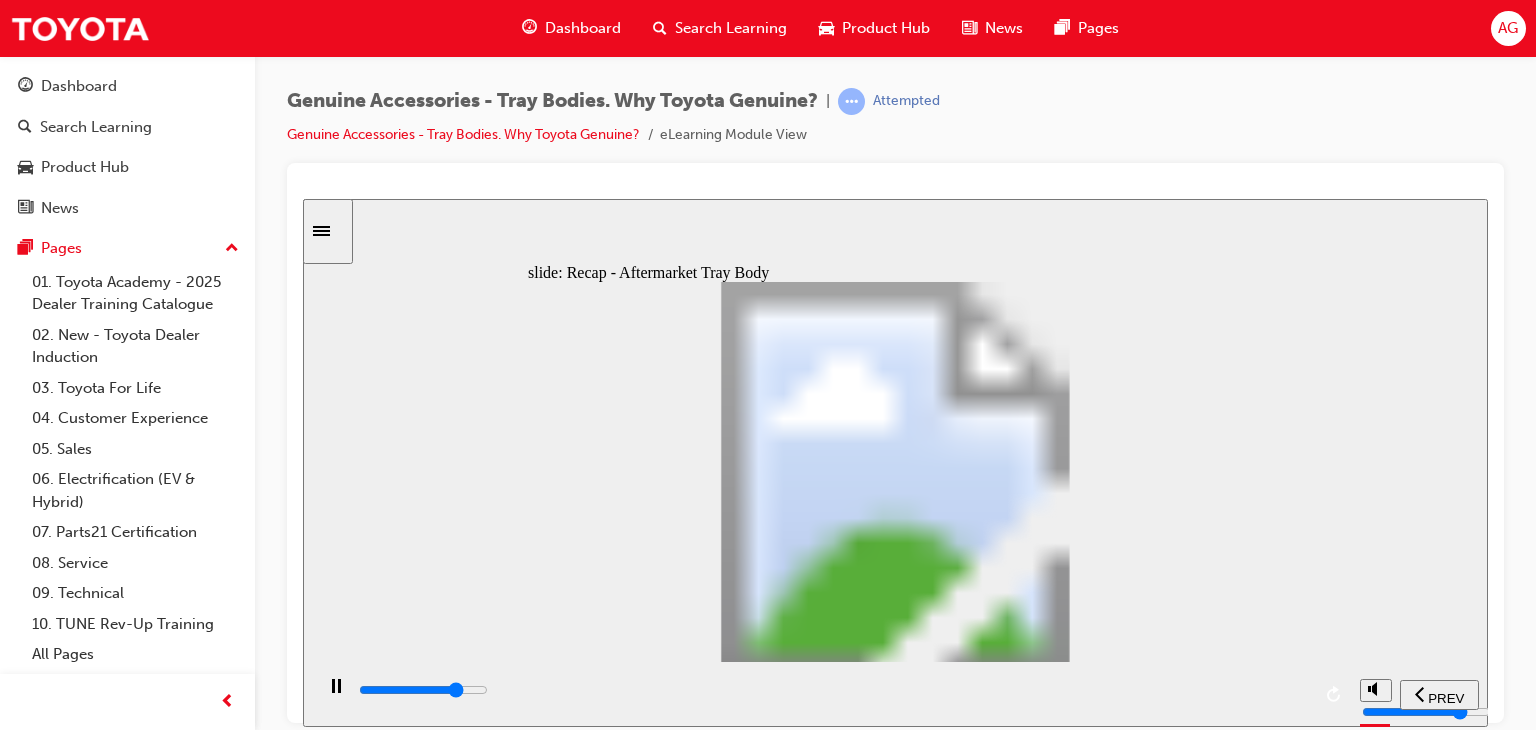 click at bounding box center [833, 690] 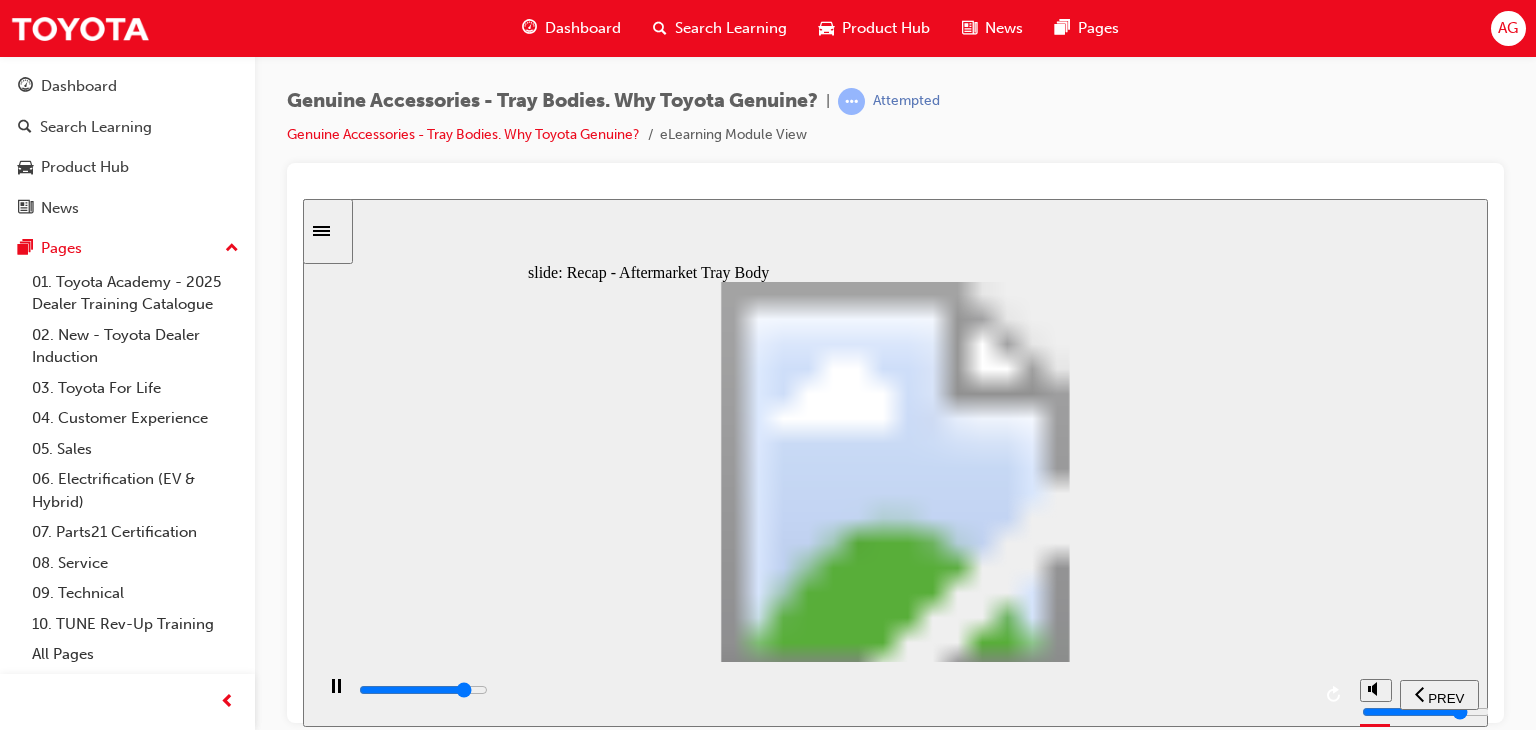 click 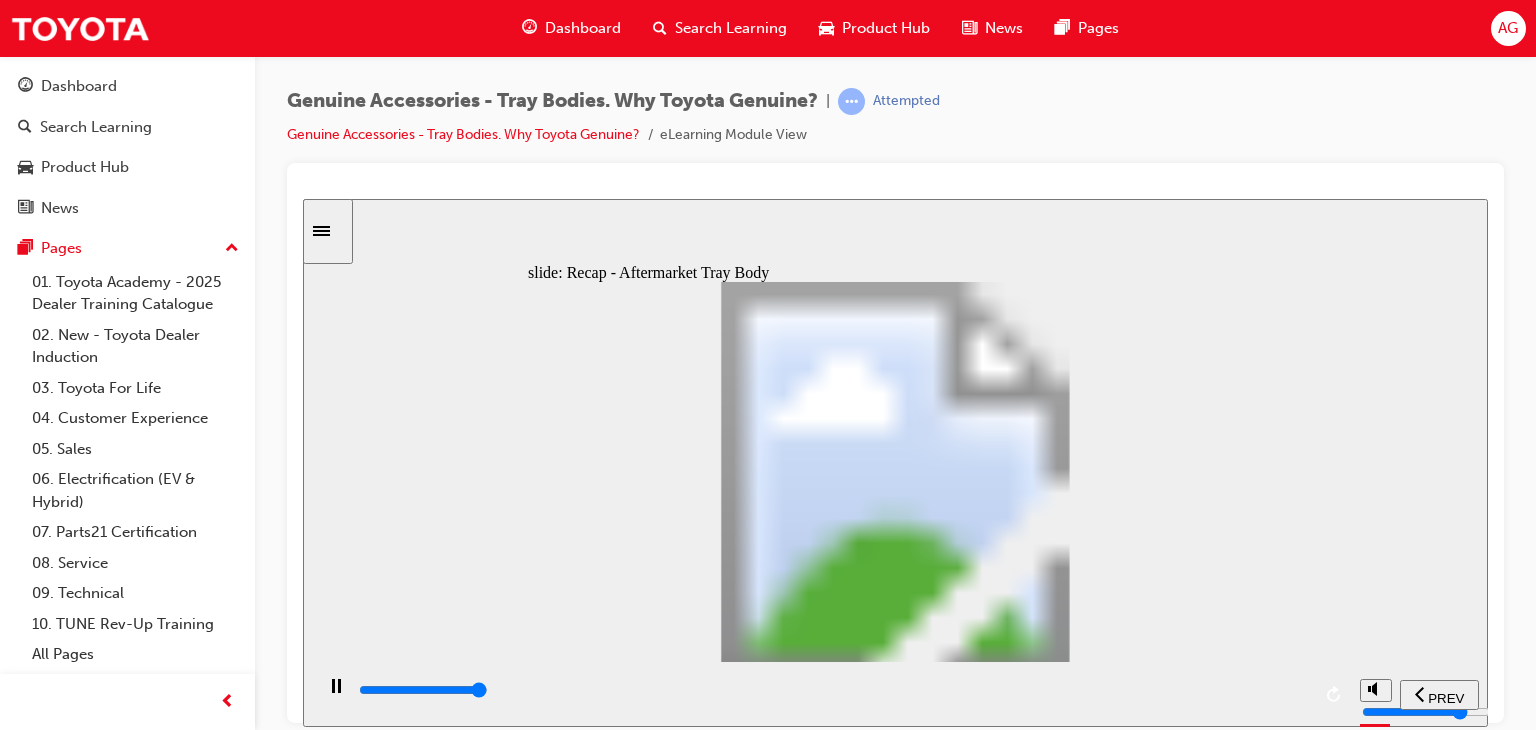 click 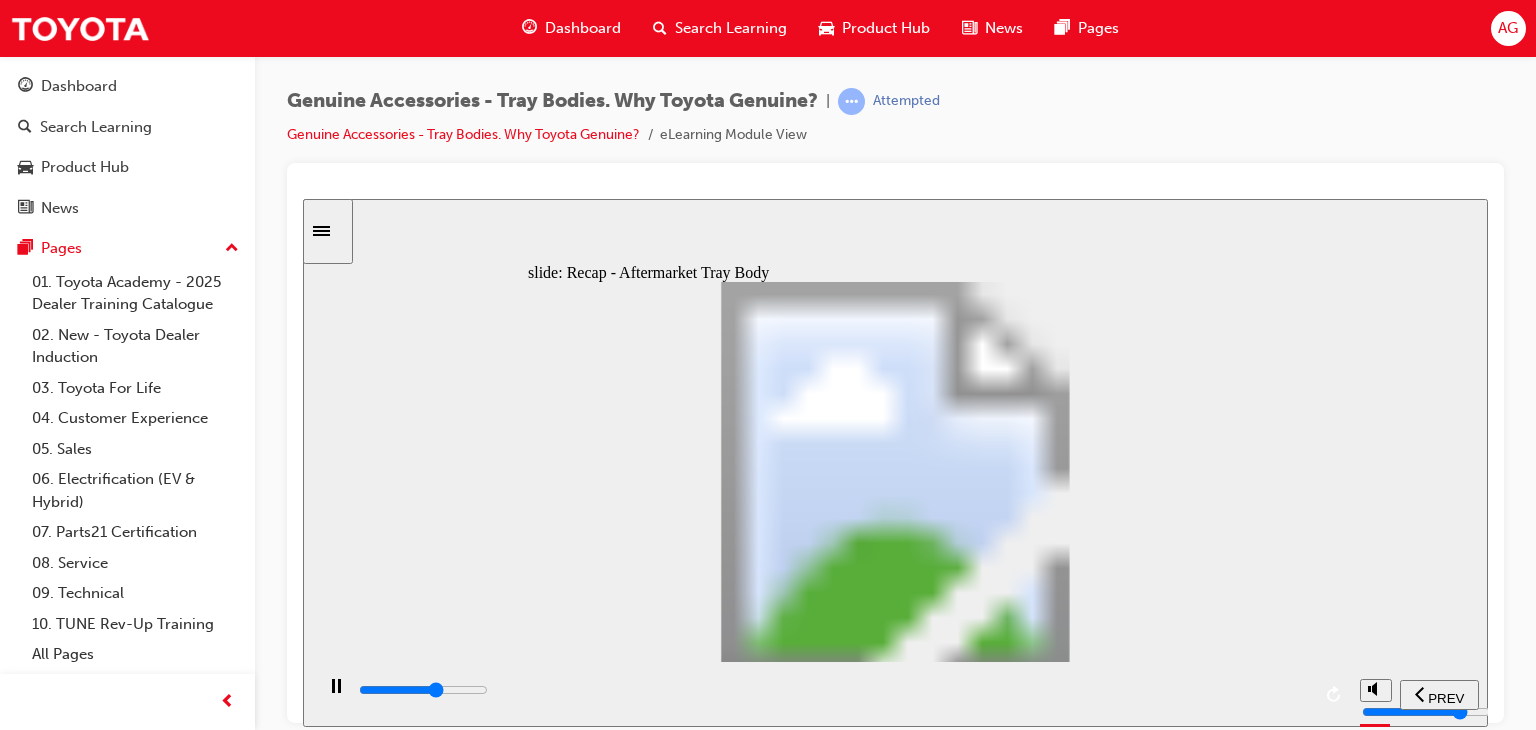 drag, startPoint x: 937, startPoint y: 699, endPoint x: 954, endPoint y: 699, distance: 17 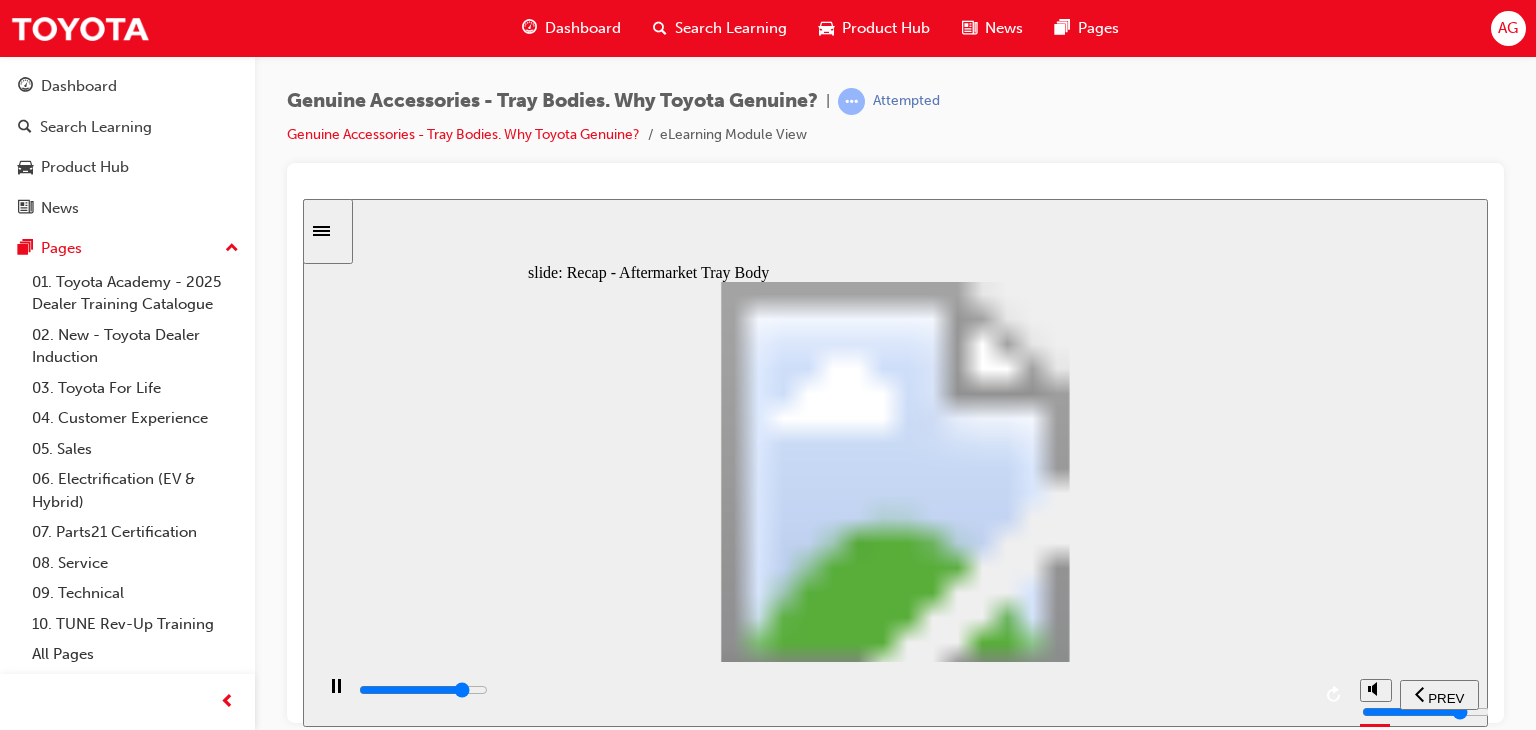 drag, startPoint x: 1127, startPoint y: 699, endPoint x: 1169, endPoint y: 699, distance: 42 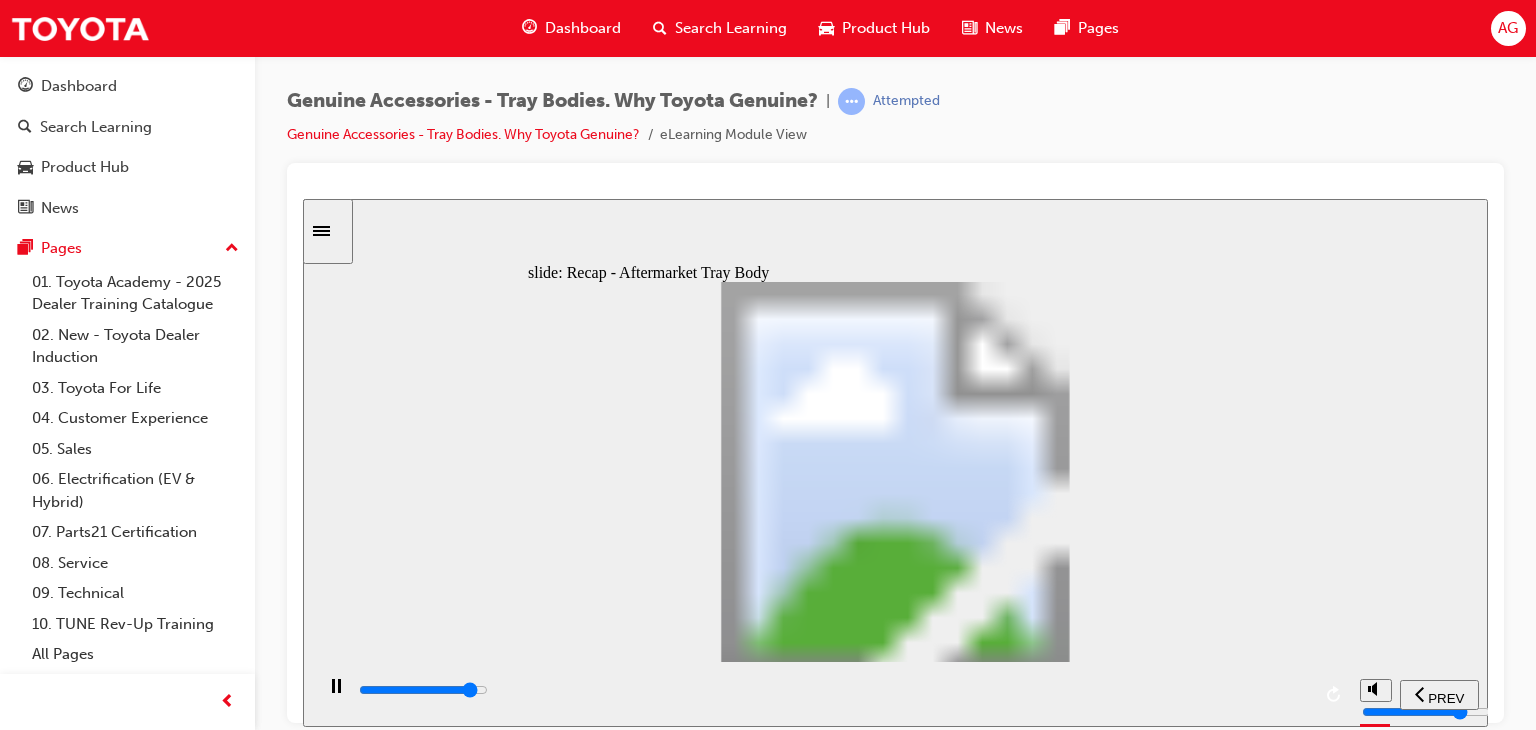 drag, startPoint x: 1184, startPoint y: 699, endPoint x: 1231, endPoint y: 698, distance: 47.010635 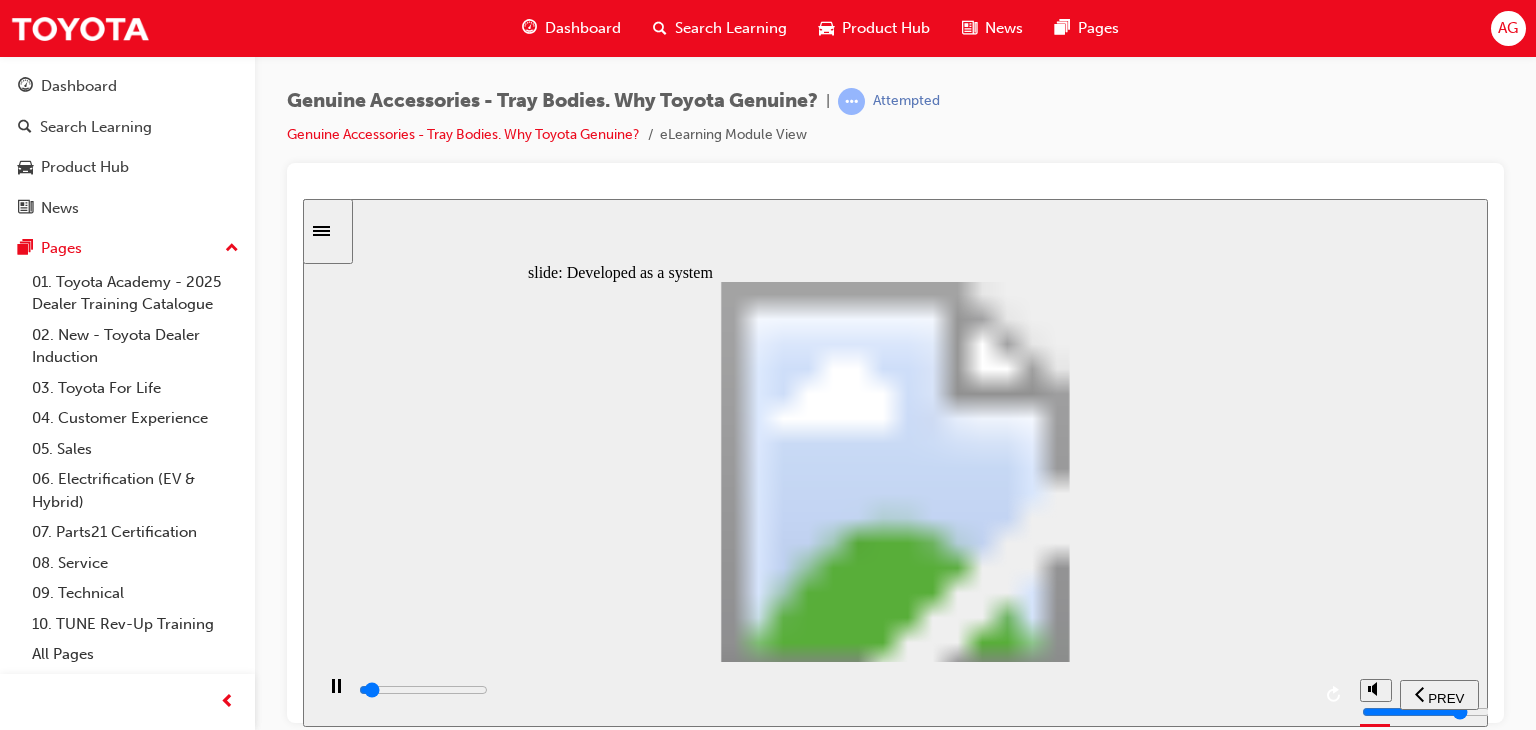 click at bounding box center (895, 1333) 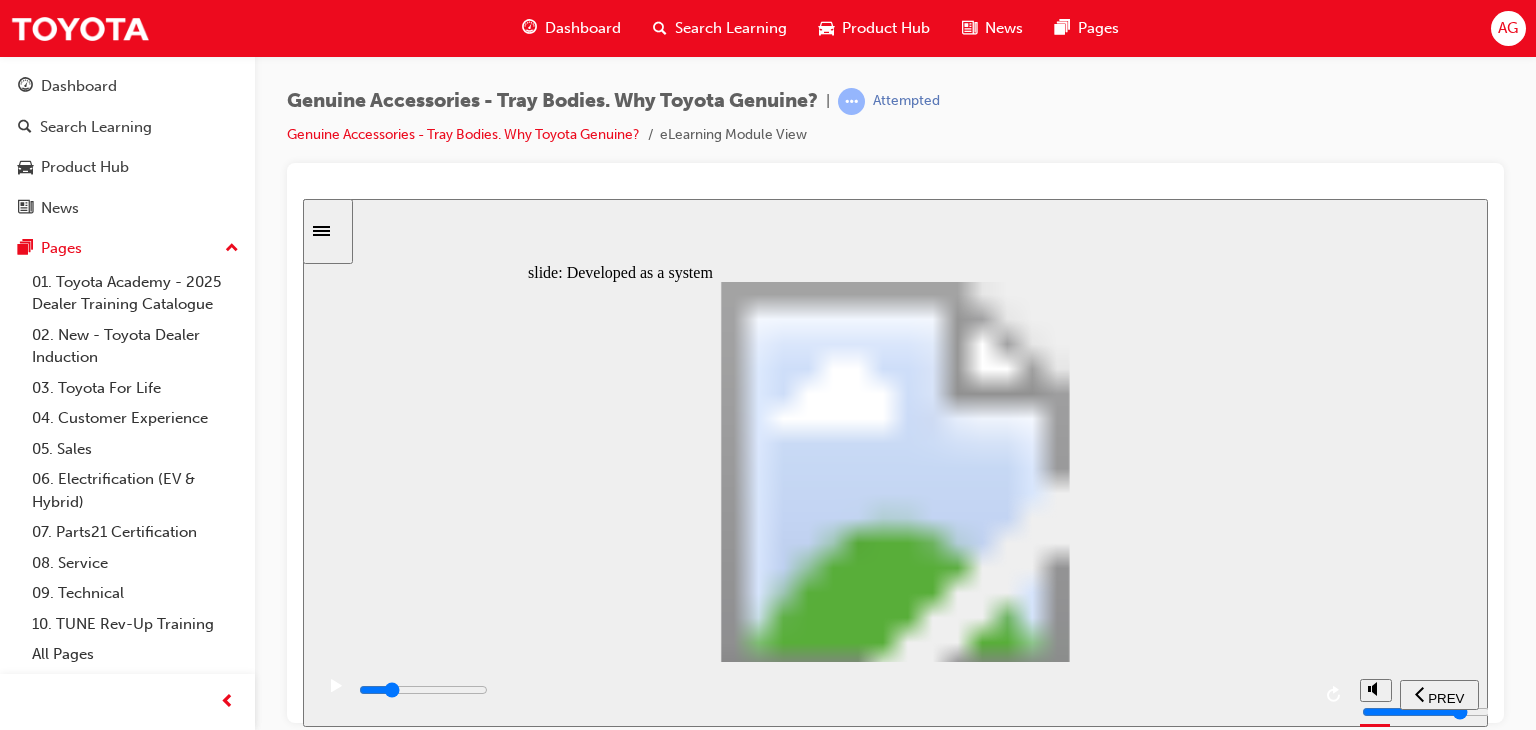 click at bounding box center (833, 690) 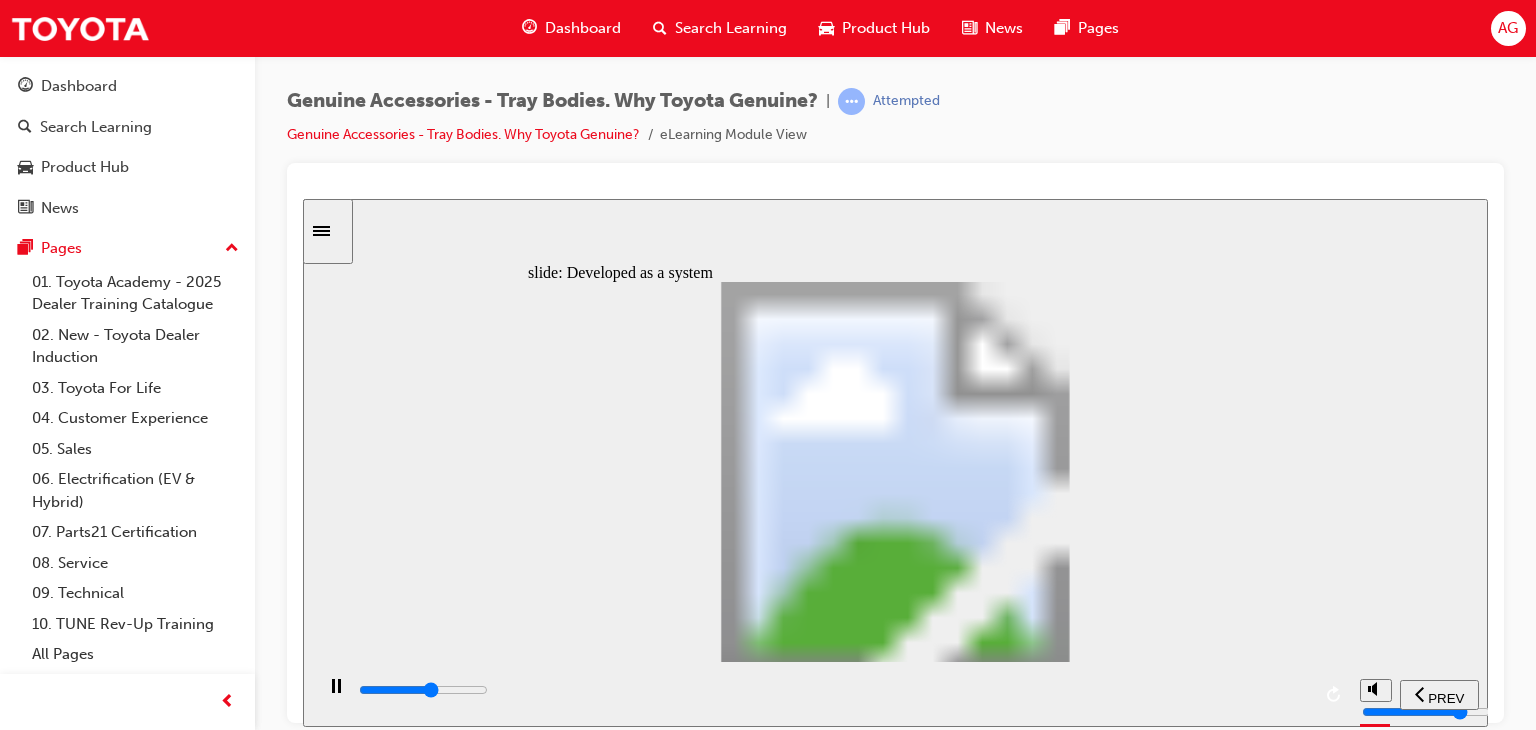 click at bounding box center (833, 690) 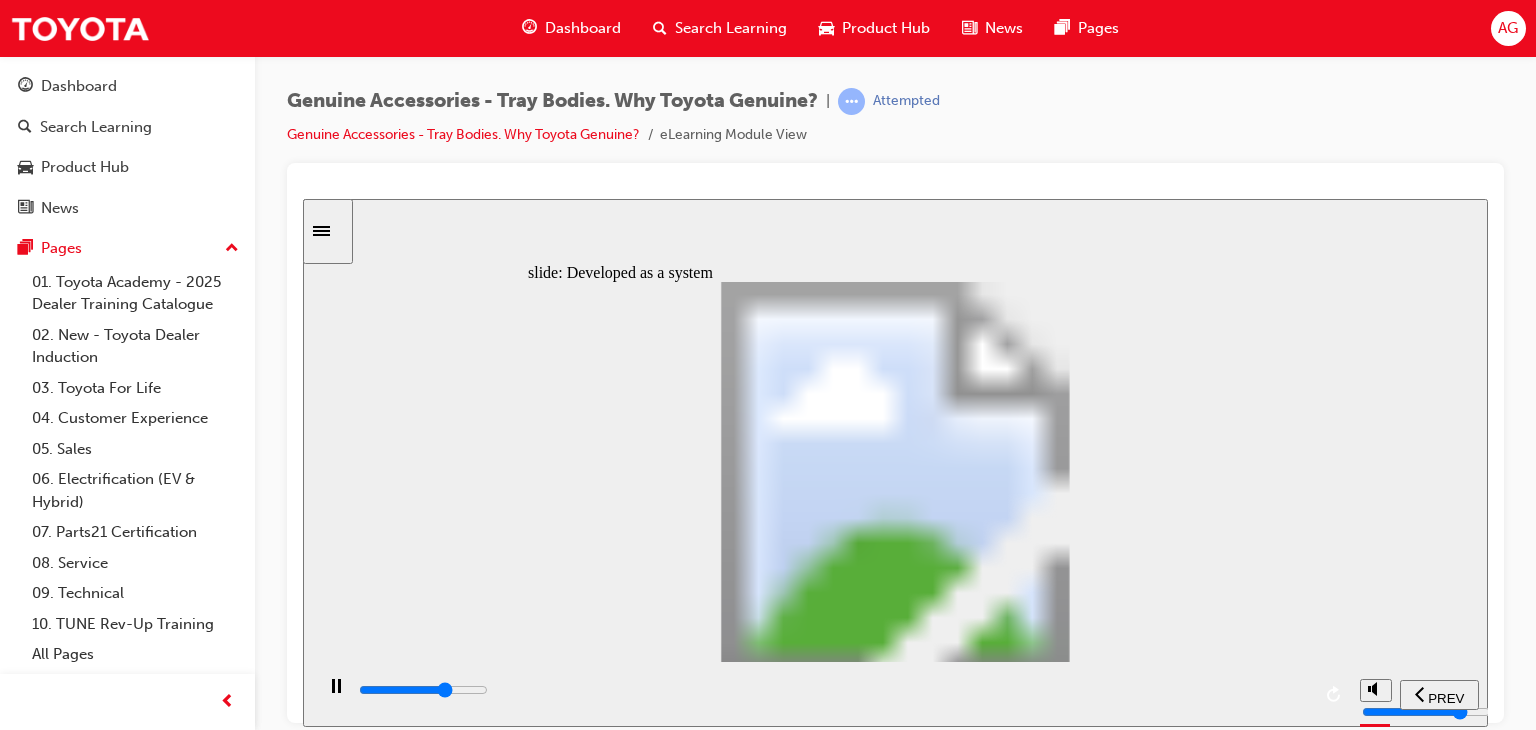 drag, startPoint x: 1015, startPoint y: 709, endPoint x: 1036, endPoint y: 709, distance: 21 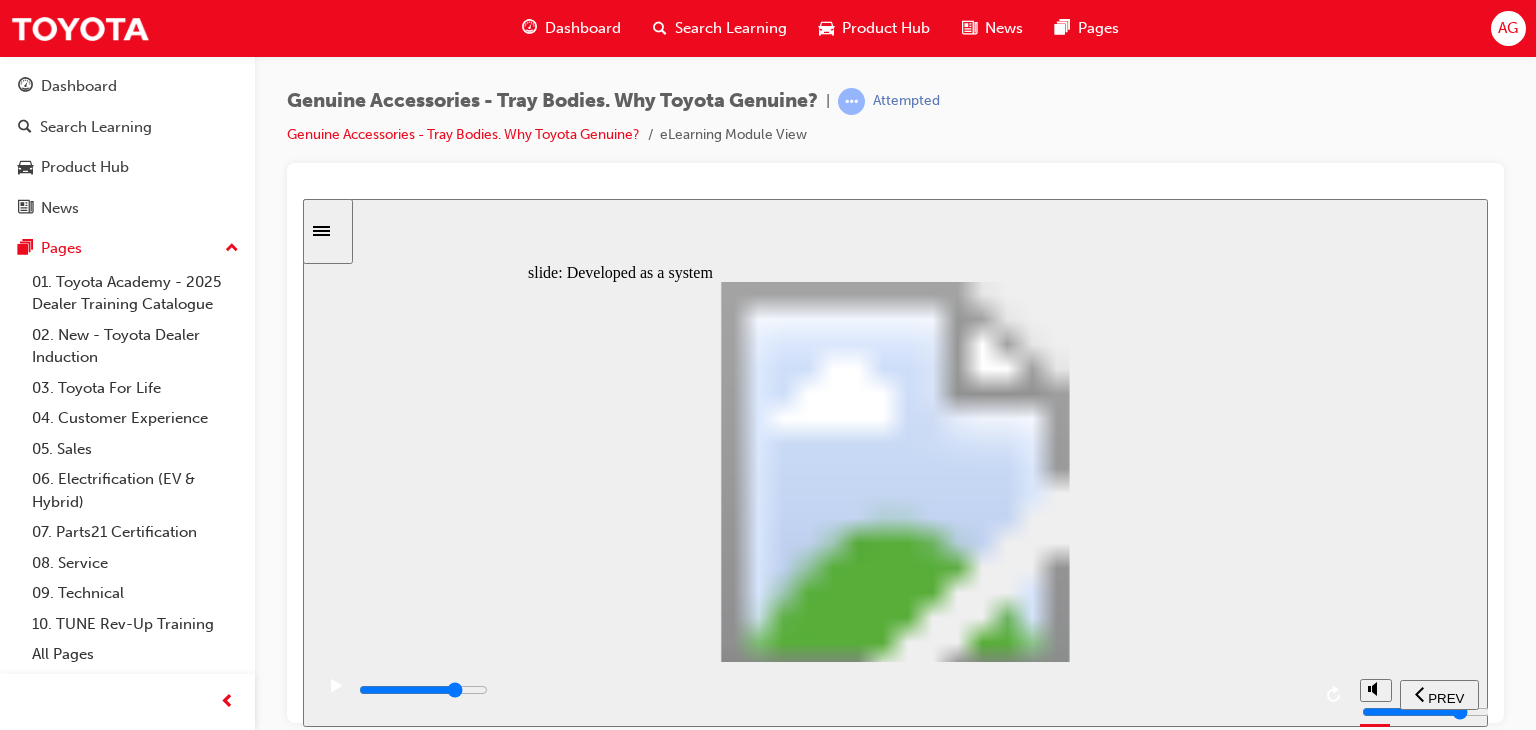 drag, startPoint x: 1096, startPoint y: 710, endPoint x: 1114, endPoint y: 709, distance: 18.027756 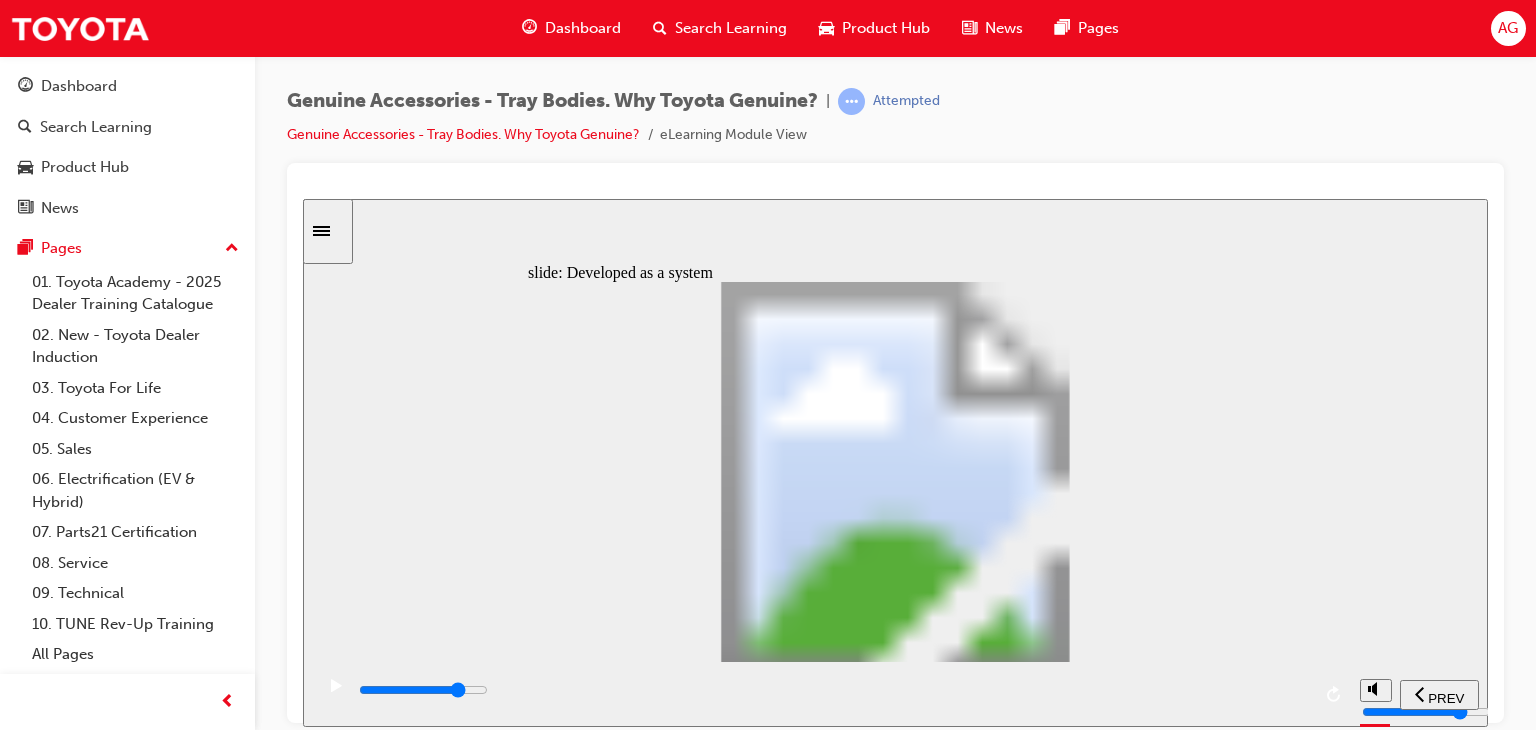 click at bounding box center (833, 690) 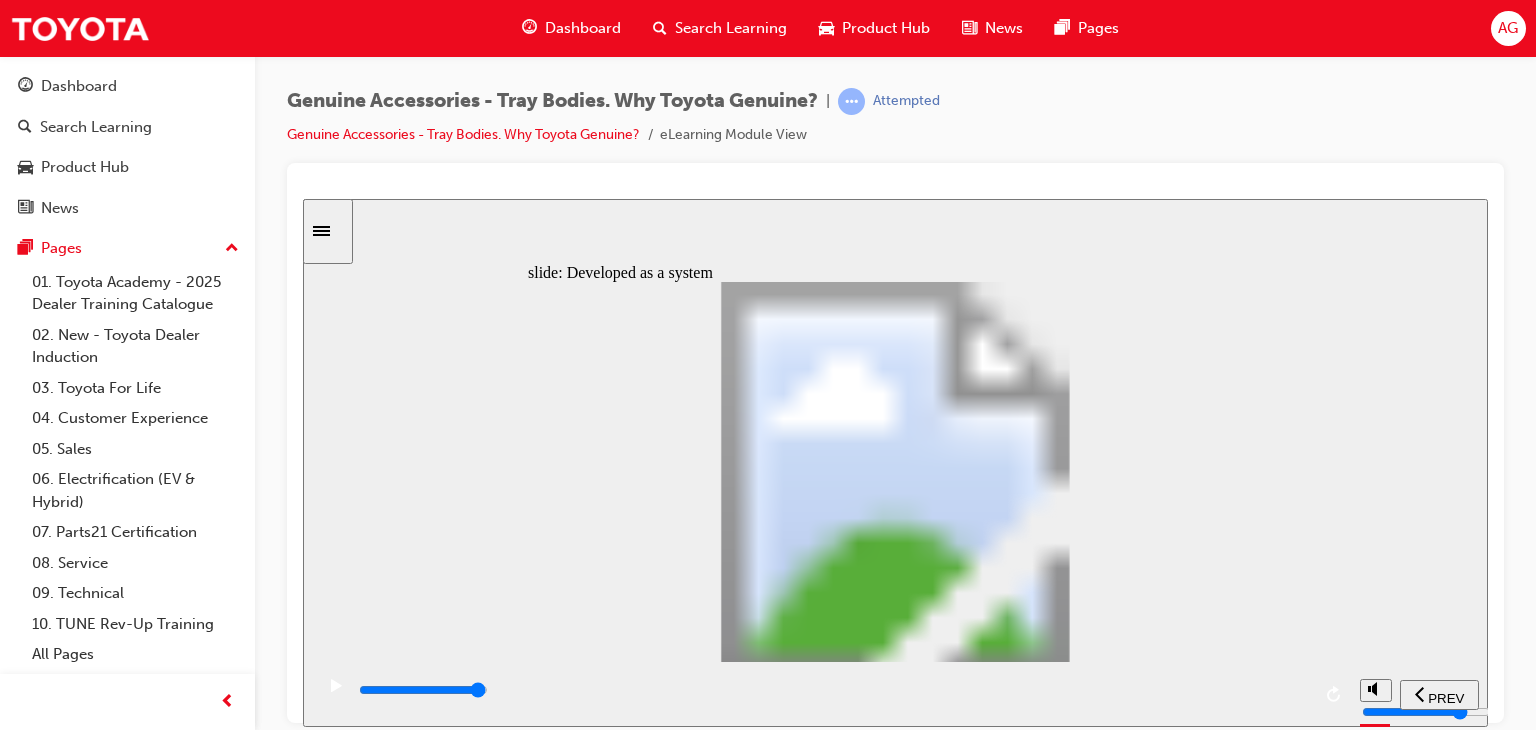 click at bounding box center (833, 690) 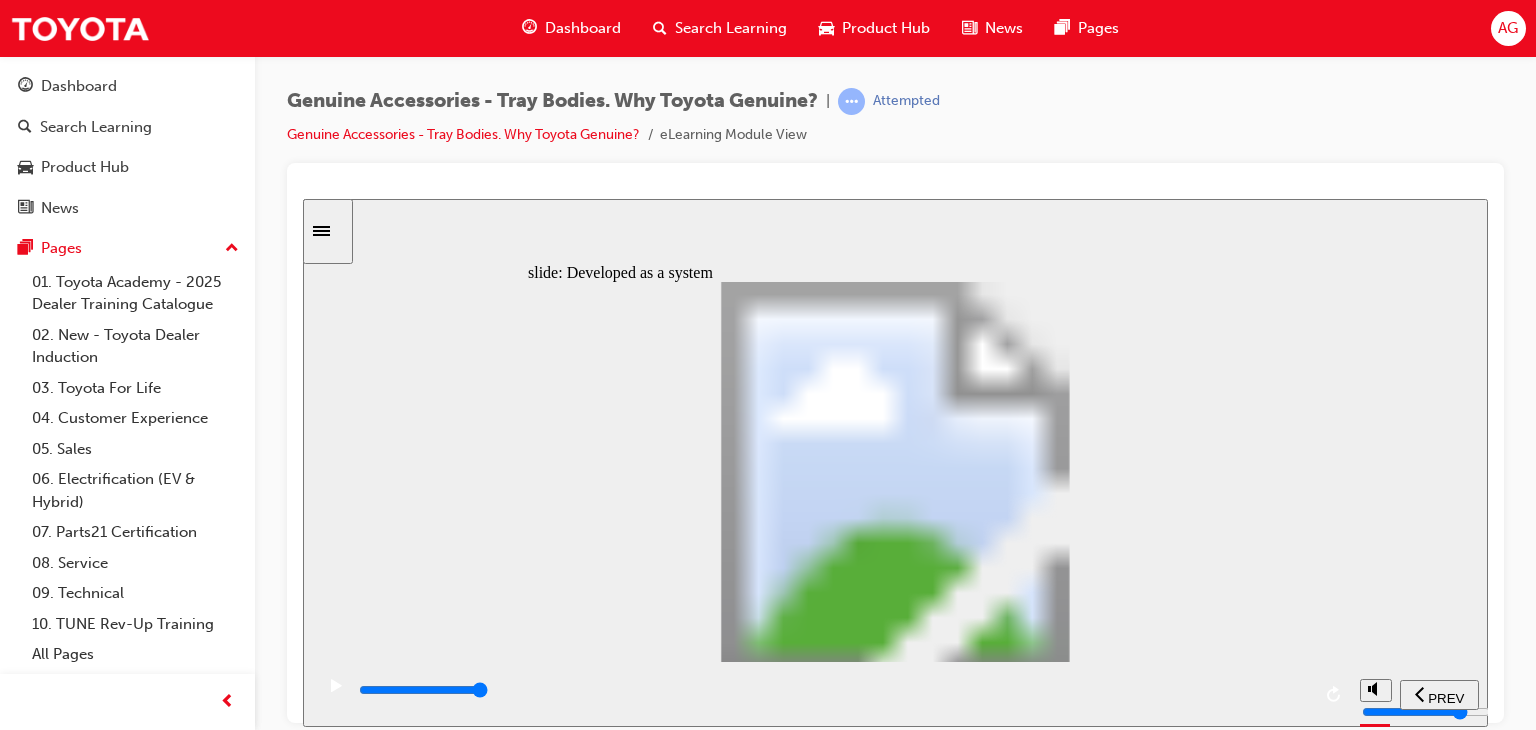 click 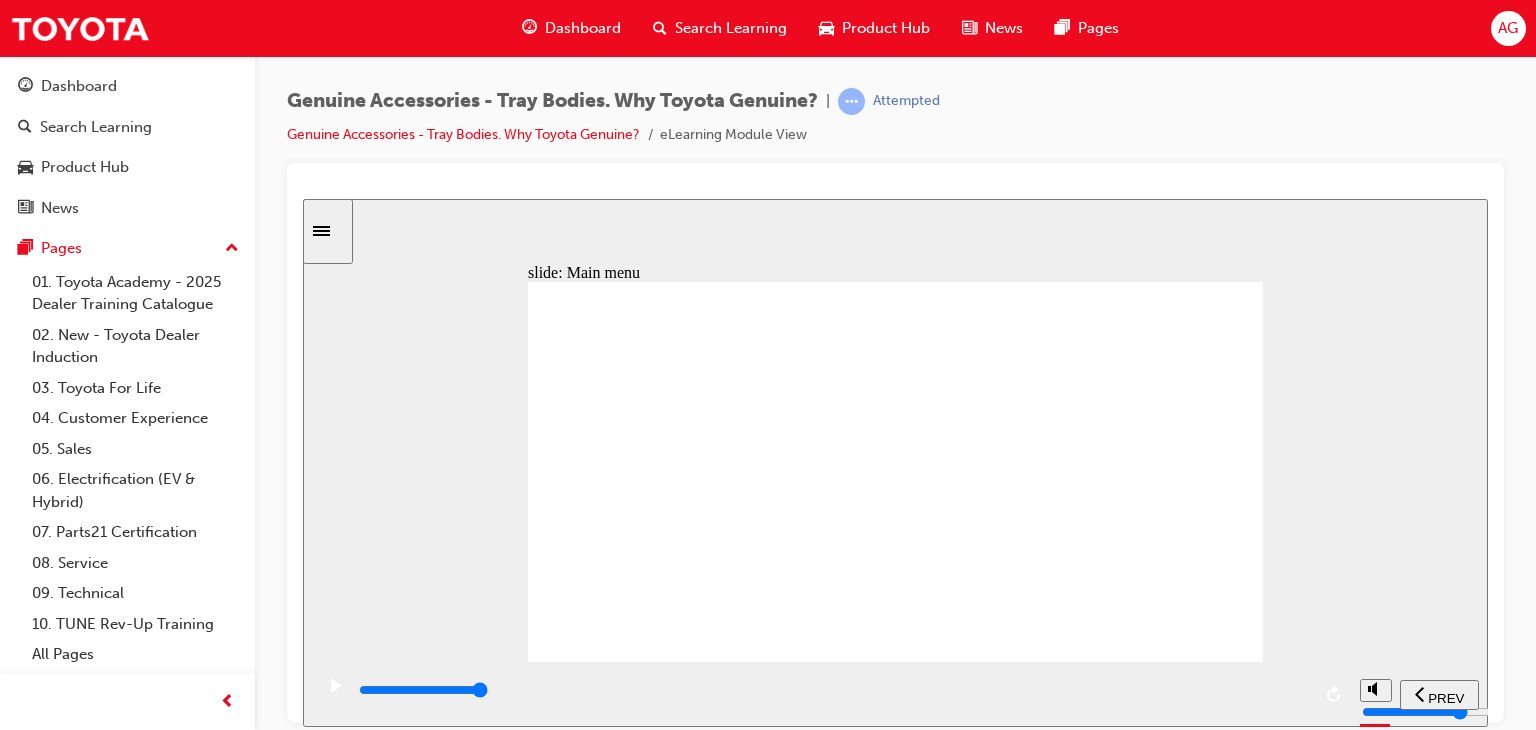 click 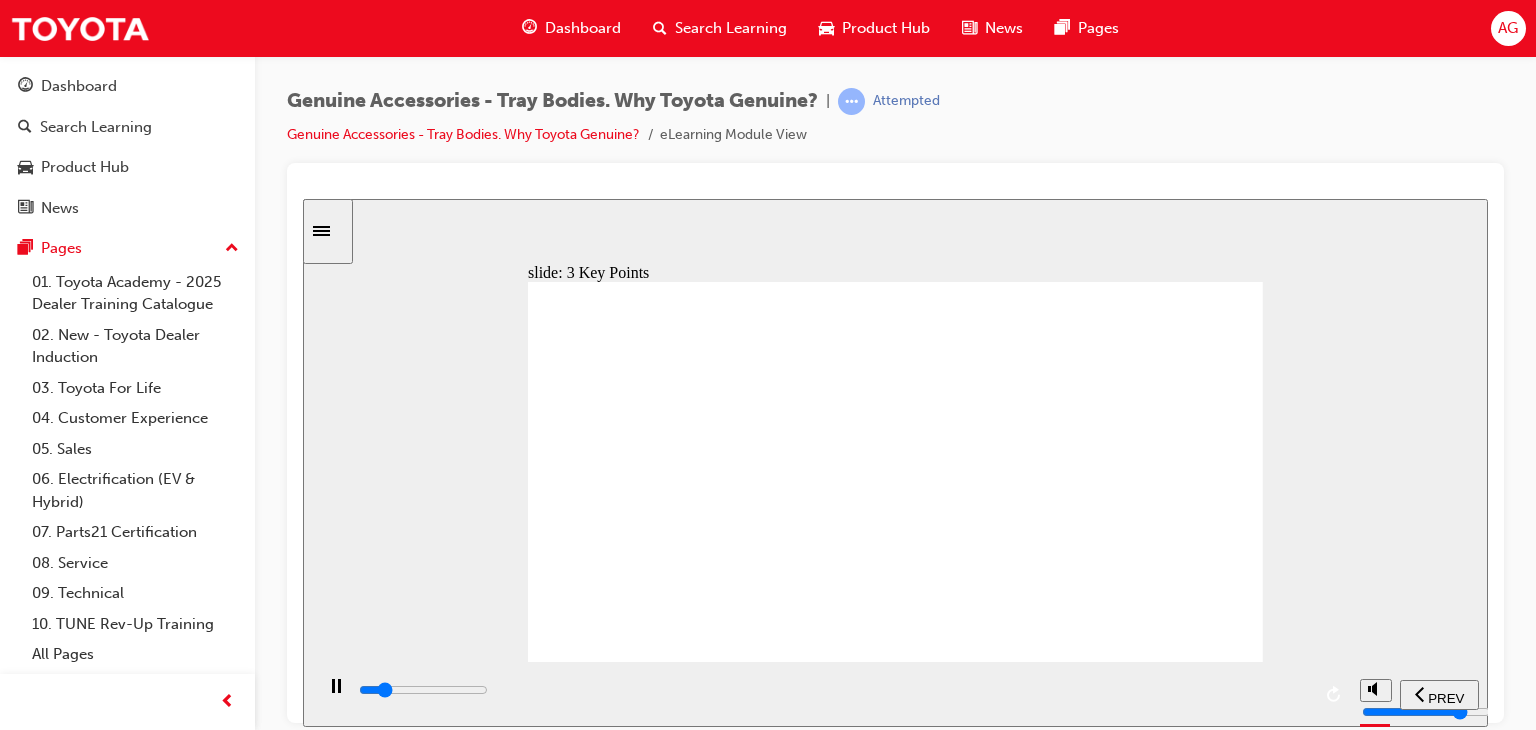 click 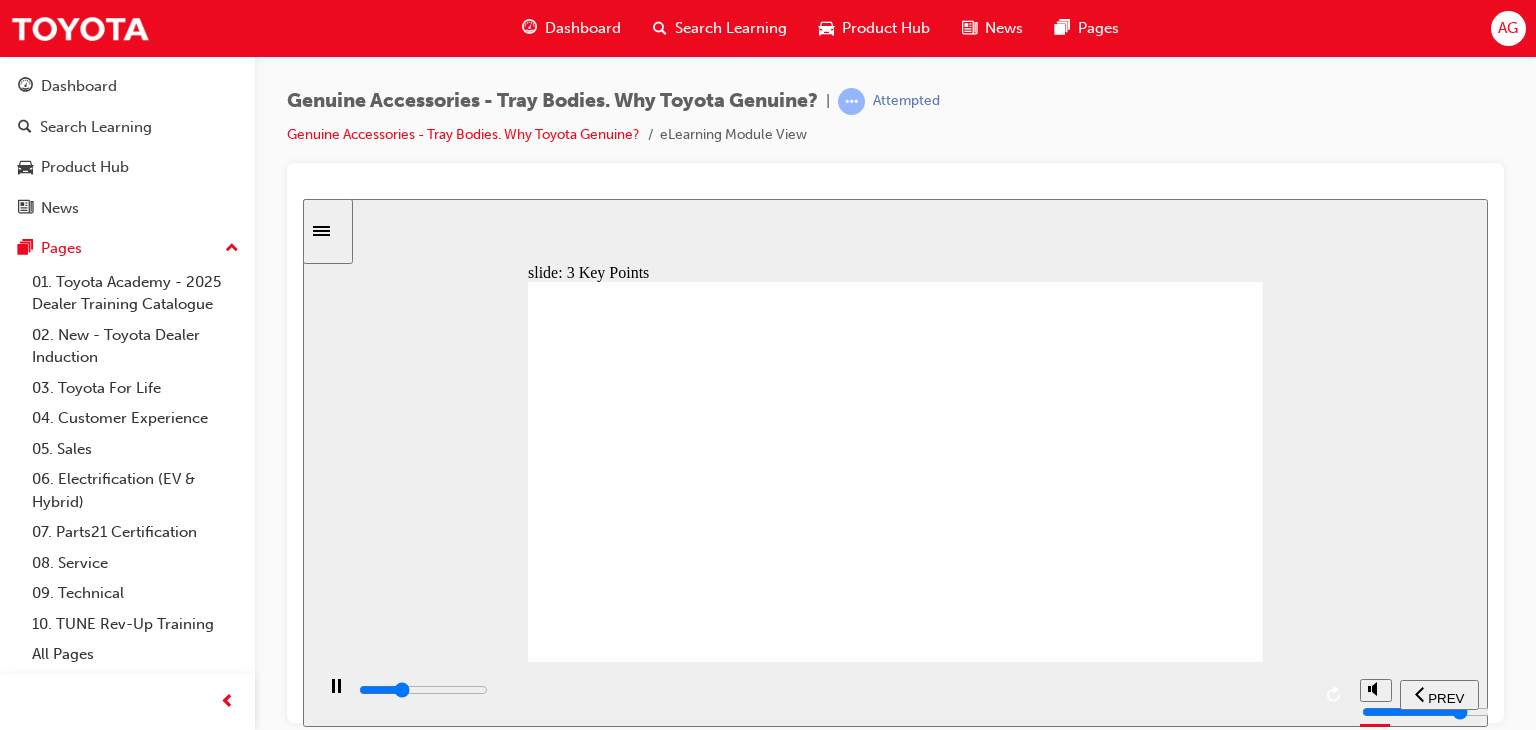 click at bounding box center (833, 694) 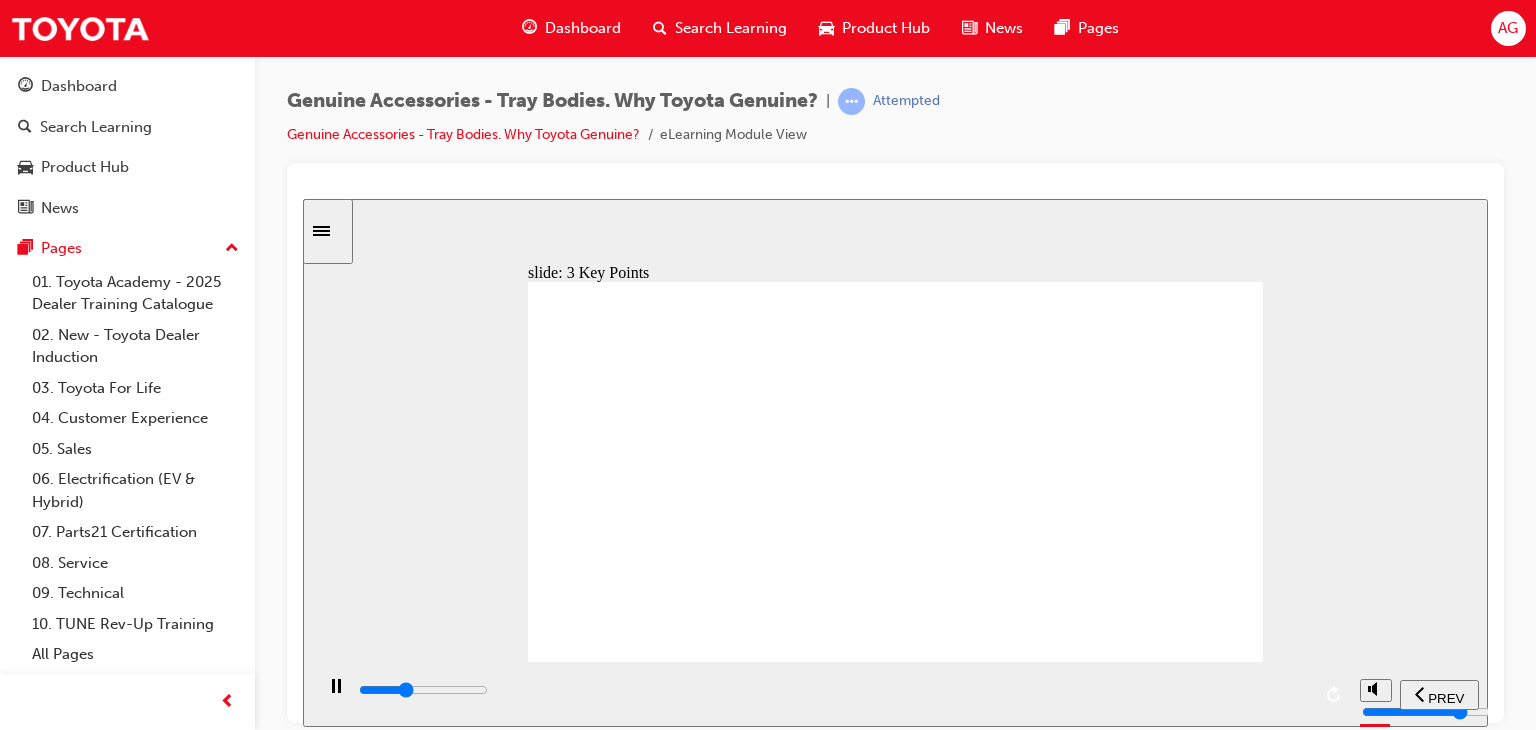 click 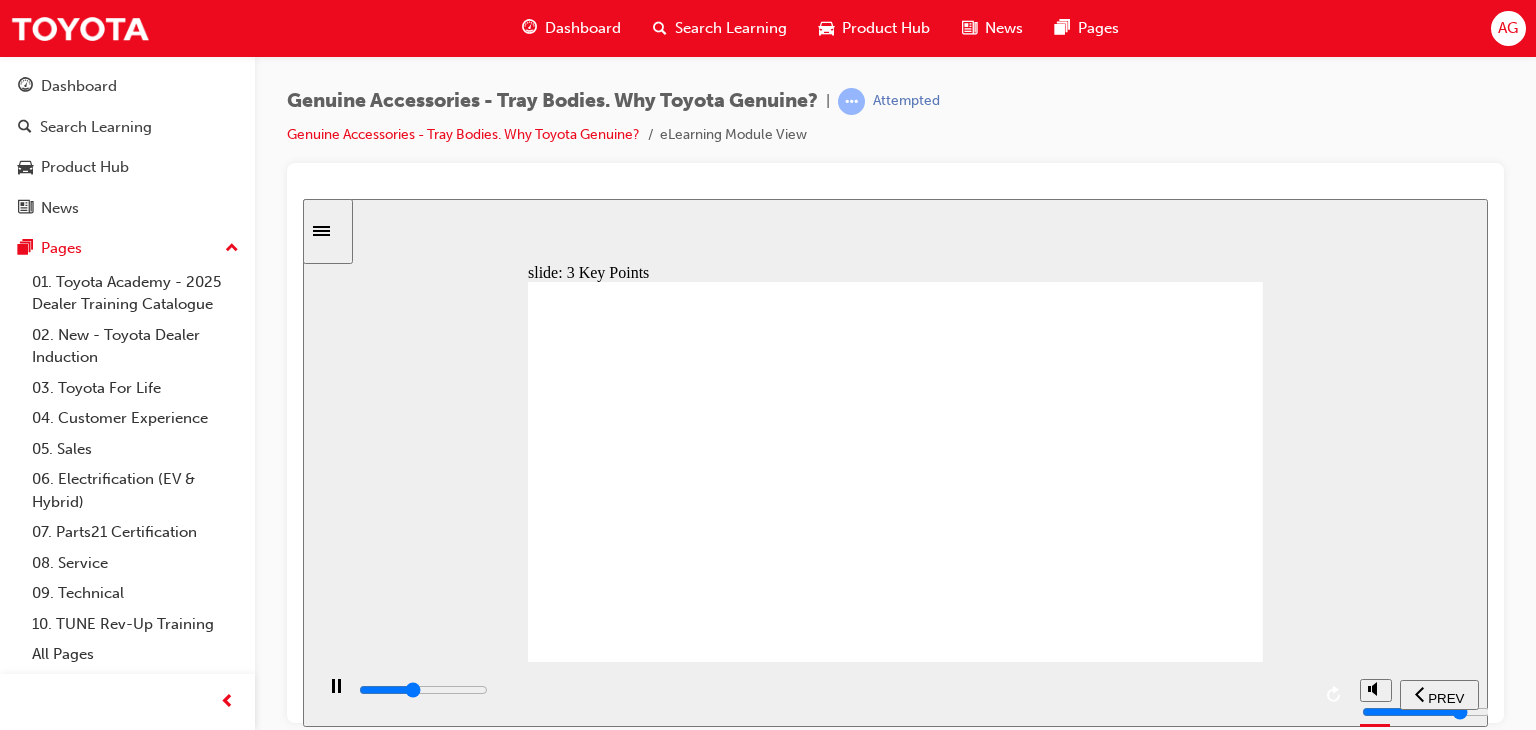 drag, startPoint x: 671, startPoint y: 563, endPoint x: 719, endPoint y: 581, distance: 51.264023 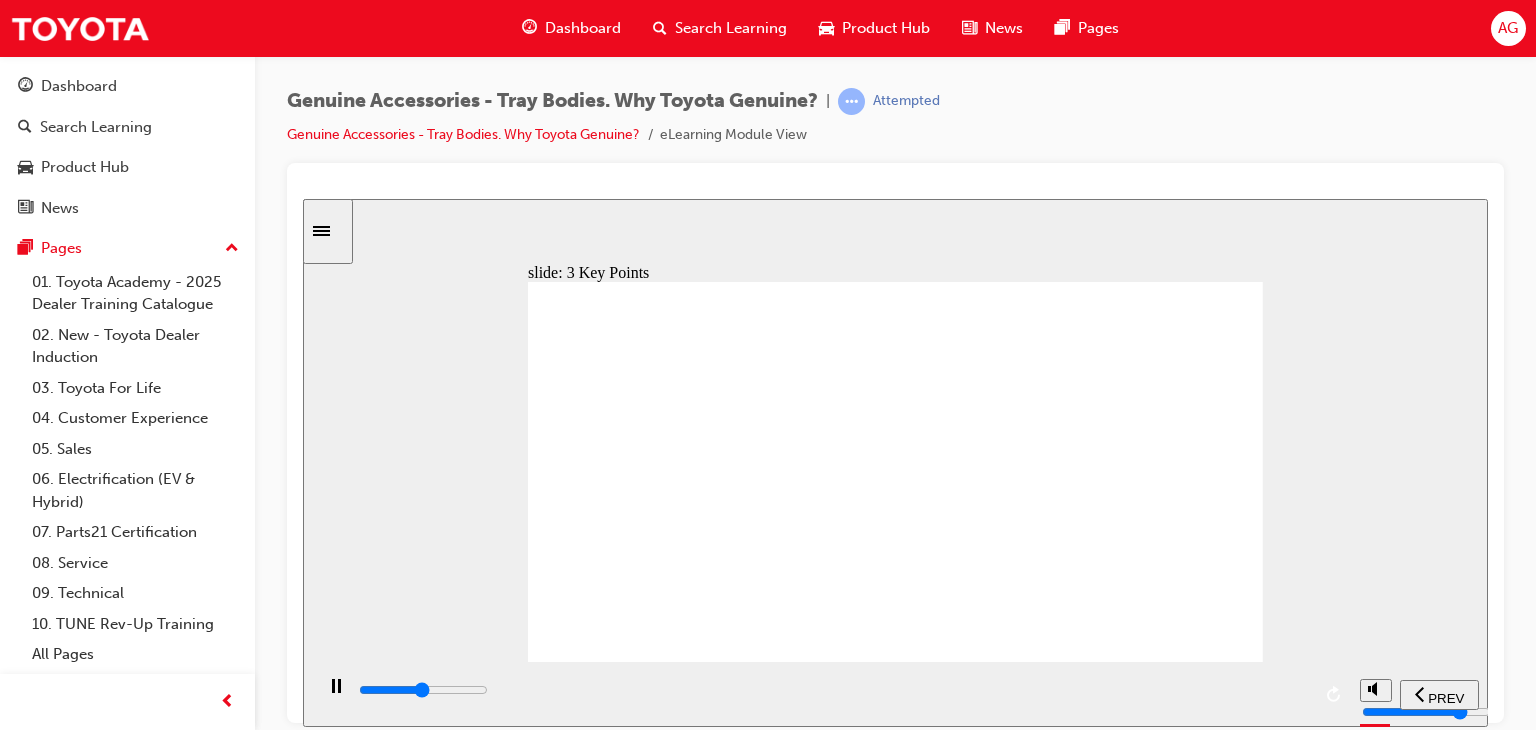 drag, startPoint x: 820, startPoint y: 686, endPoint x: 832, endPoint y: 689, distance: 12.369317 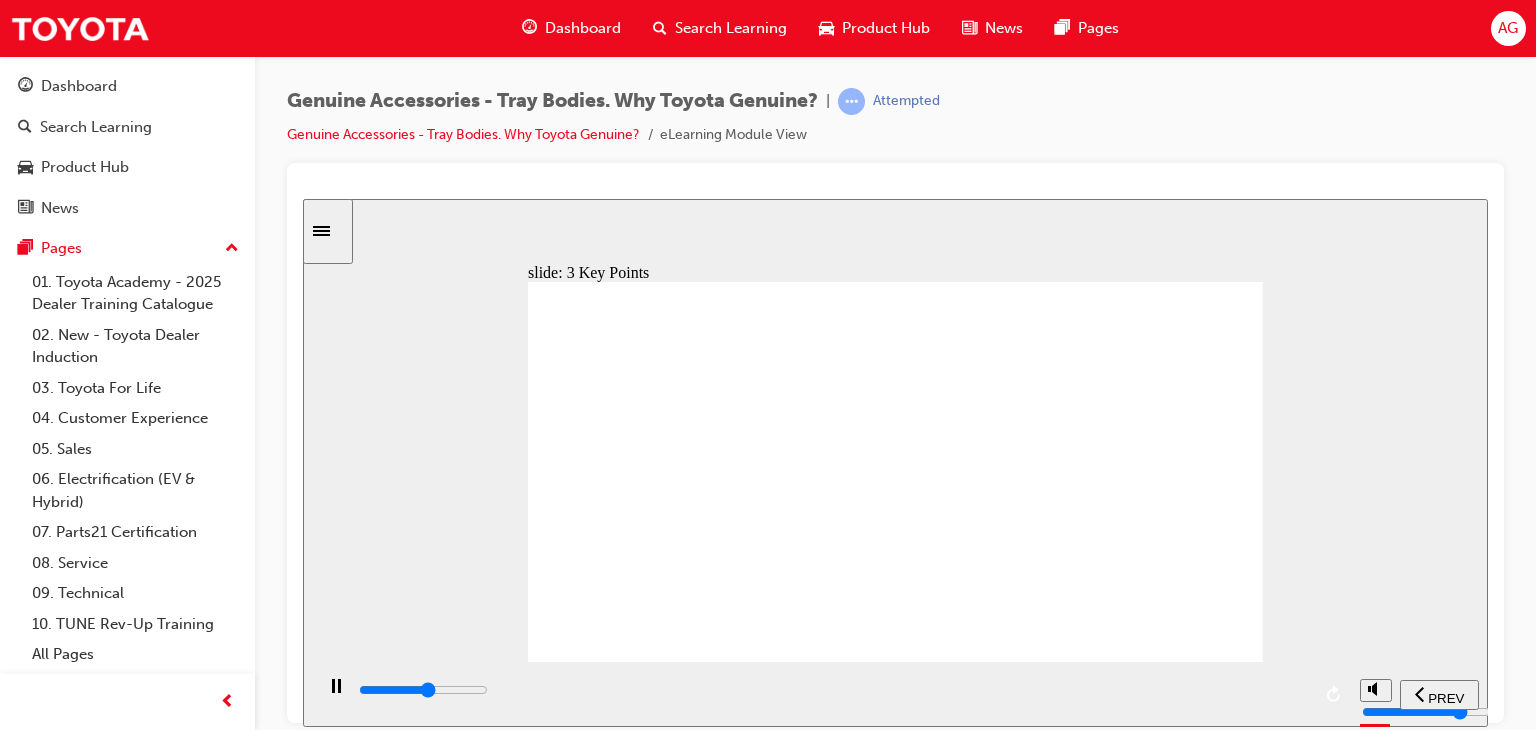 click at bounding box center [833, 690] 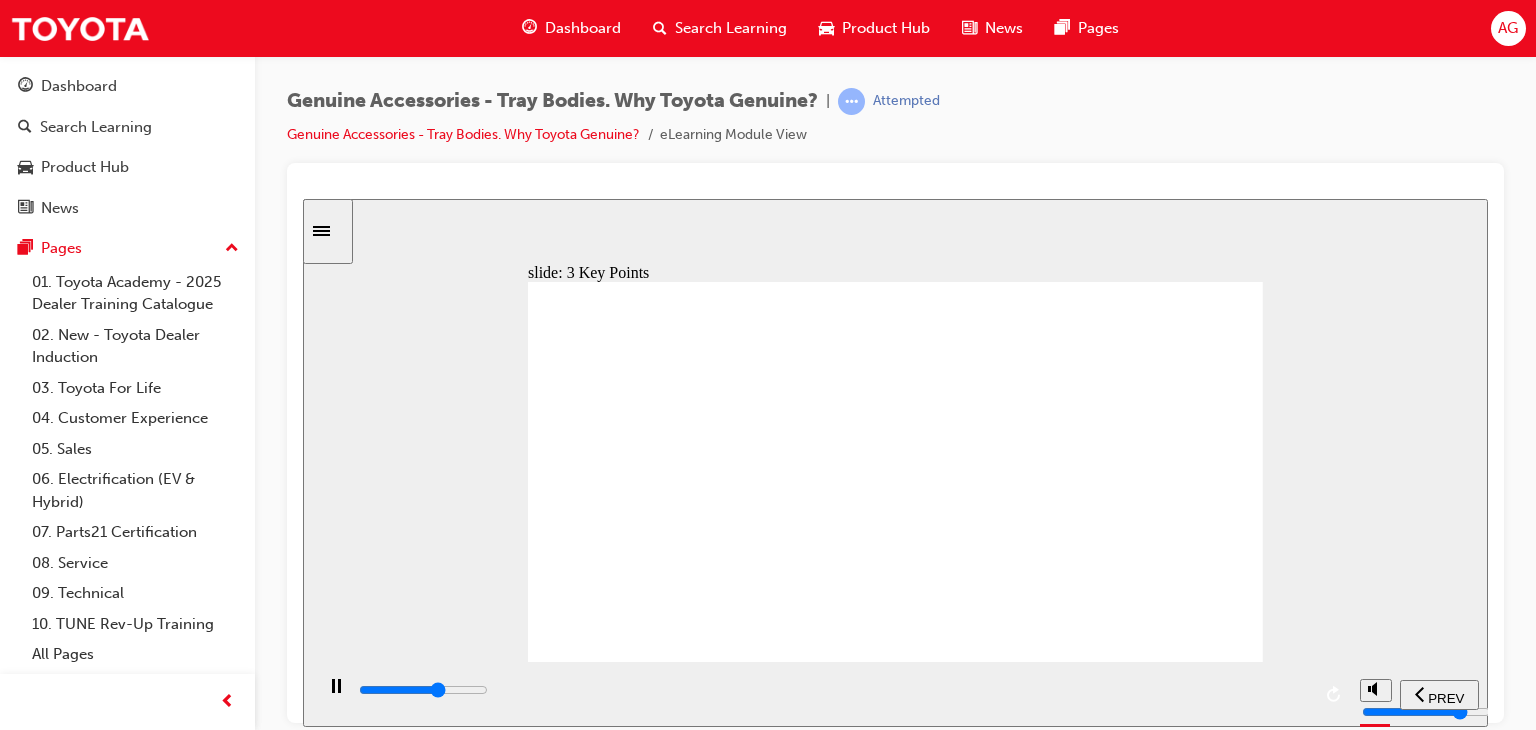 drag, startPoint x: 959, startPoint y: 696, endPoint x: 1033, endPoint y: 701, distance: 74.168724 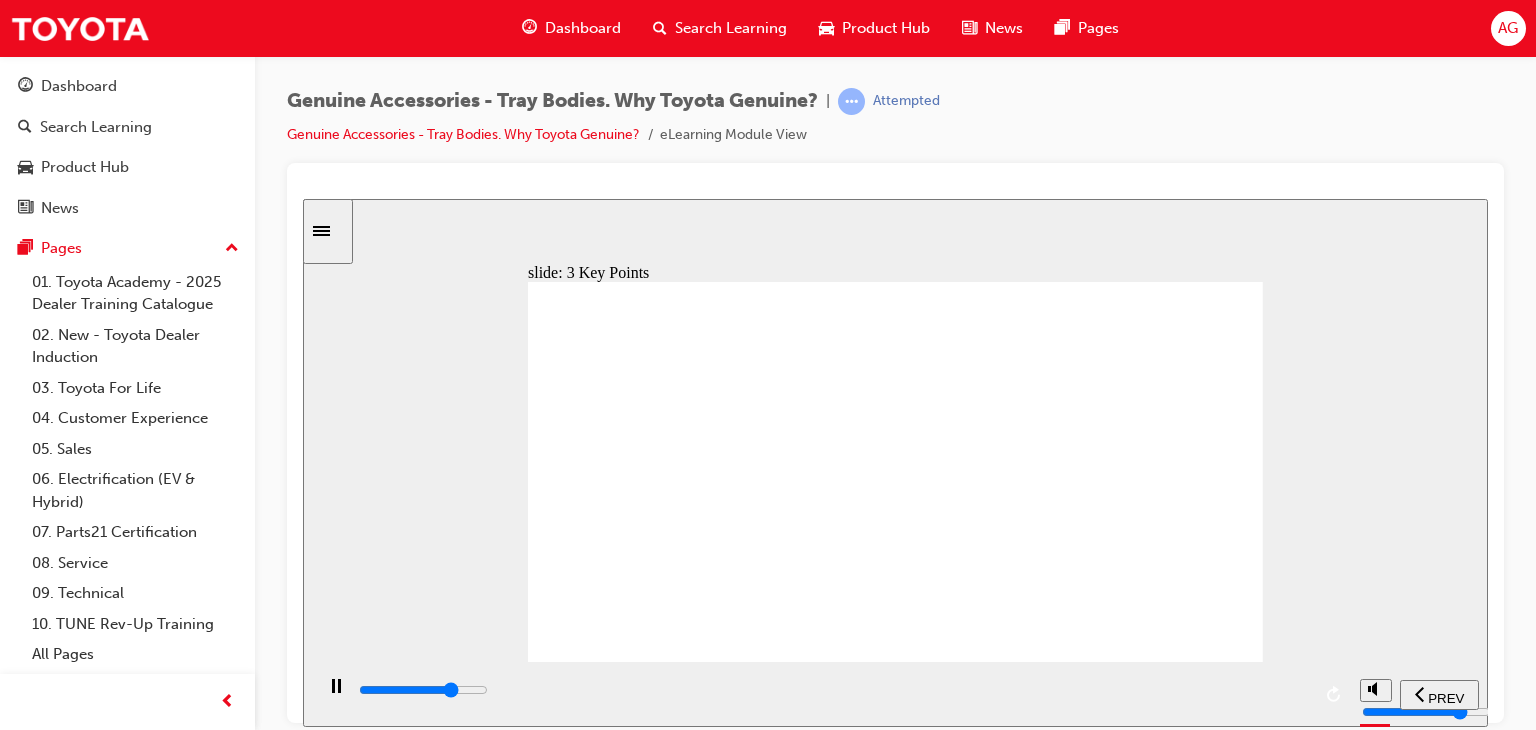 drag, startPoint x: 1068, startPoint y: 704, endPoint x: 1093, endPoint y: 705, distance: 25.019993 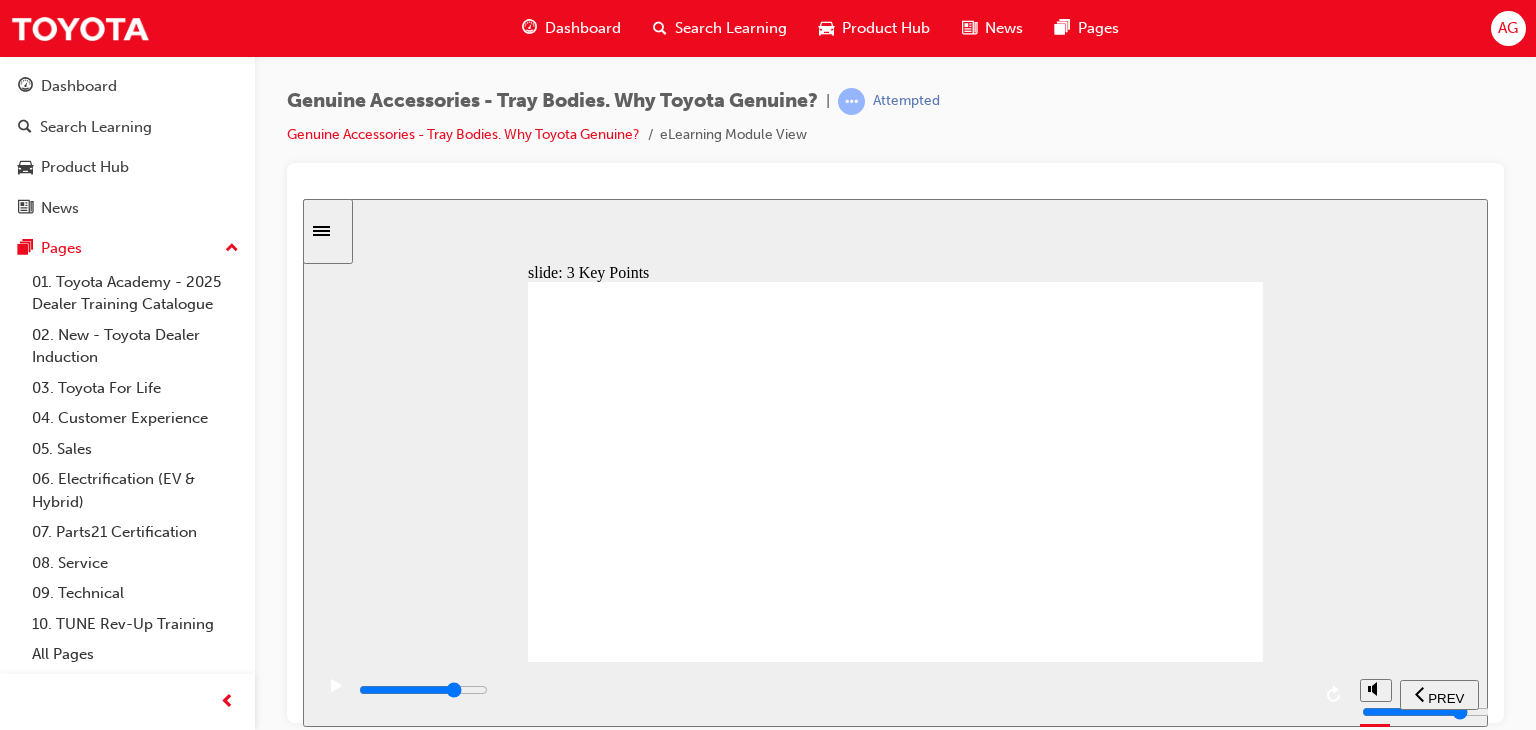 click at bounding box center [833, 690] 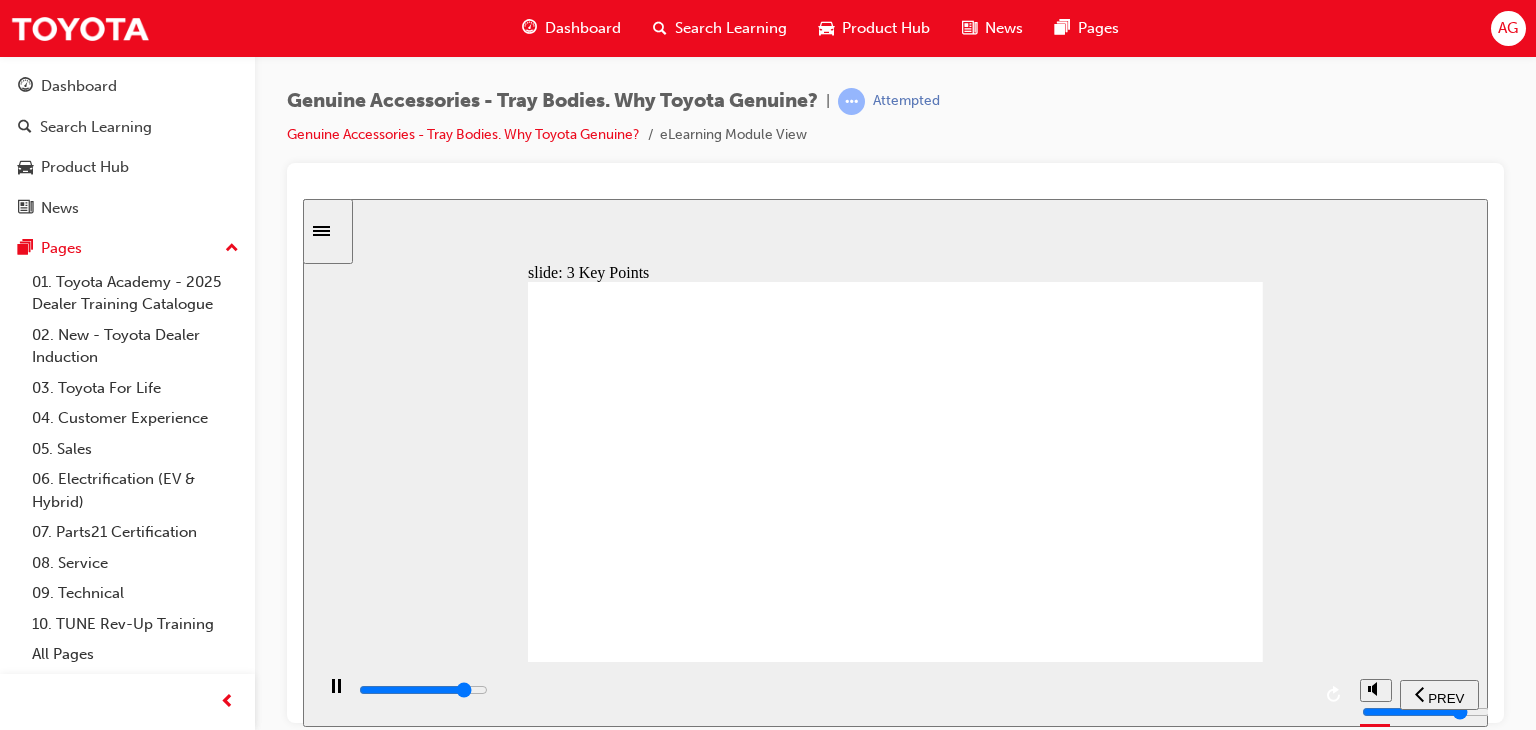 click 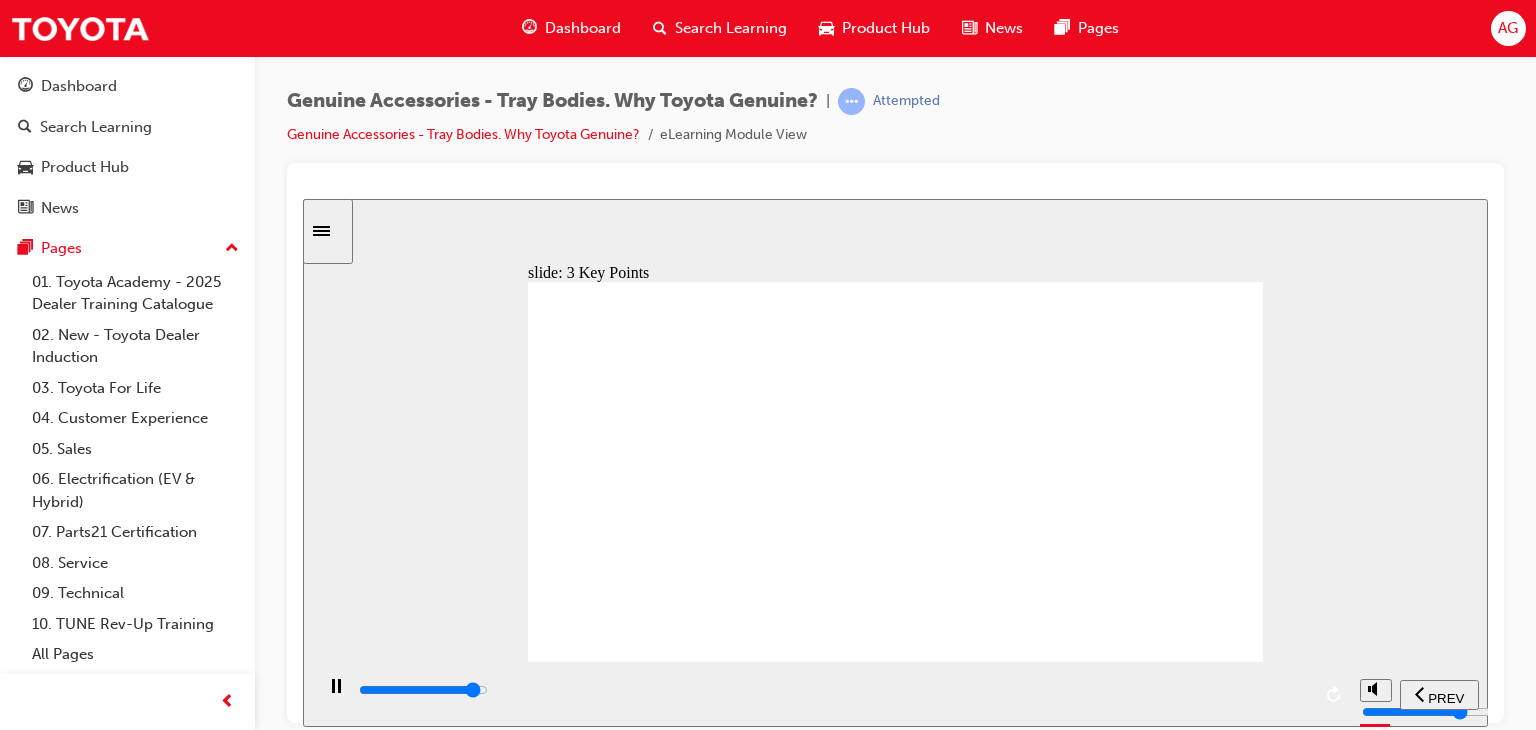 click 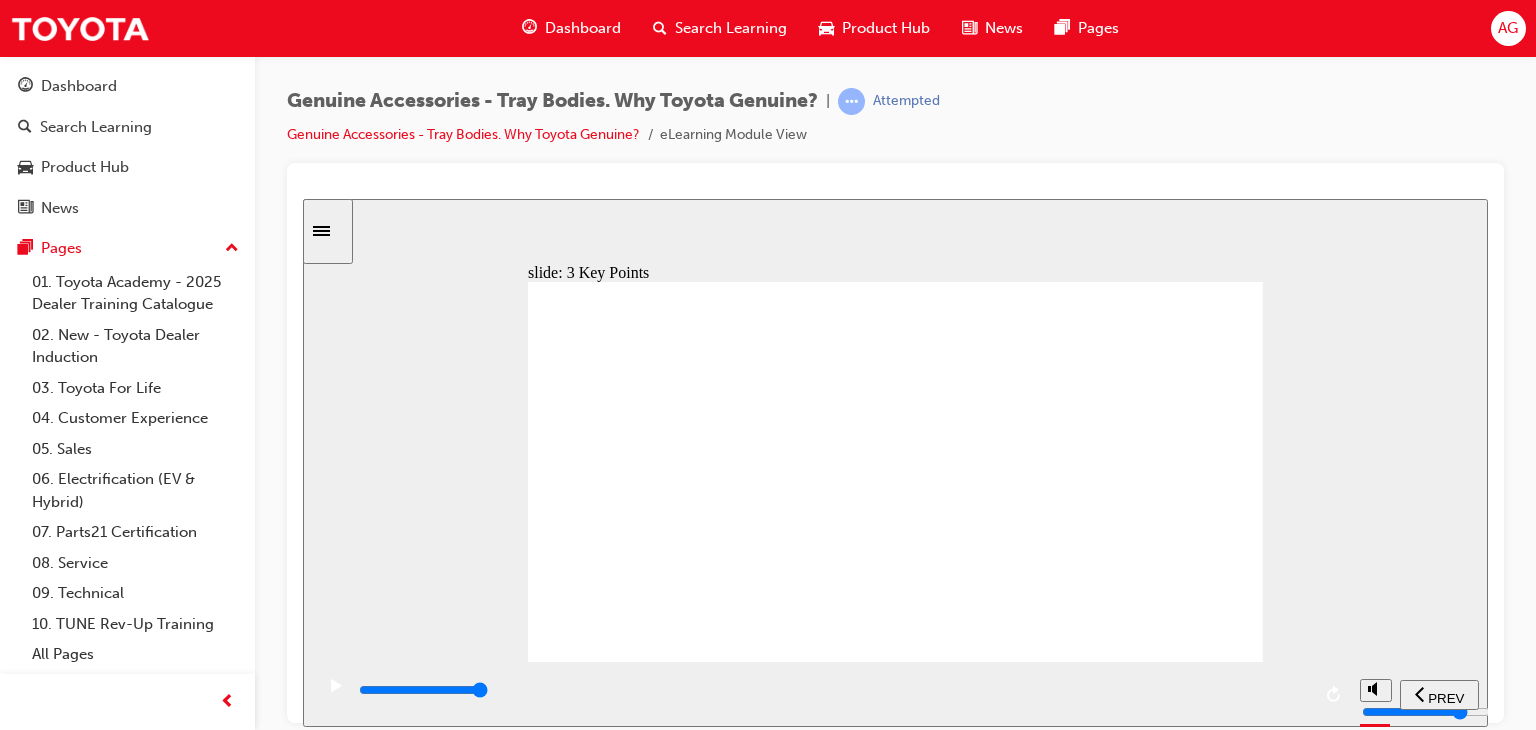 click 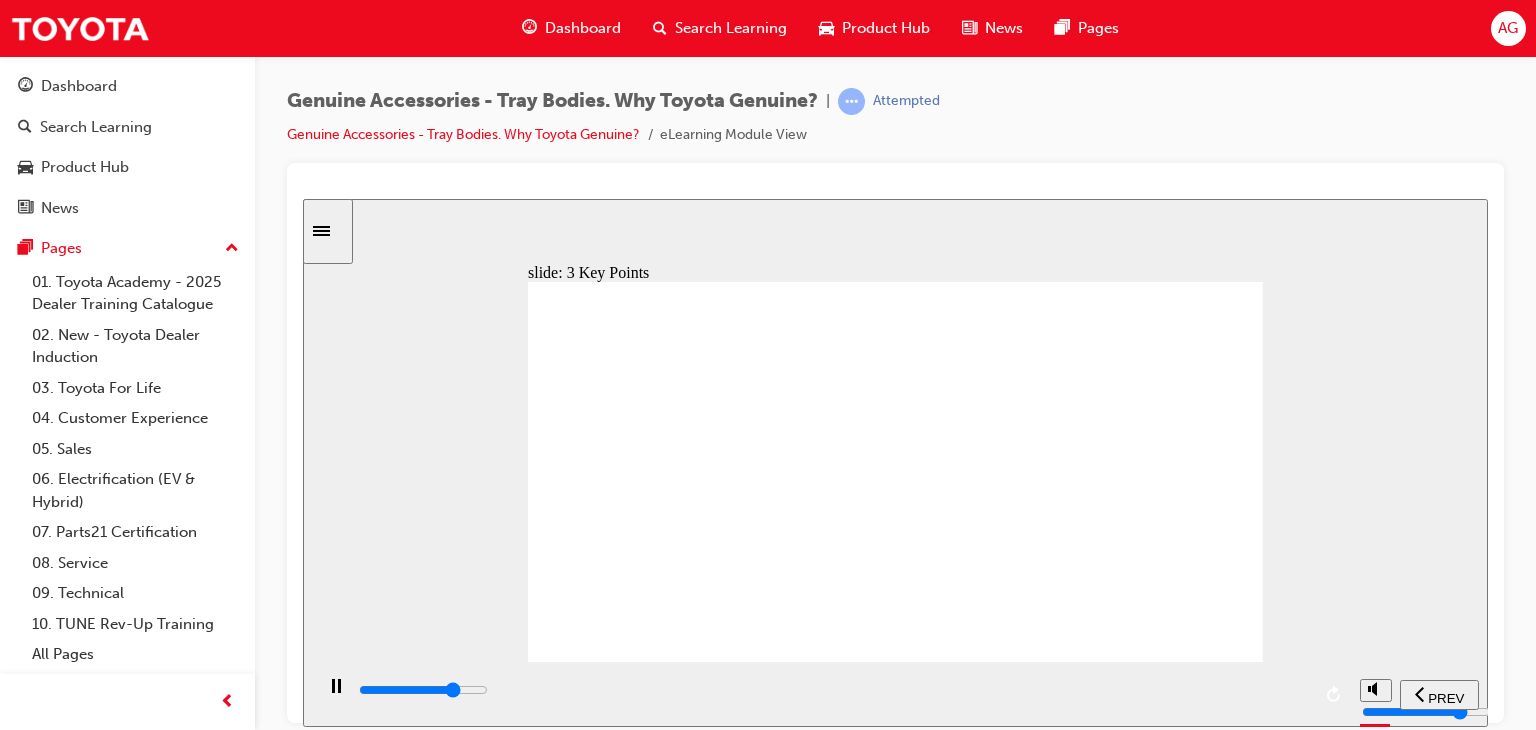 click at bounding box center [833, 690] 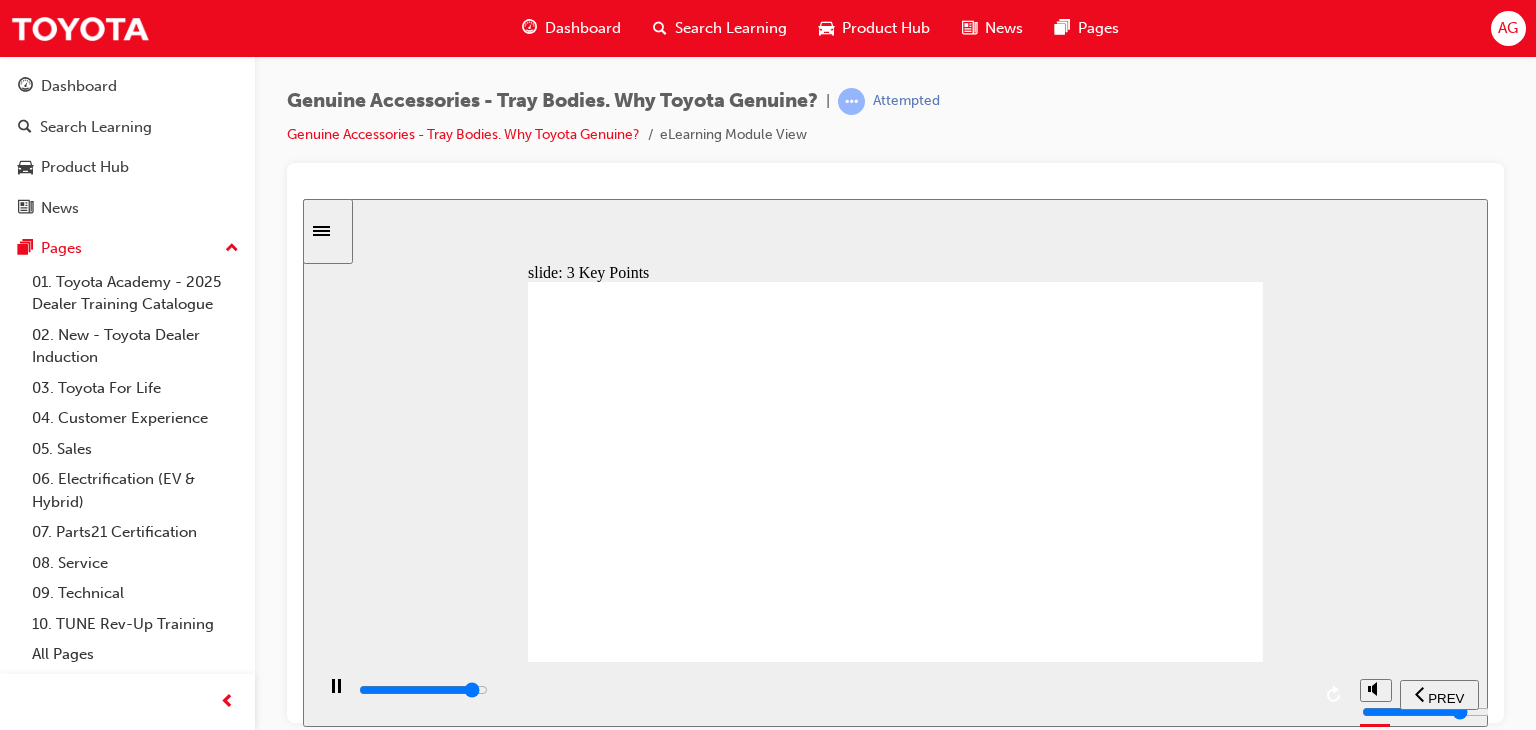 click at bounding box center (833, 690) 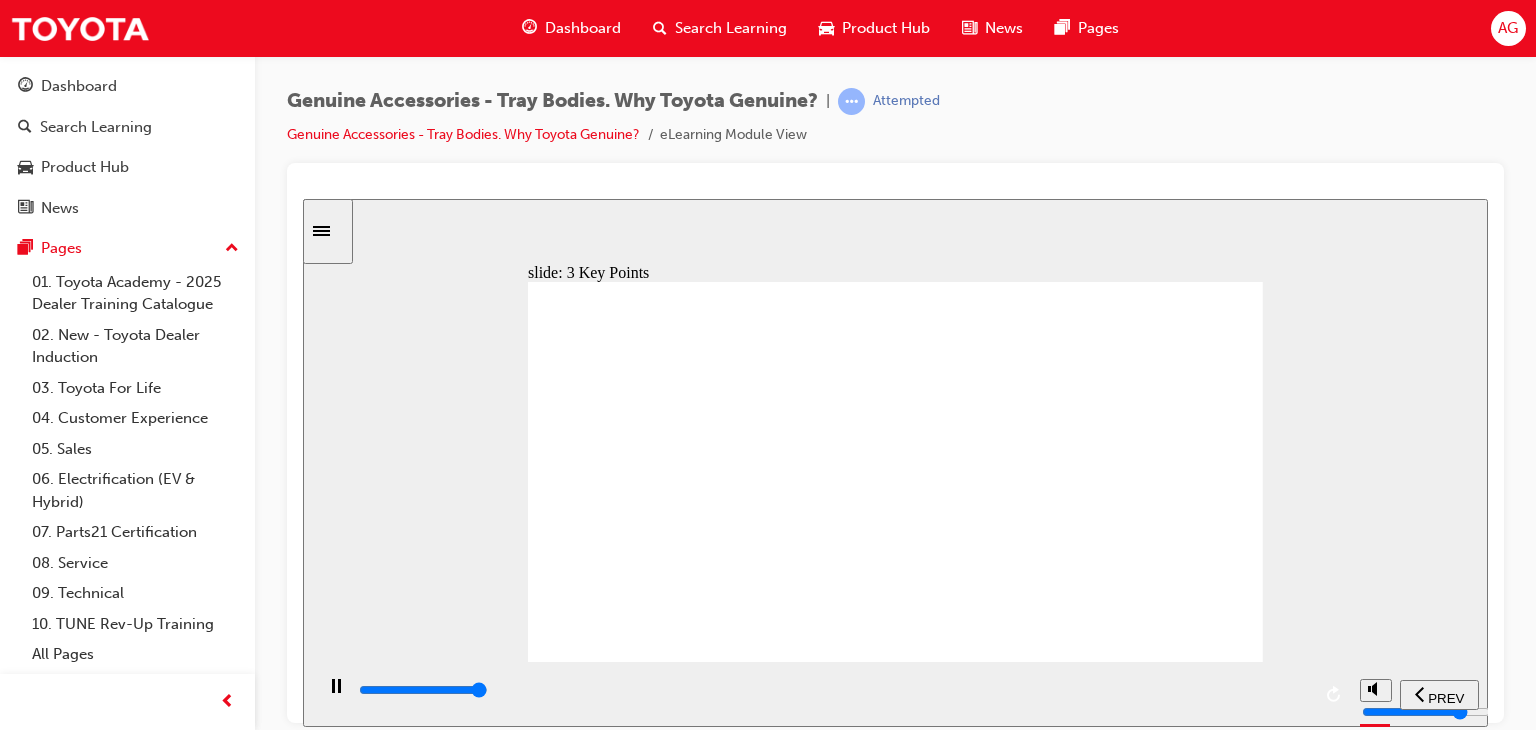 click 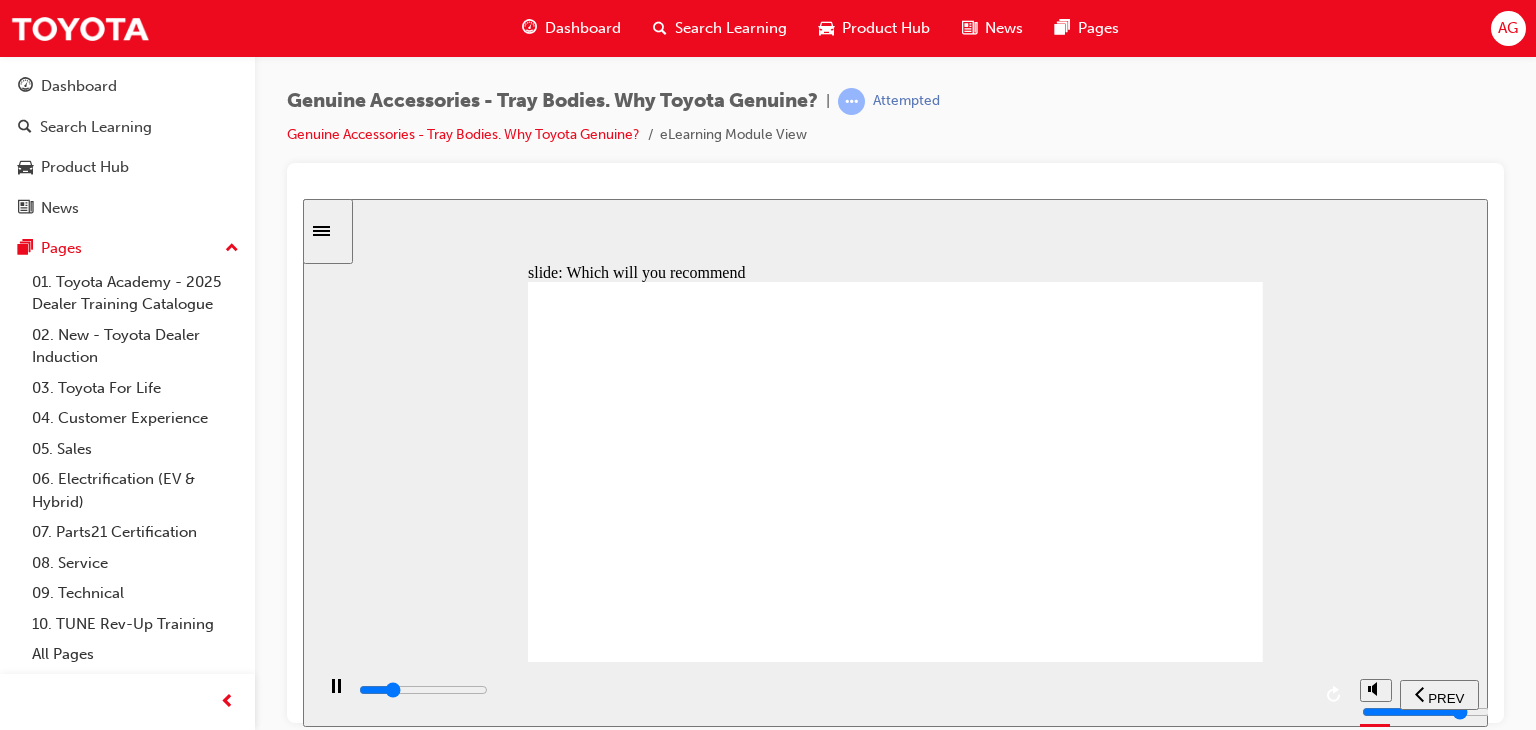 click 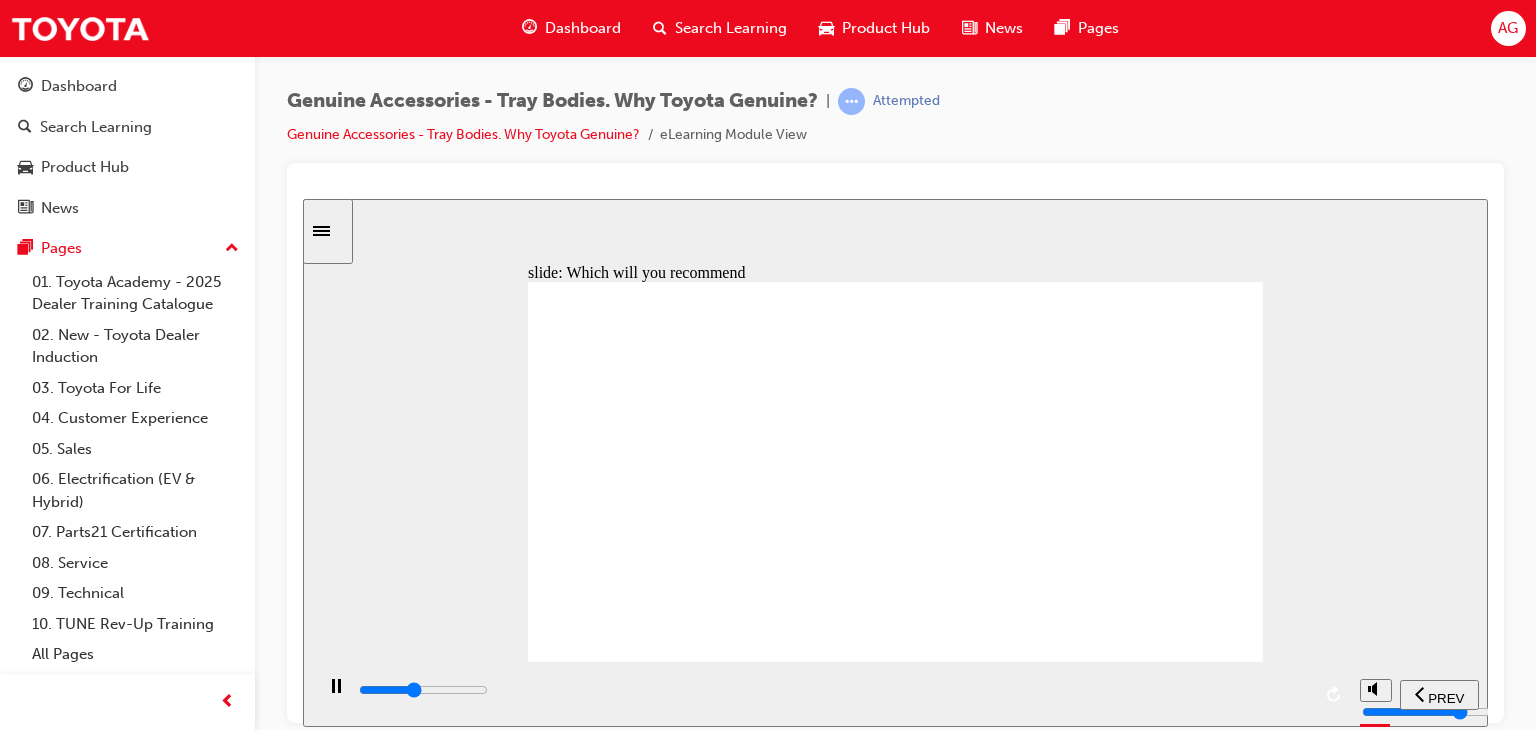 drag, startPoint x: 605, startPoint y: 715, endPoint x: 620, endPoint y: 709, distance: 16.155495 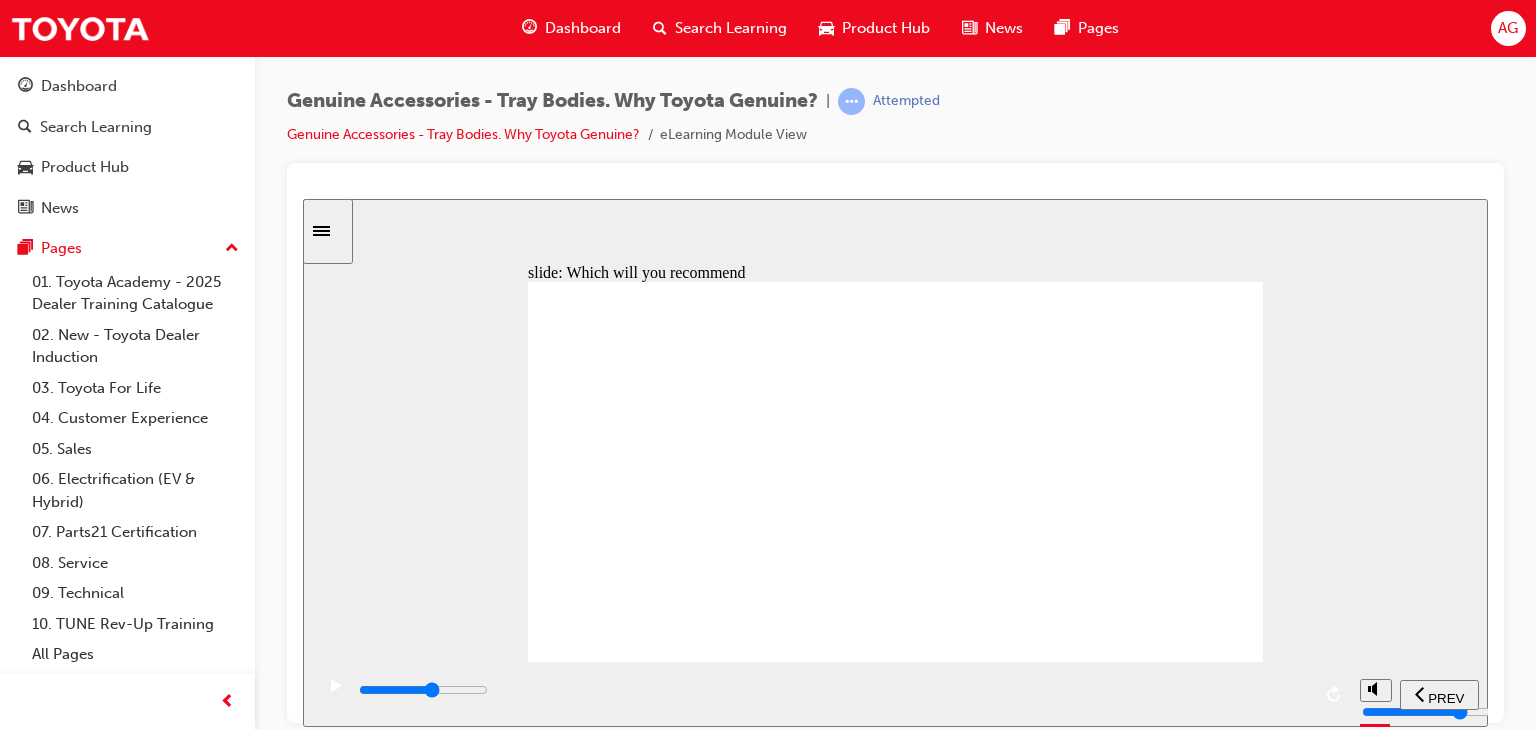 drag, startPoint x: 901, startPoint y: 695, endPoint x: 911, endPoint y: 694, distance: 10.049875 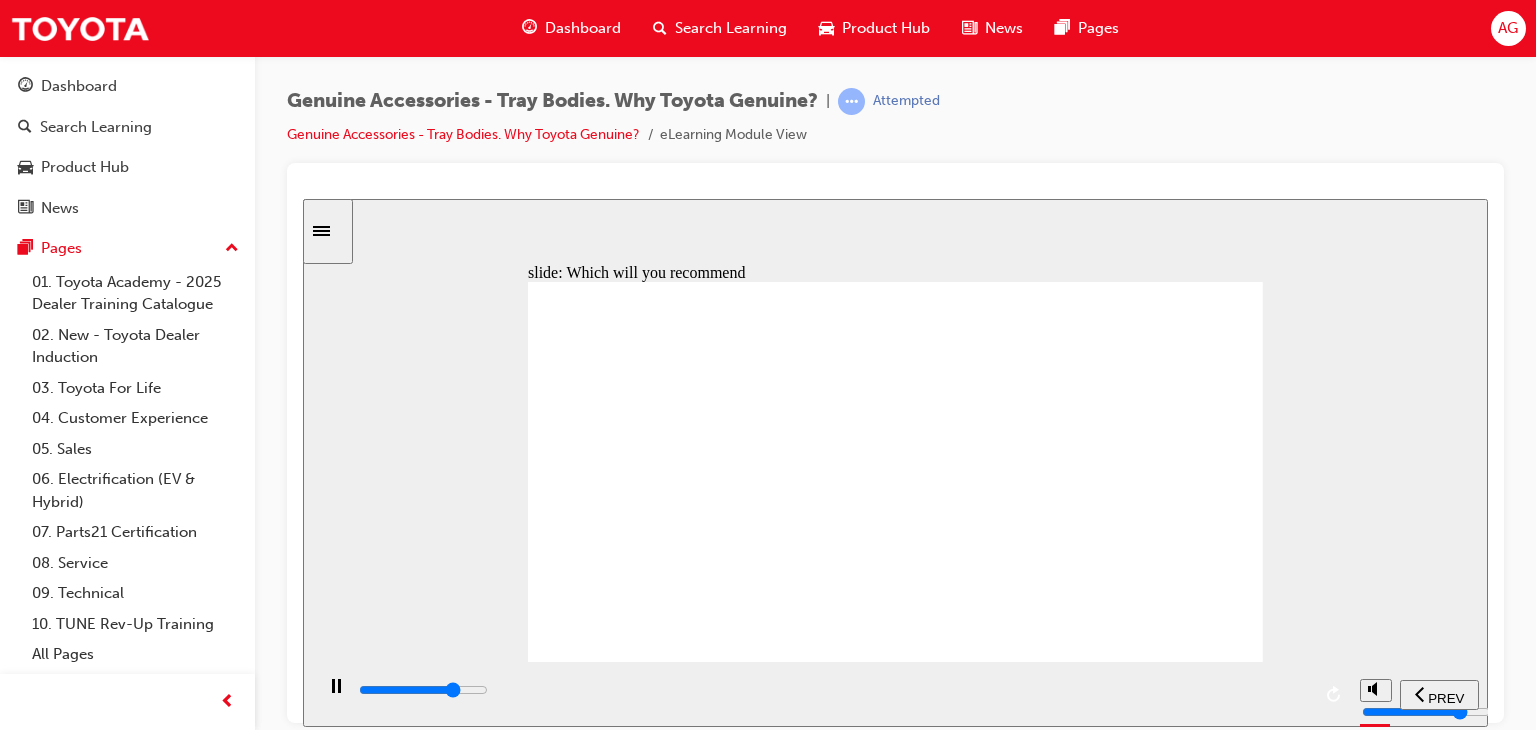 click at bounding box center (833, 690) 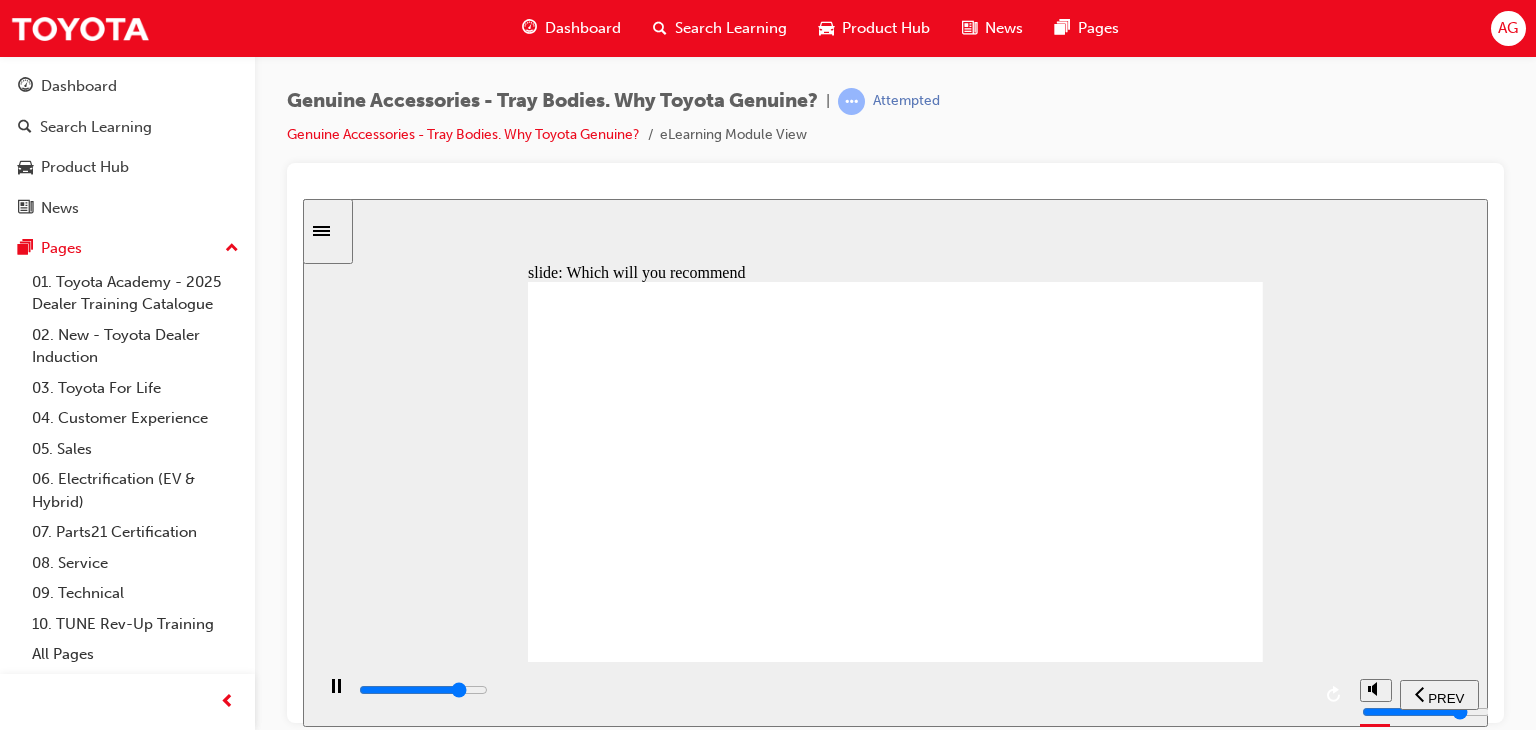 drag, startPoint x: 1140, startPoint y: 705, endPoint x: 1161, endPoint y: 700, distance: 21.587032 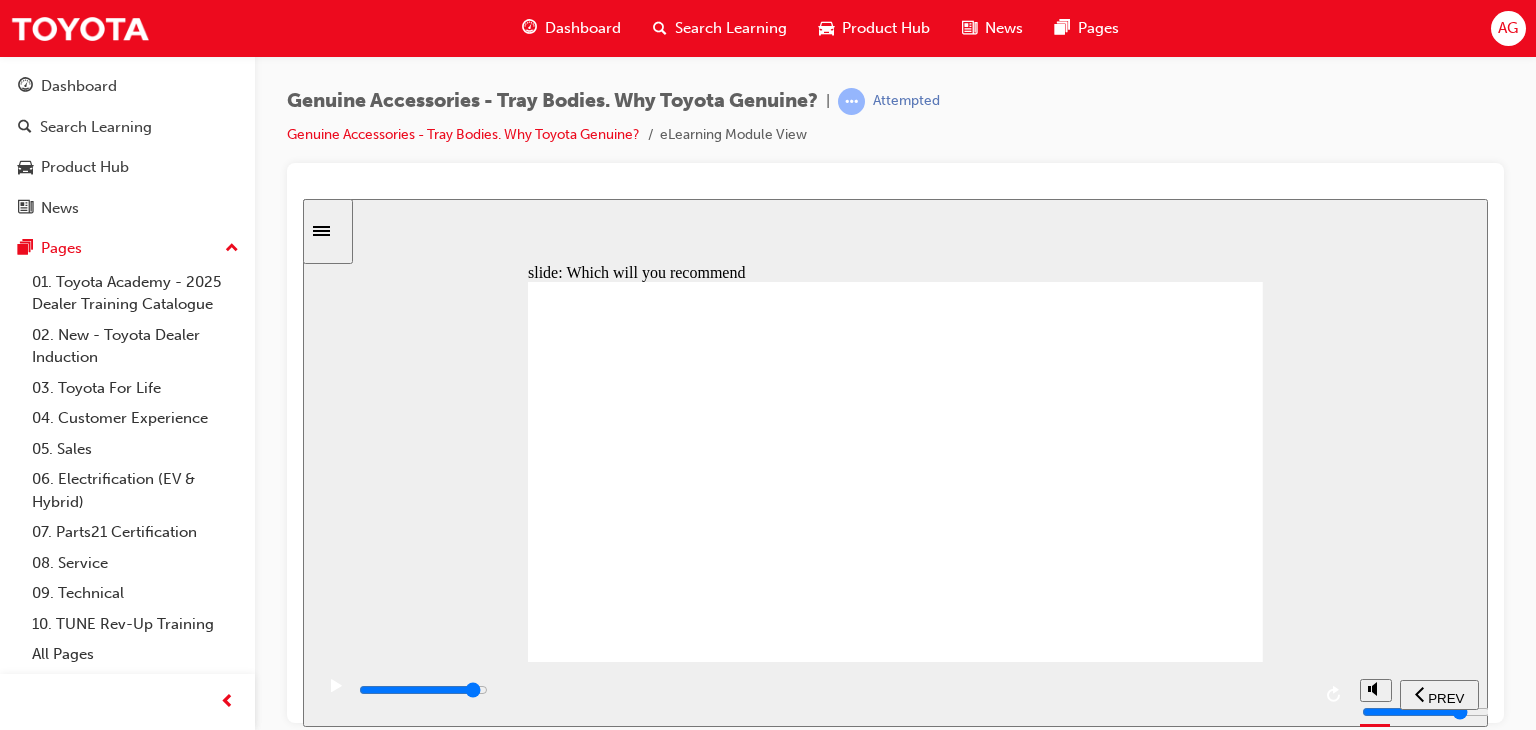 drag, startPoint x: 1246, startPoint y: 687, endPoint x: 1302, endPoint y: 687, distance: 56 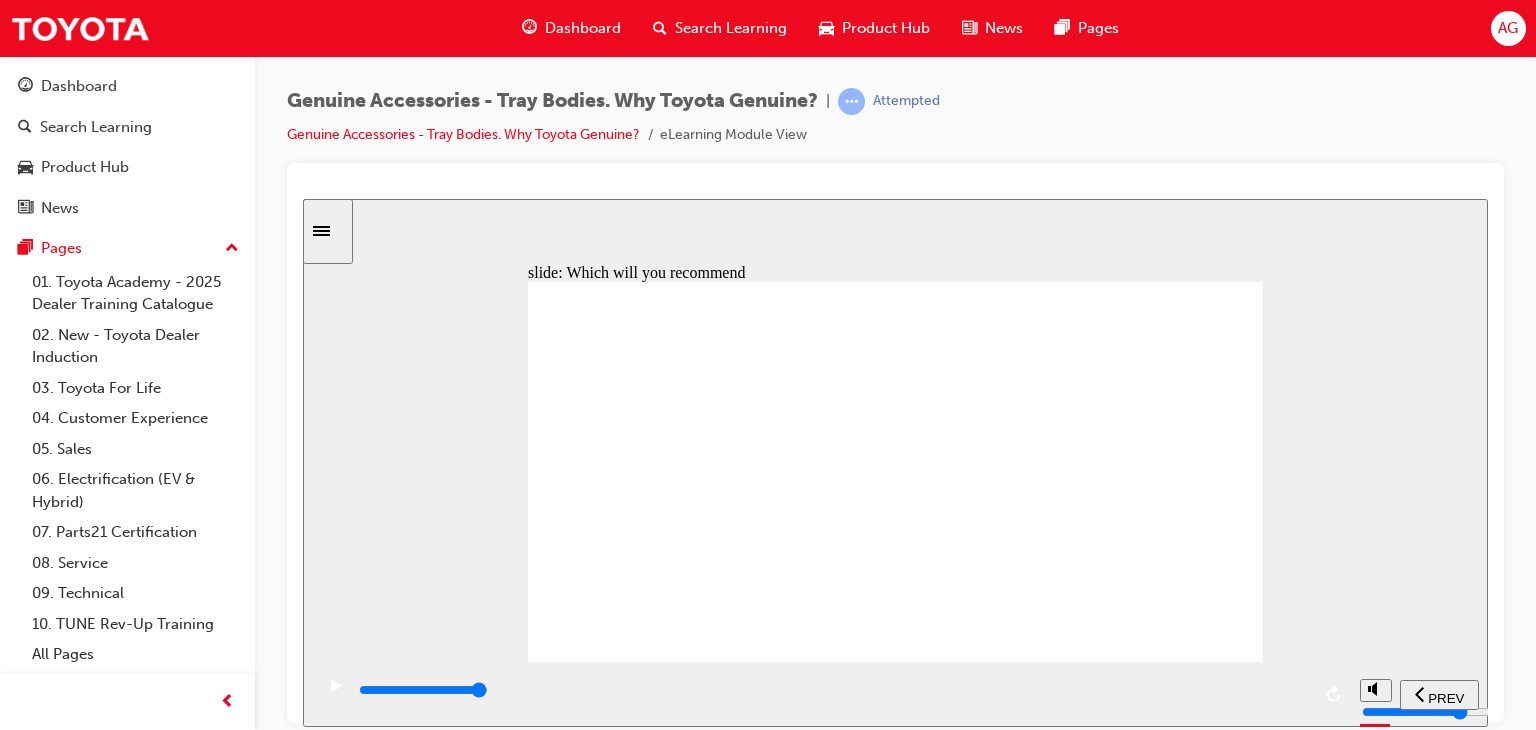 click 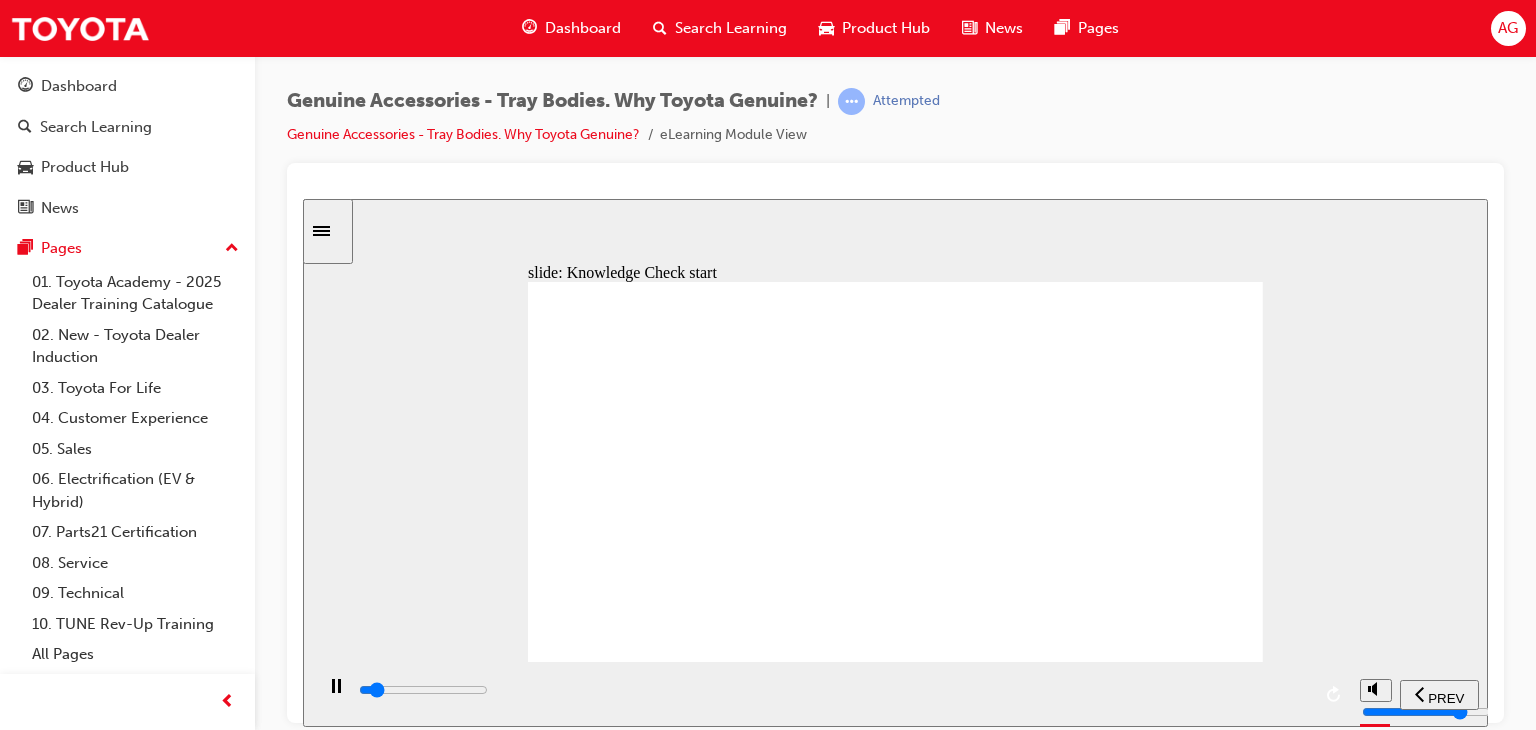 click 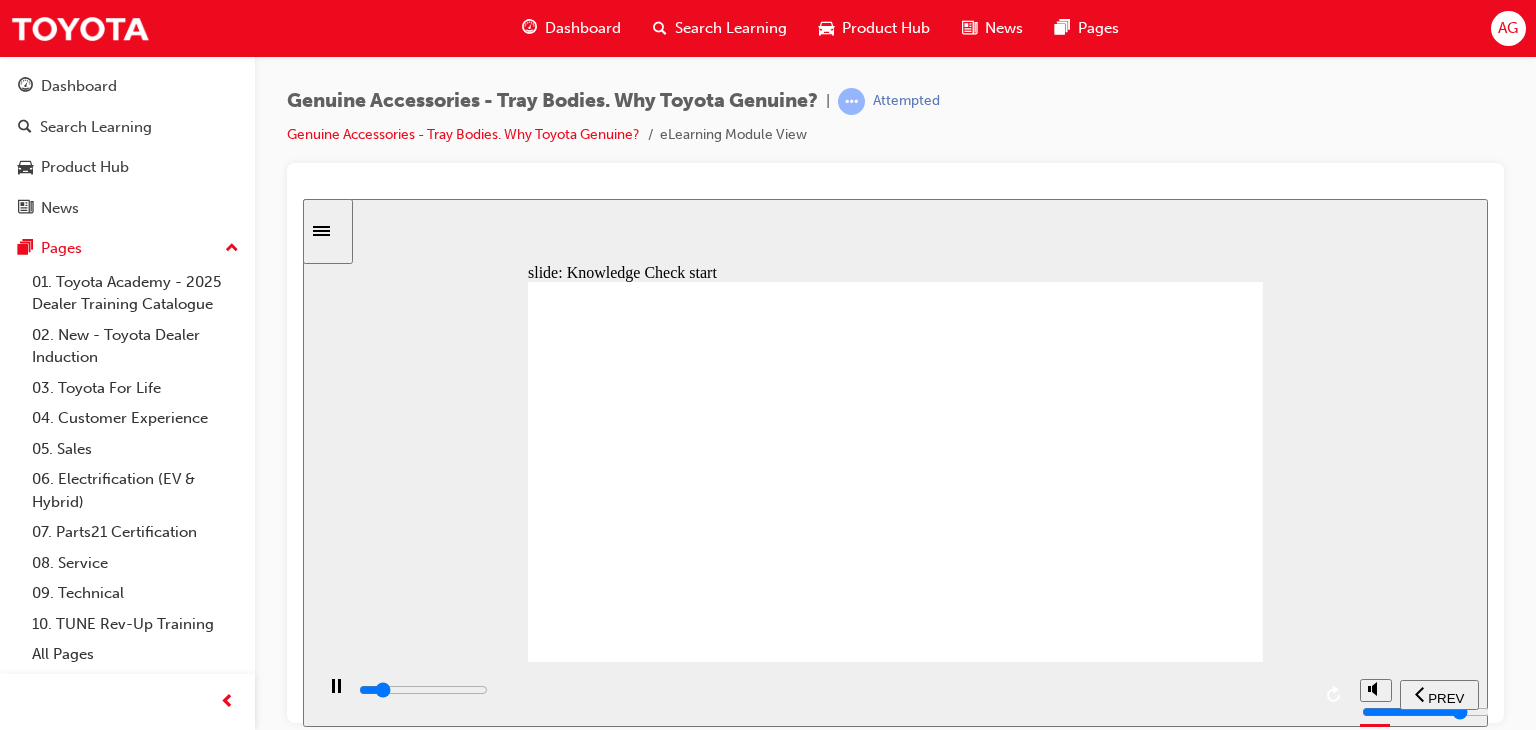 click at bounding box center (895, 1333) 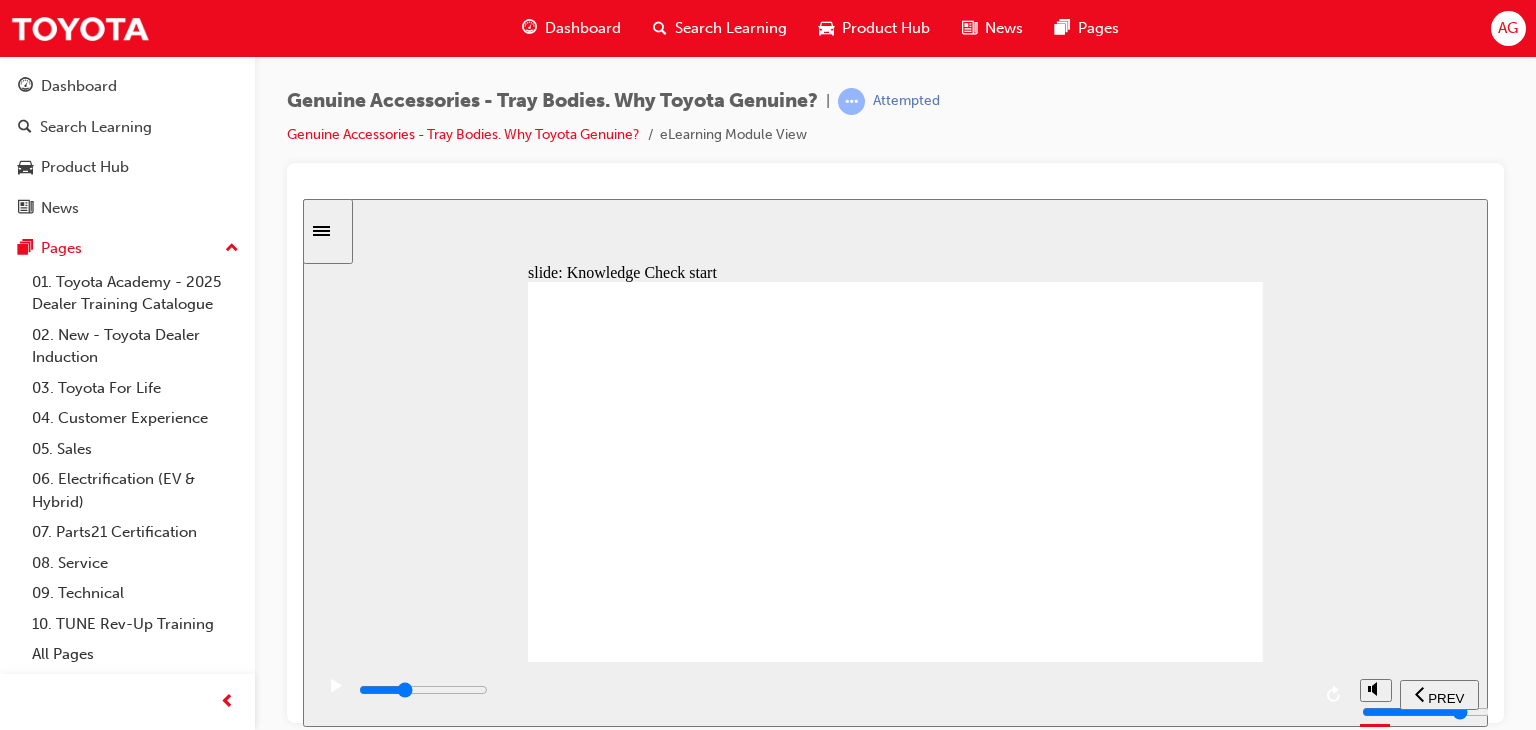 click at bounding box center [833, 690] 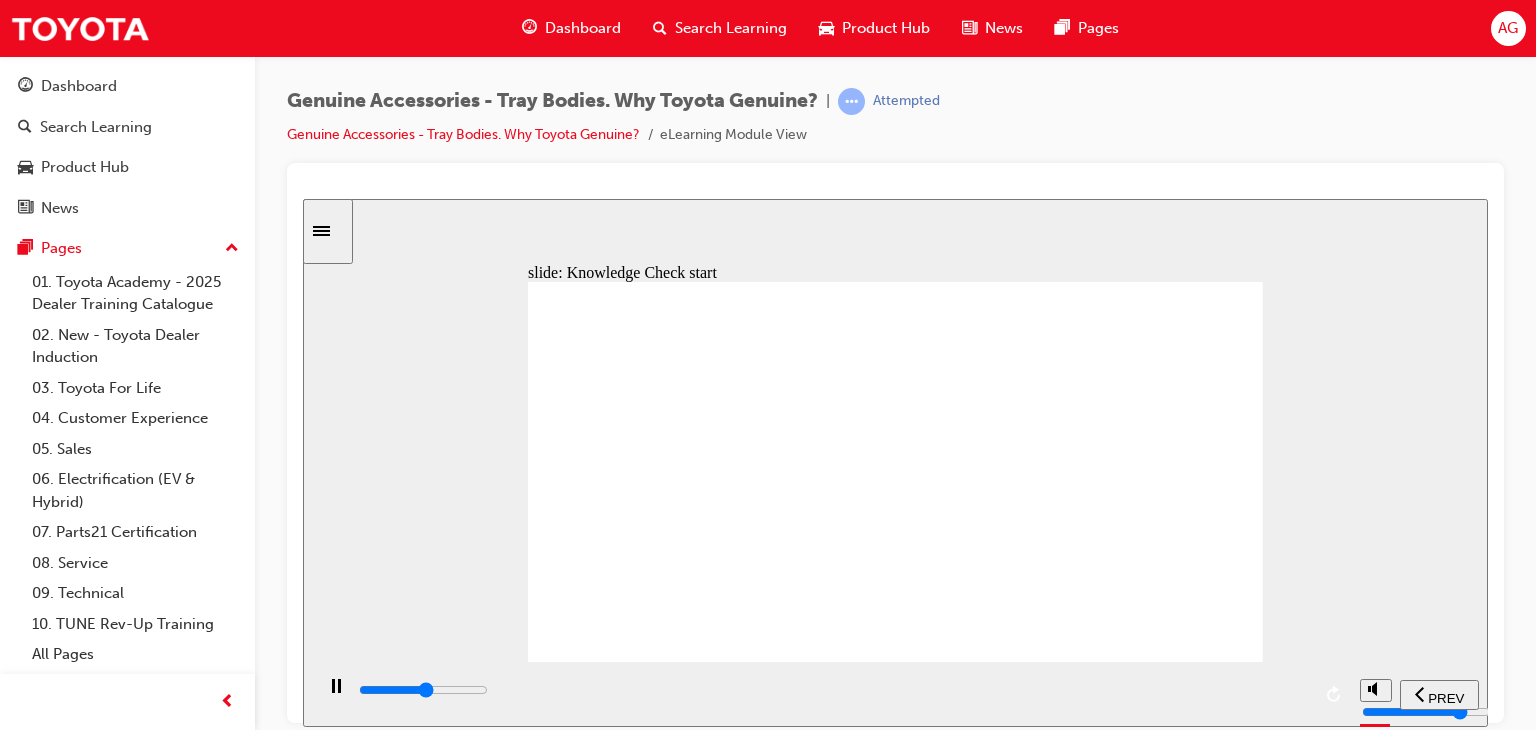 drag, startPoint x: 850, startPoint y: 691, endPoint x: 868, endPoint y: 690, distance: 18.027756 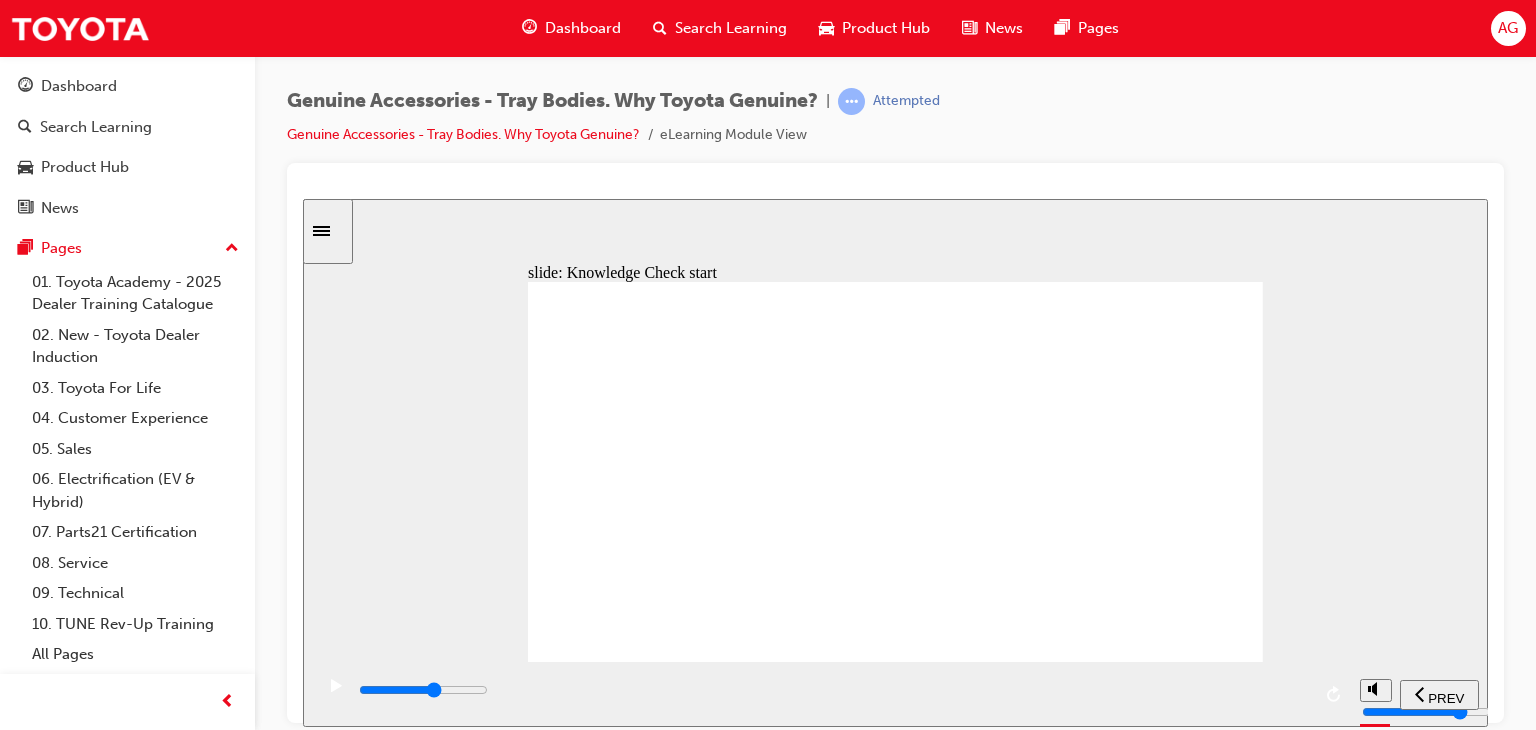 drag, startPoint x: 914, startPoint y: 689, endPoint x: 992, endPoint y: 692, distance: 78.05767 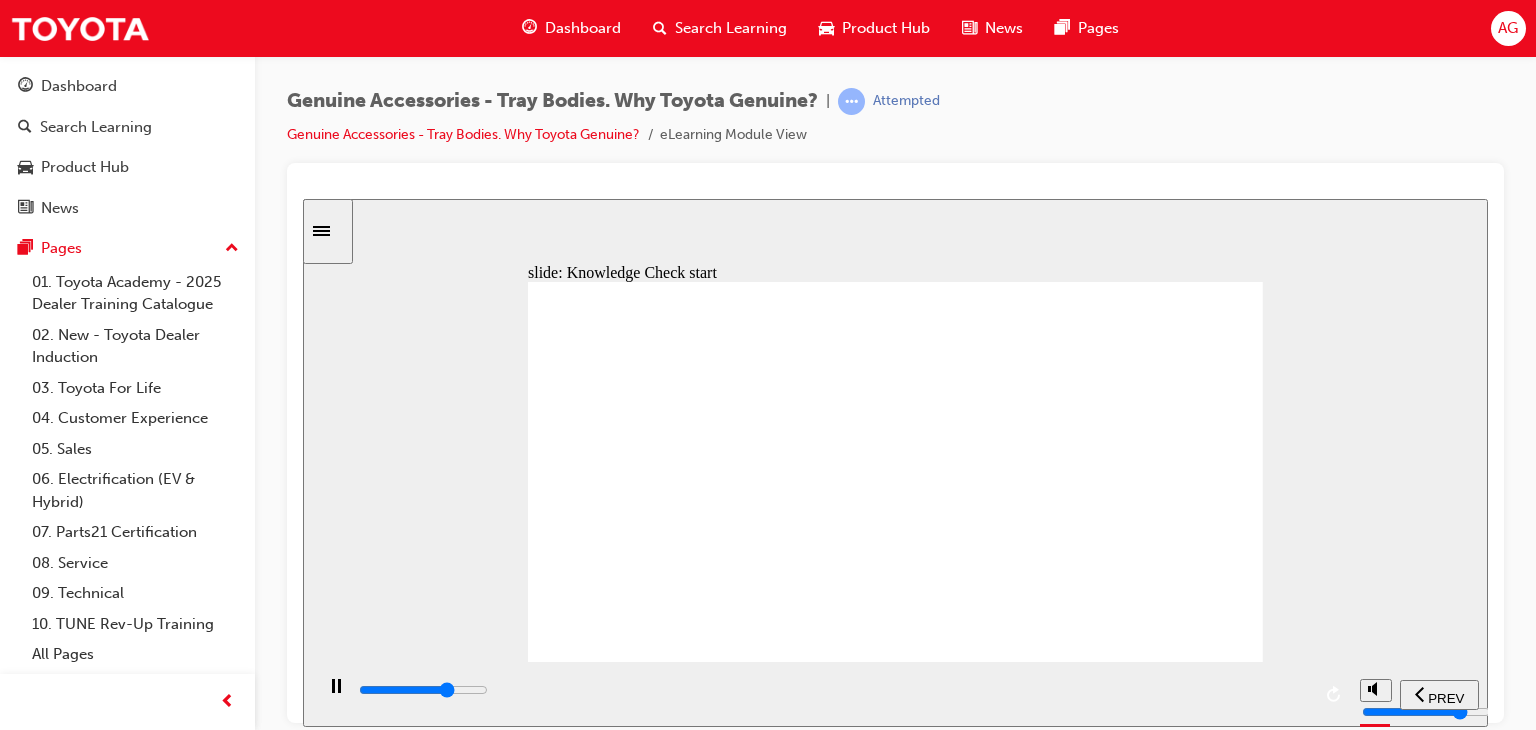 drag, startPoint x: 1029, startPoint y: 692, endPoint x: 1081, endPoint y: 684, distance: 52.611786 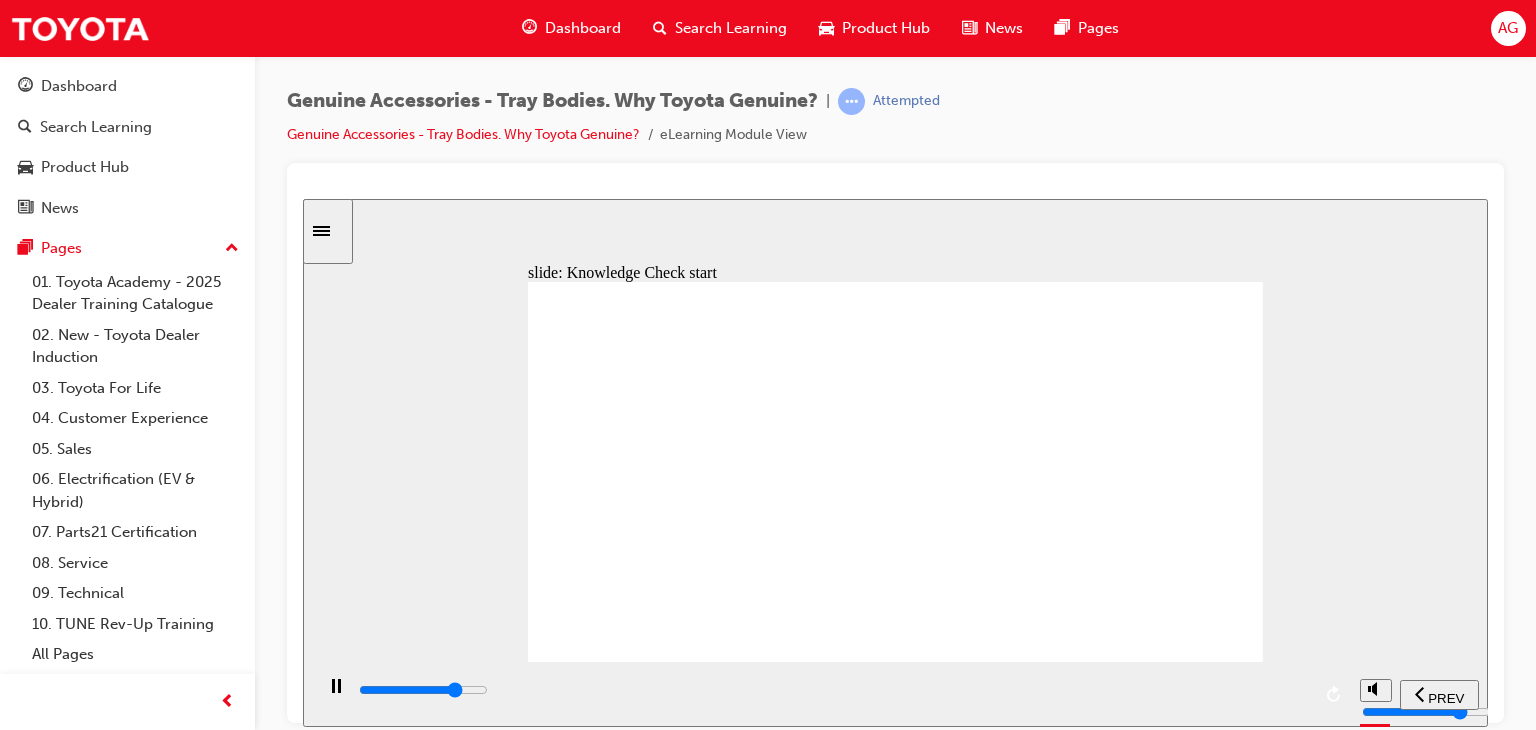 click at bounding box center [833, 690] 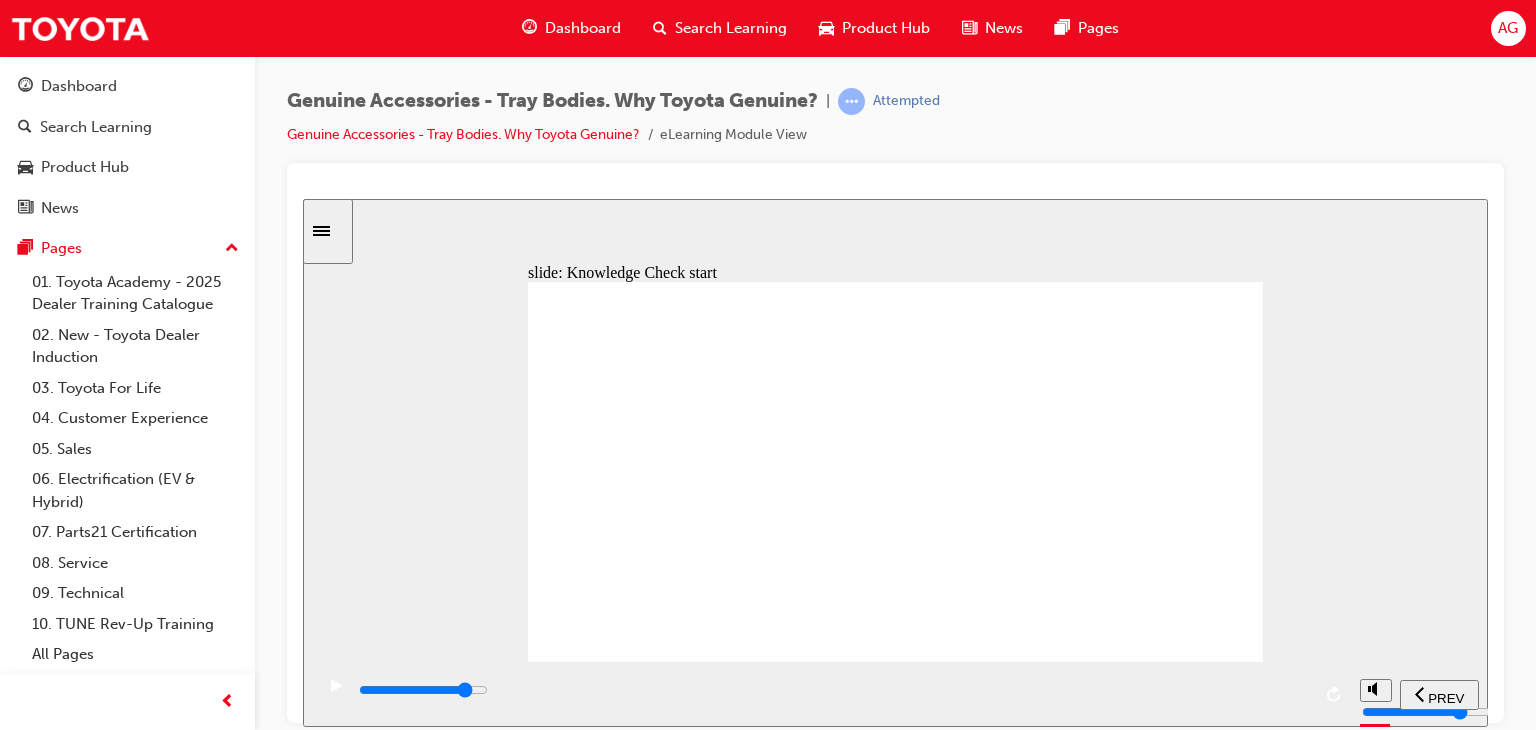 drag, startPoint x: 1186, startPoint y: 688, endPoint x: 1217, endPoint y: 691, distance: 31.144823 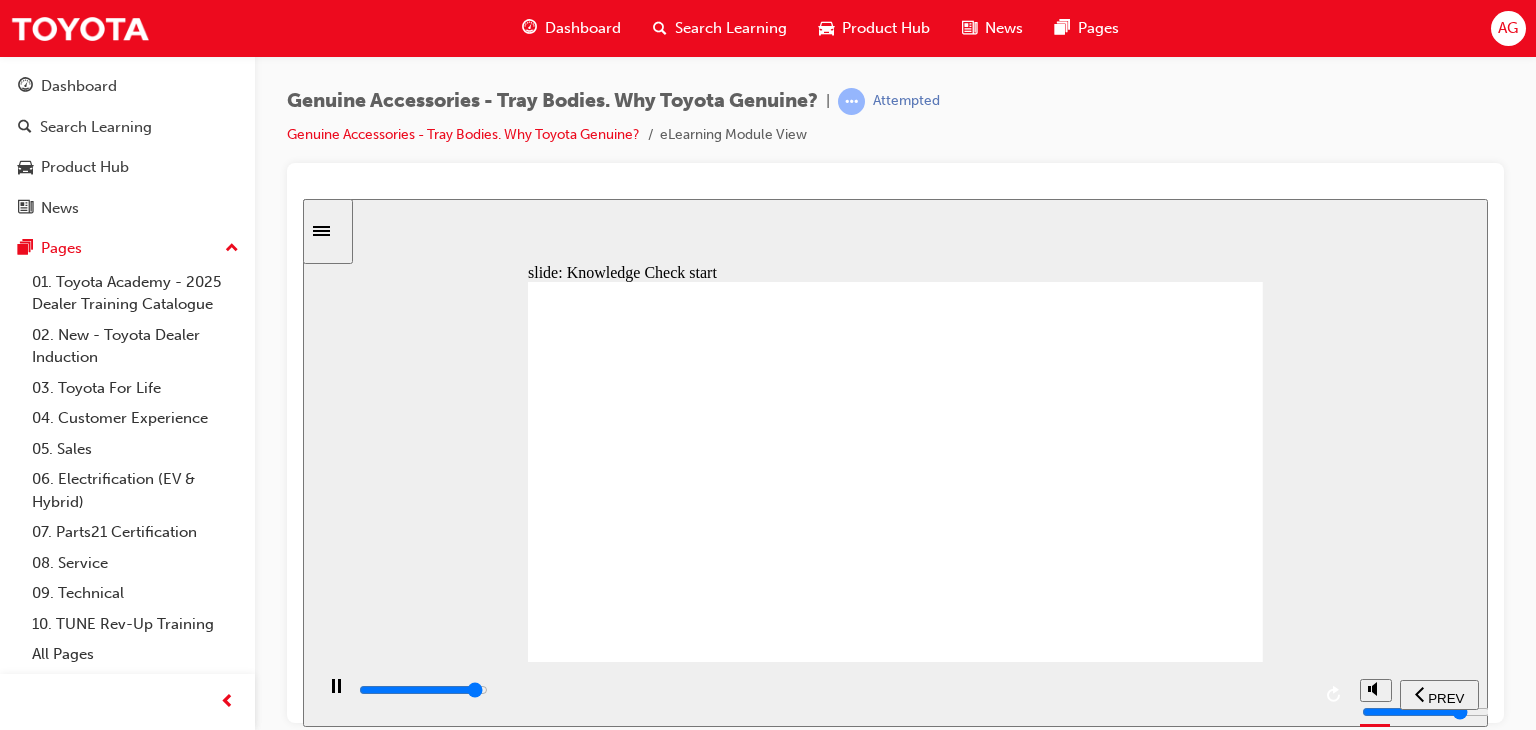 click 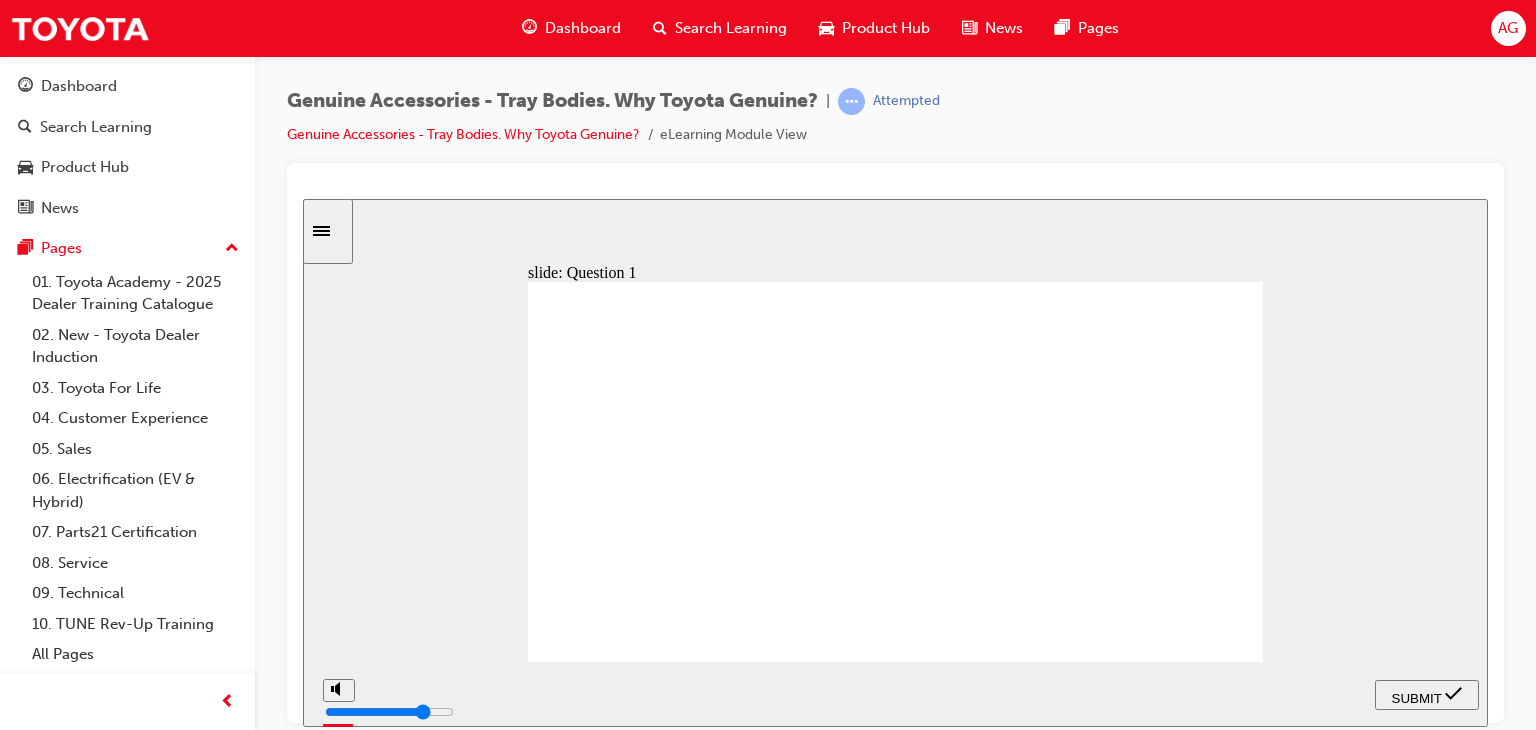 click 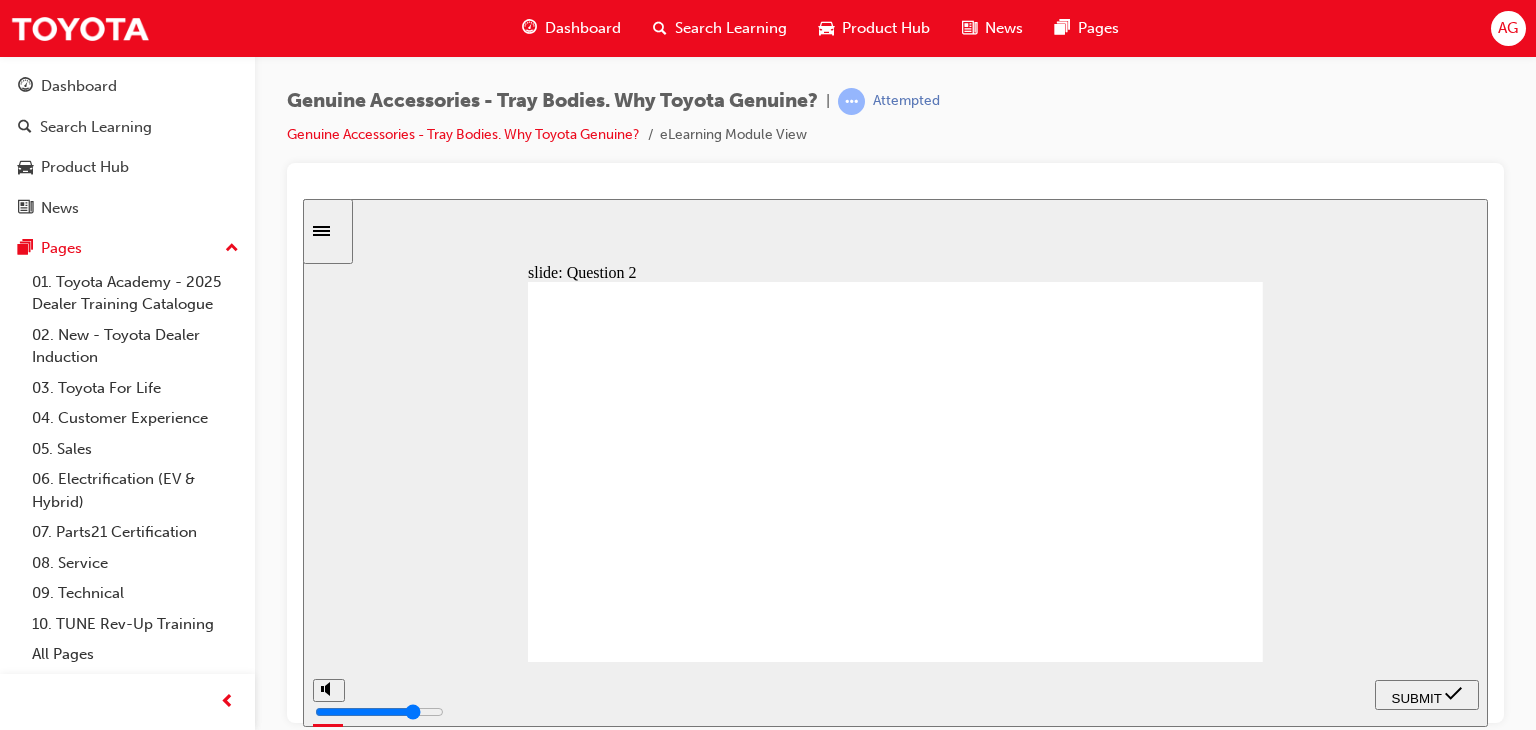 click 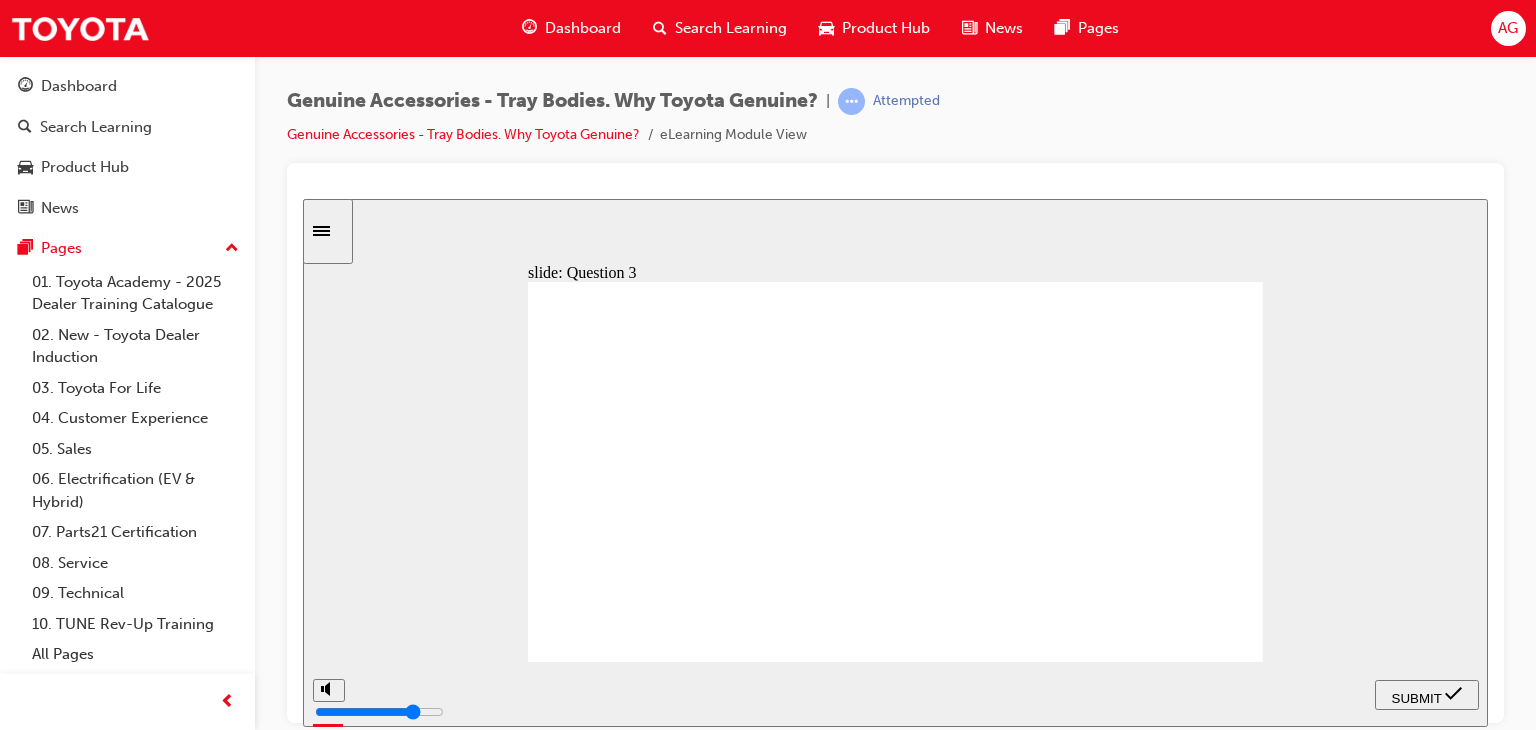 click 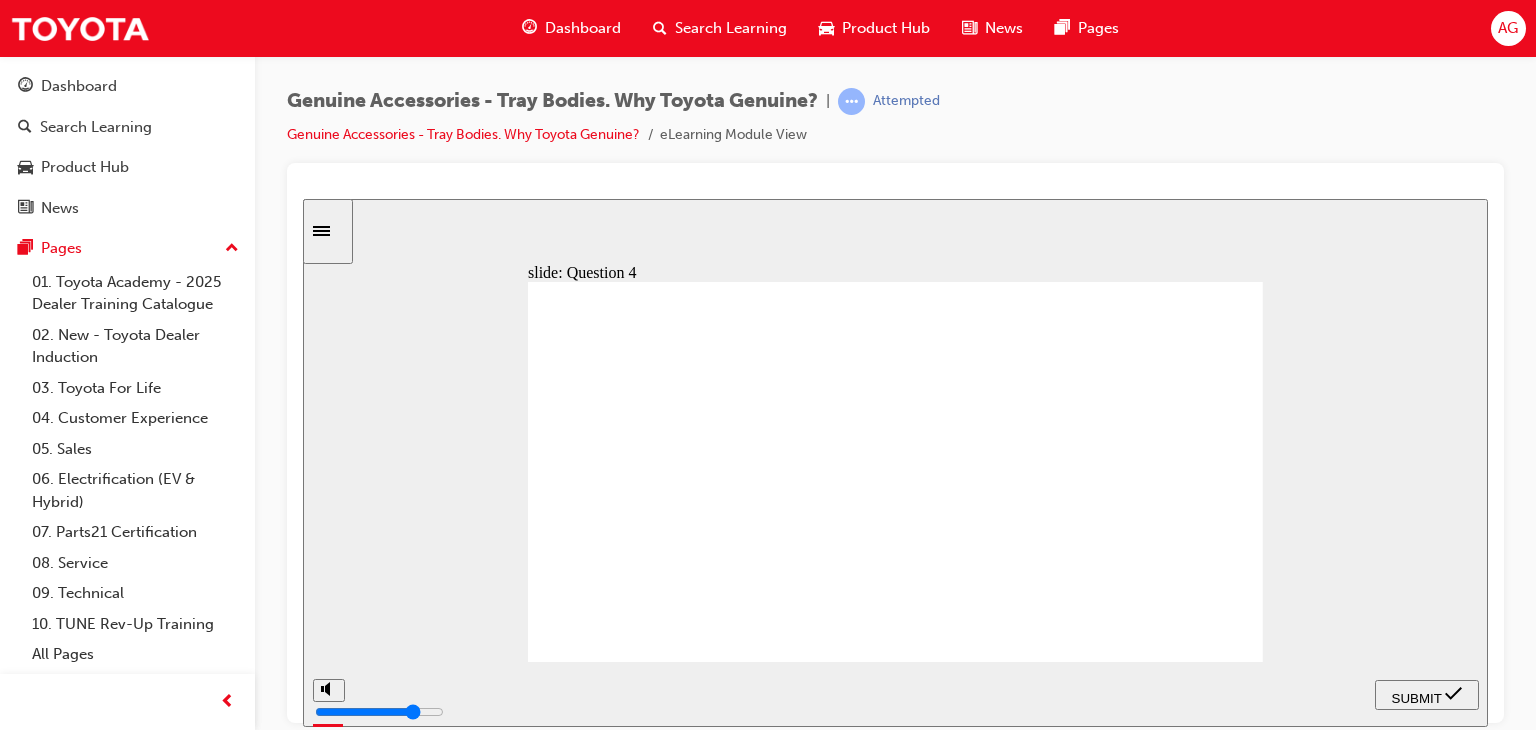 click 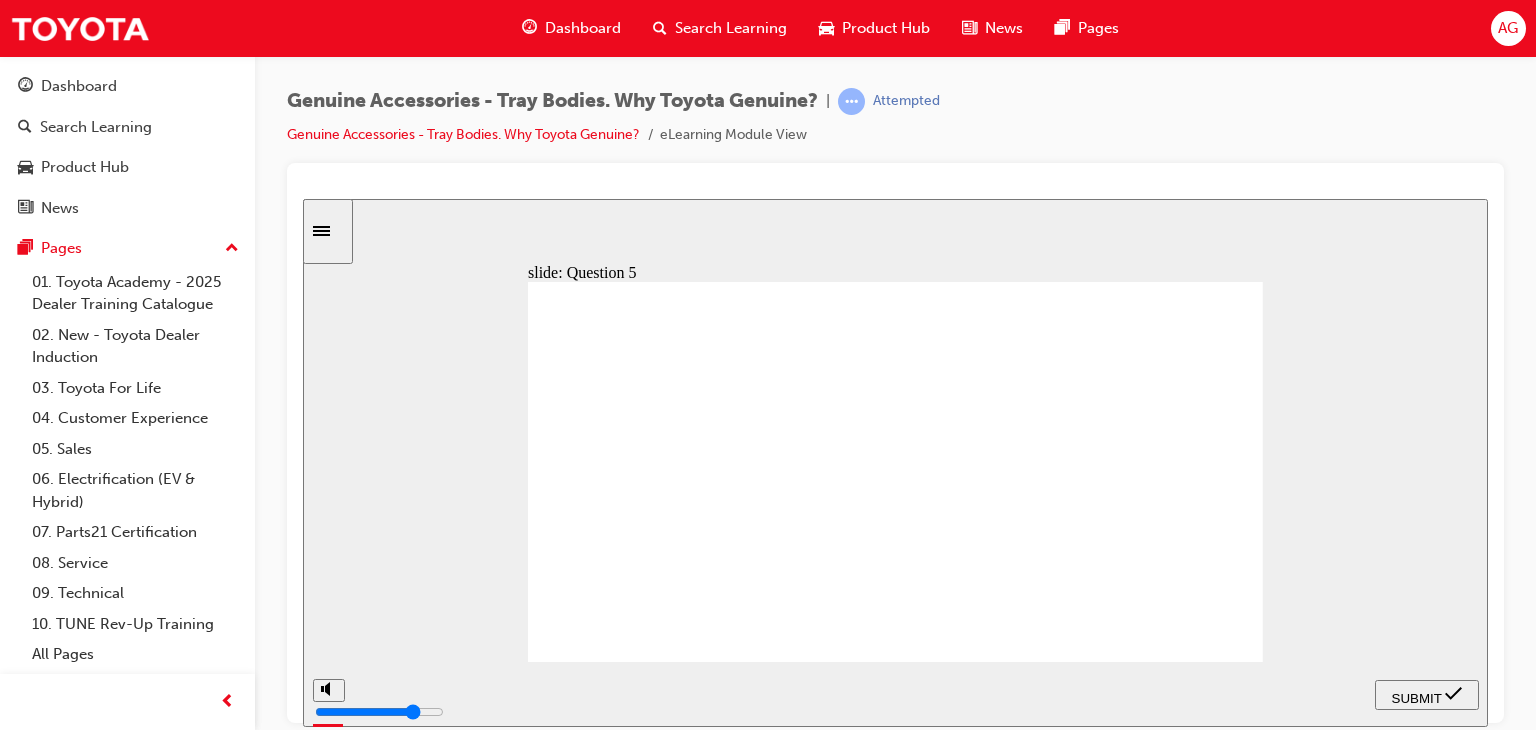 click 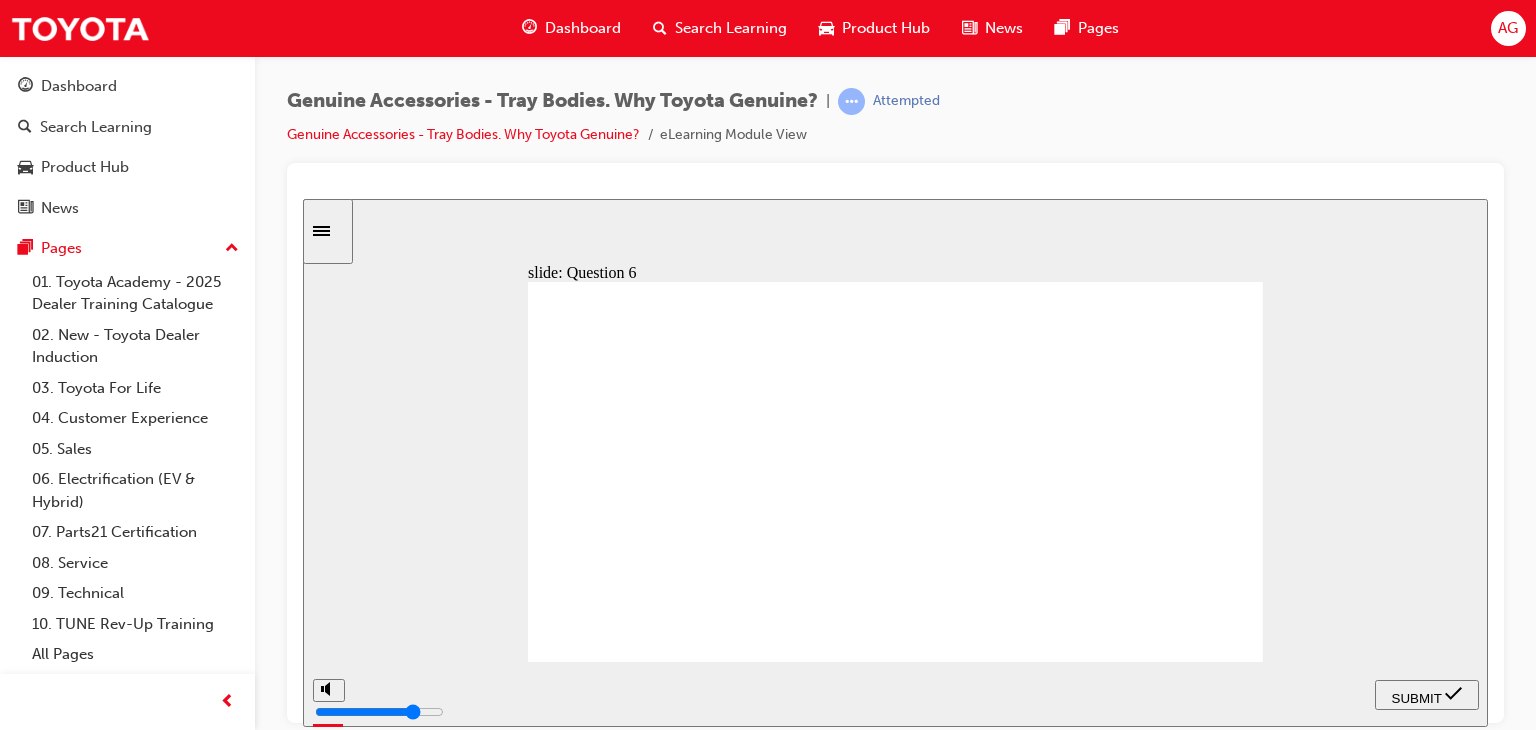 click 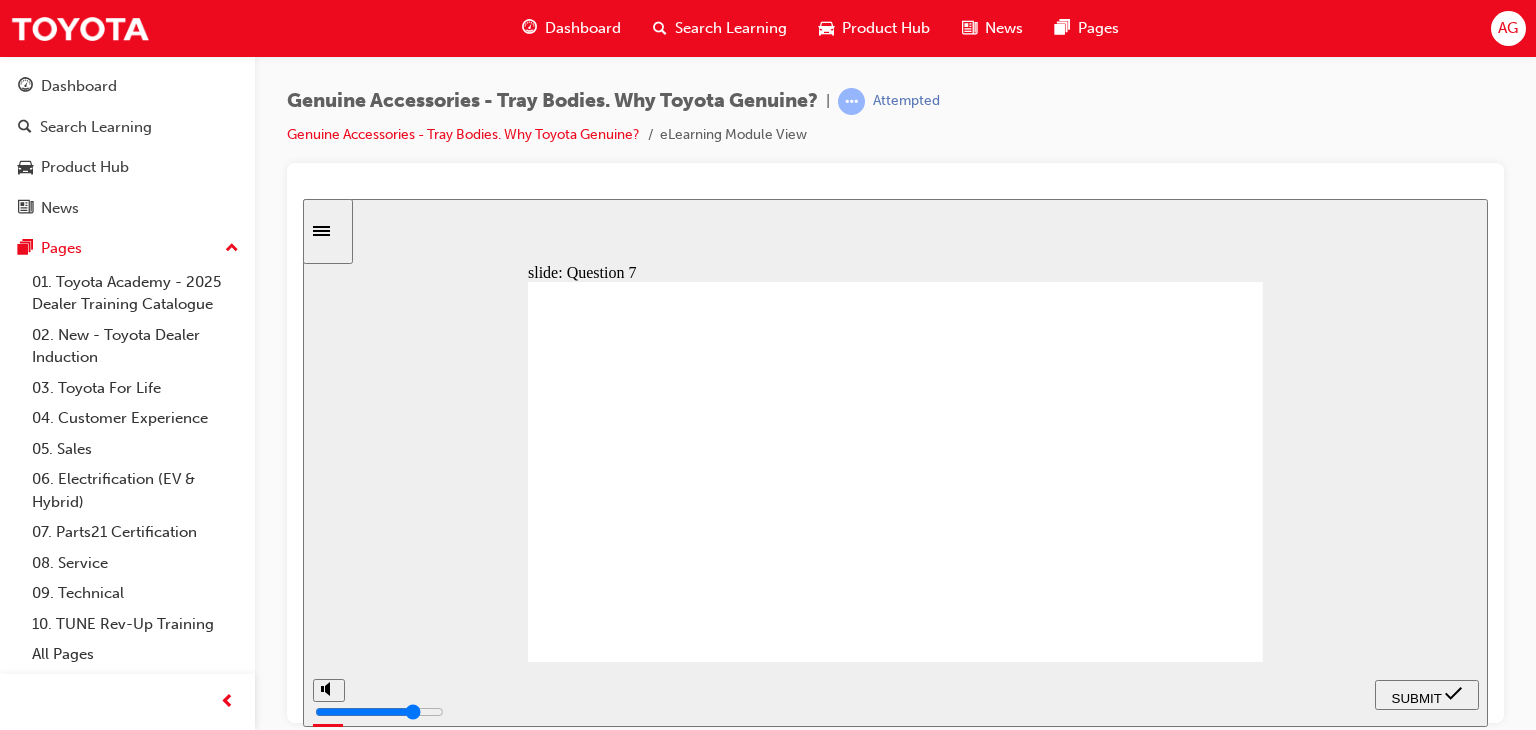 click 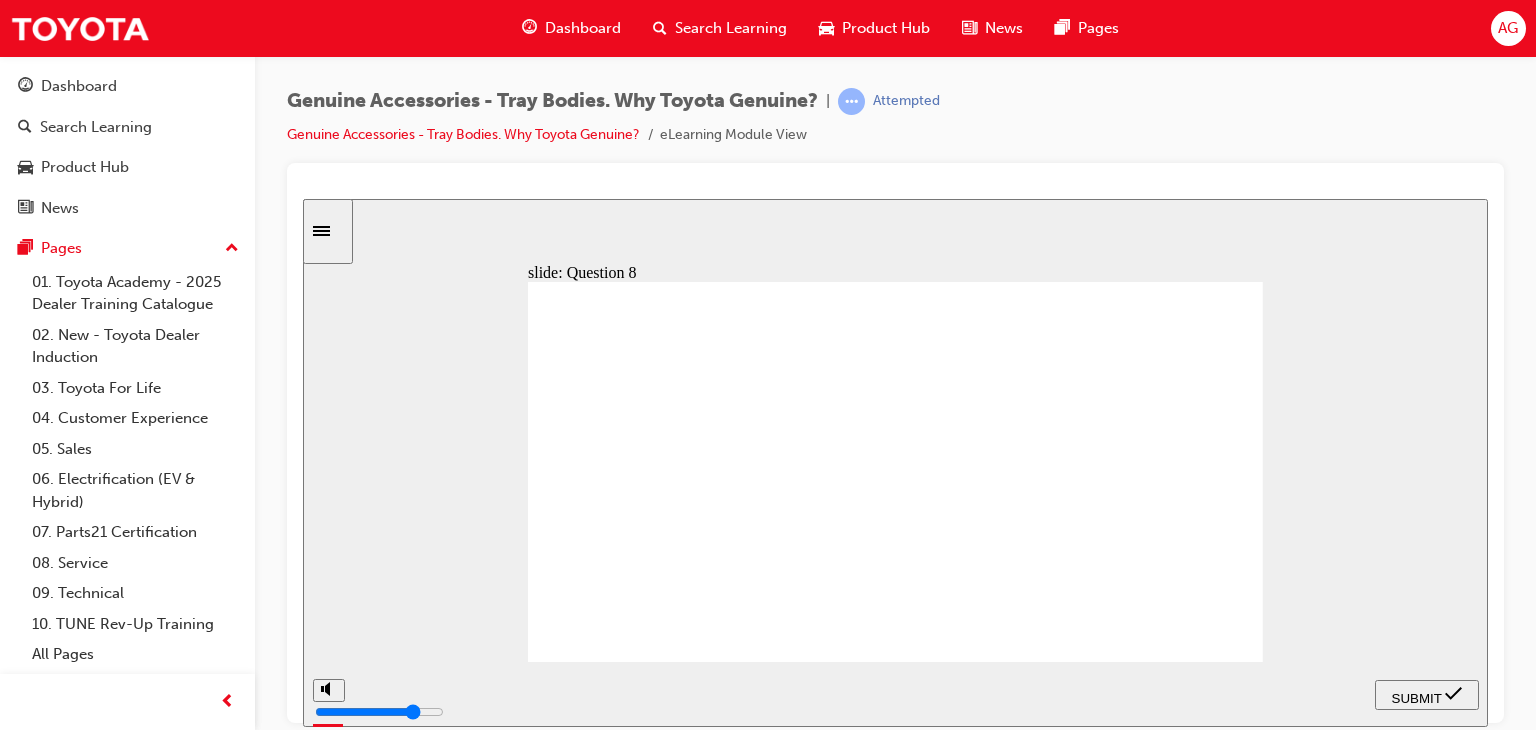 click 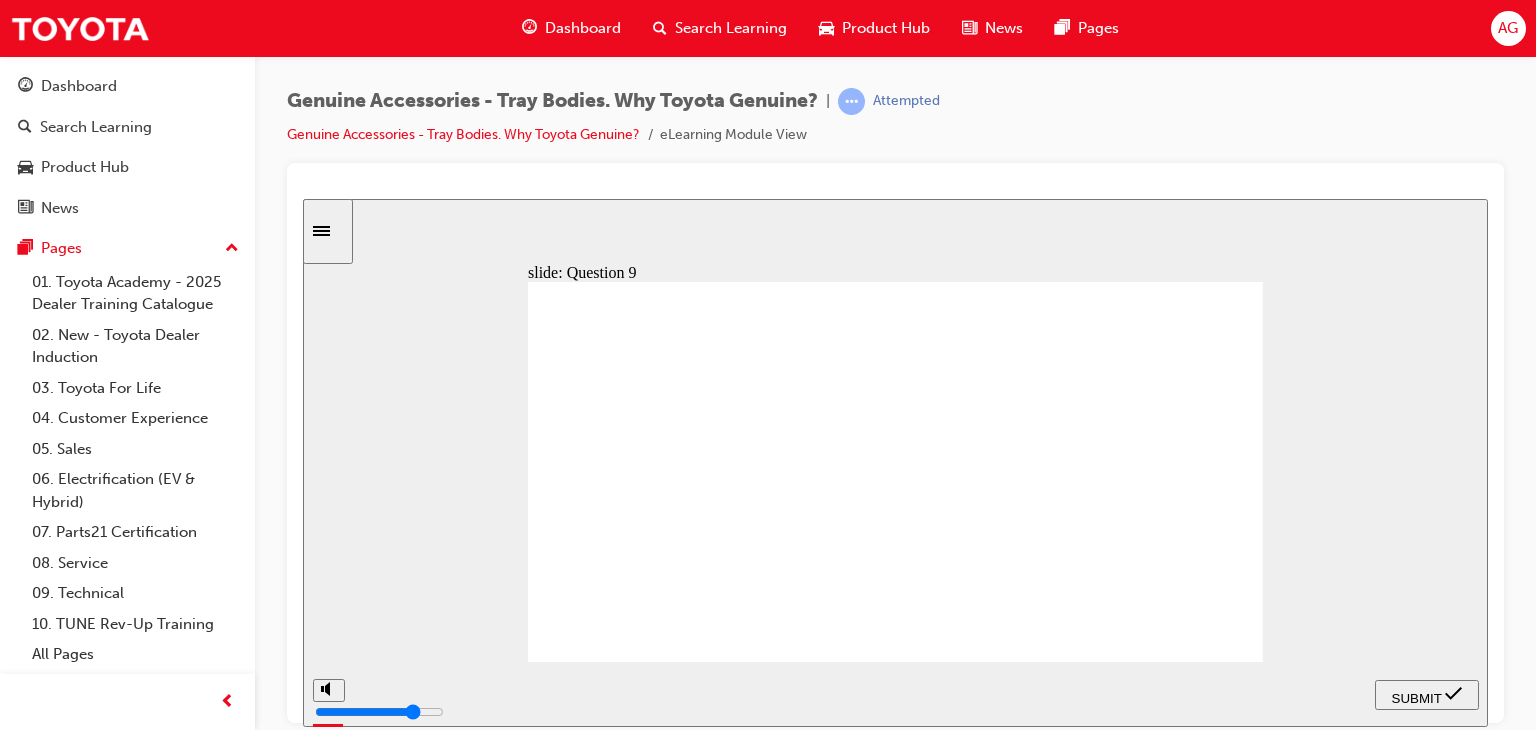 click 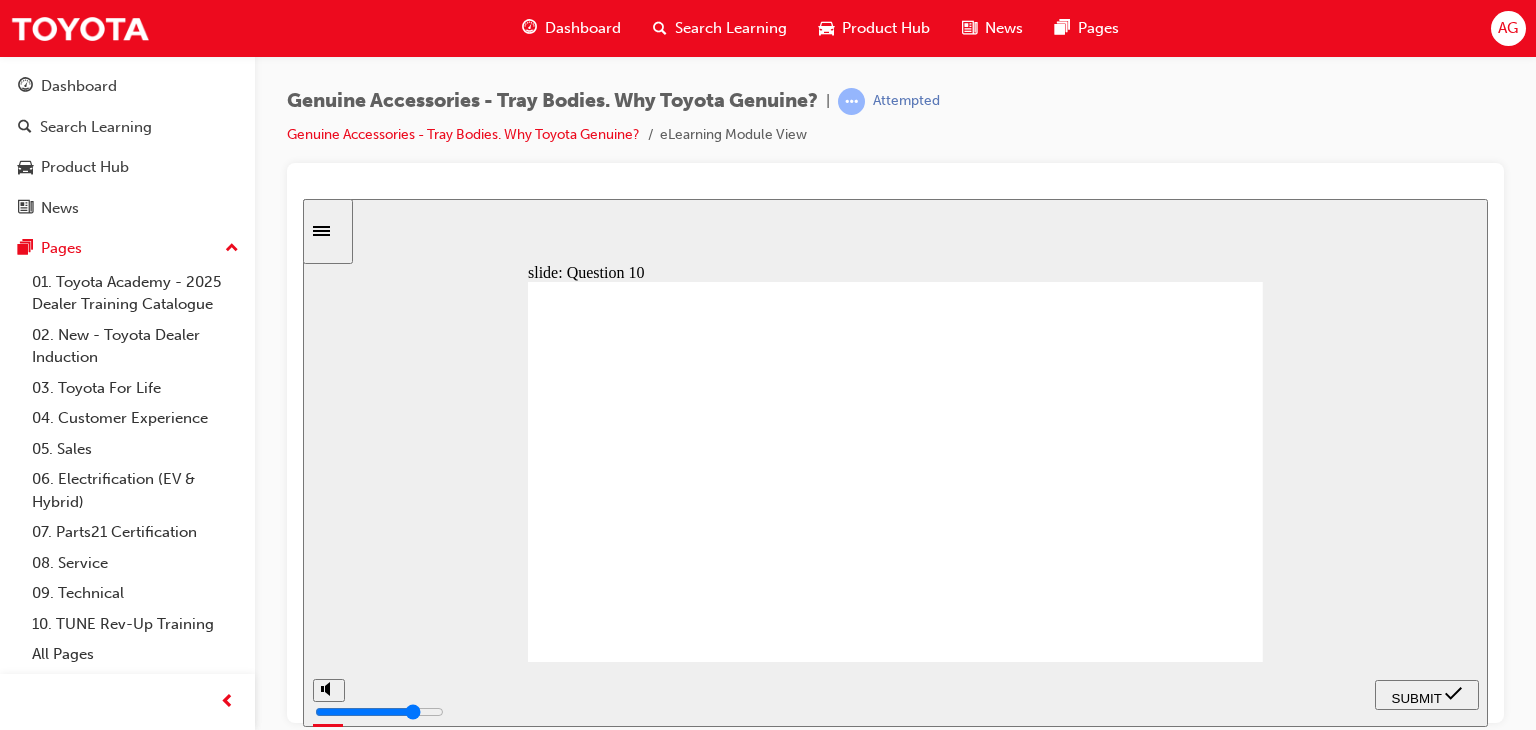 click 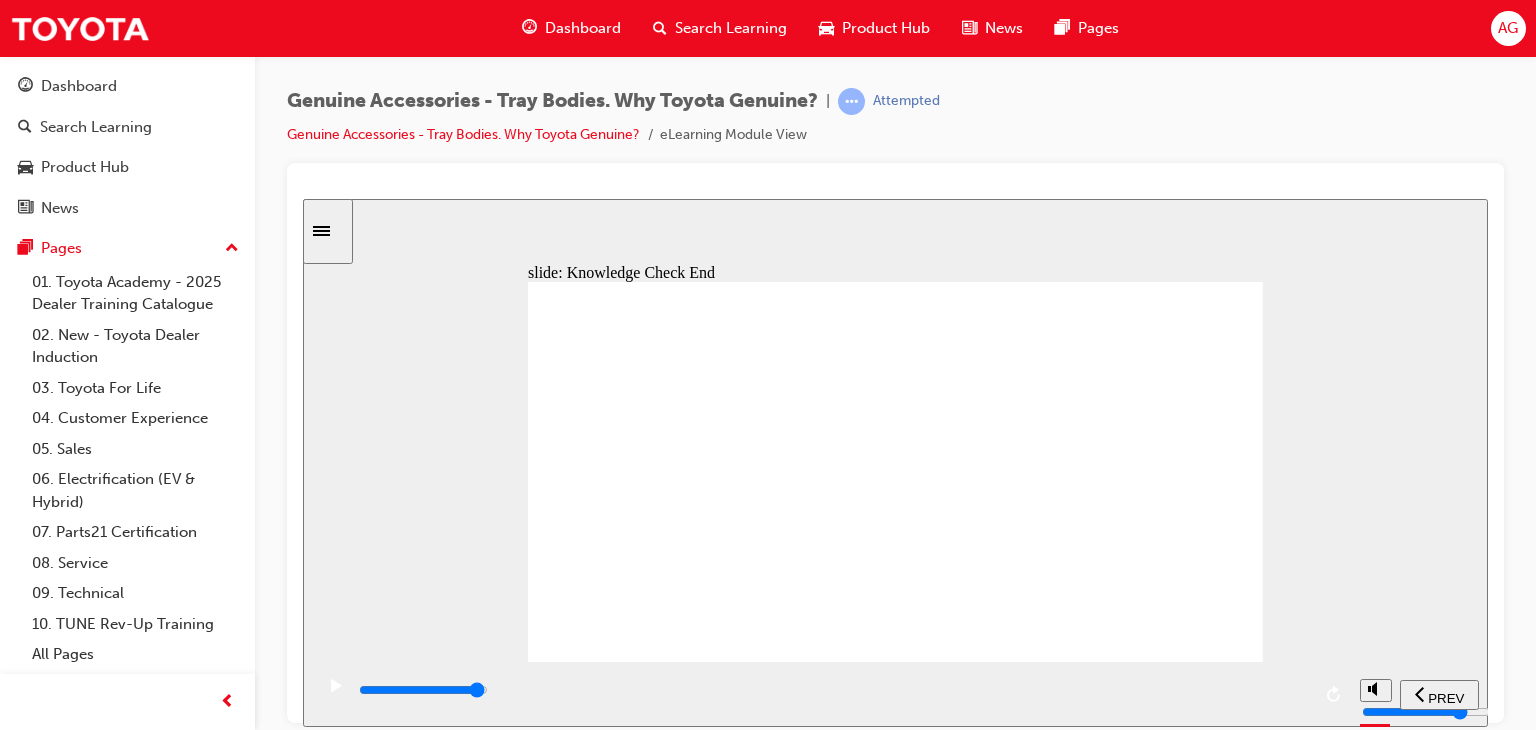 click at bounding box center [423, 689] 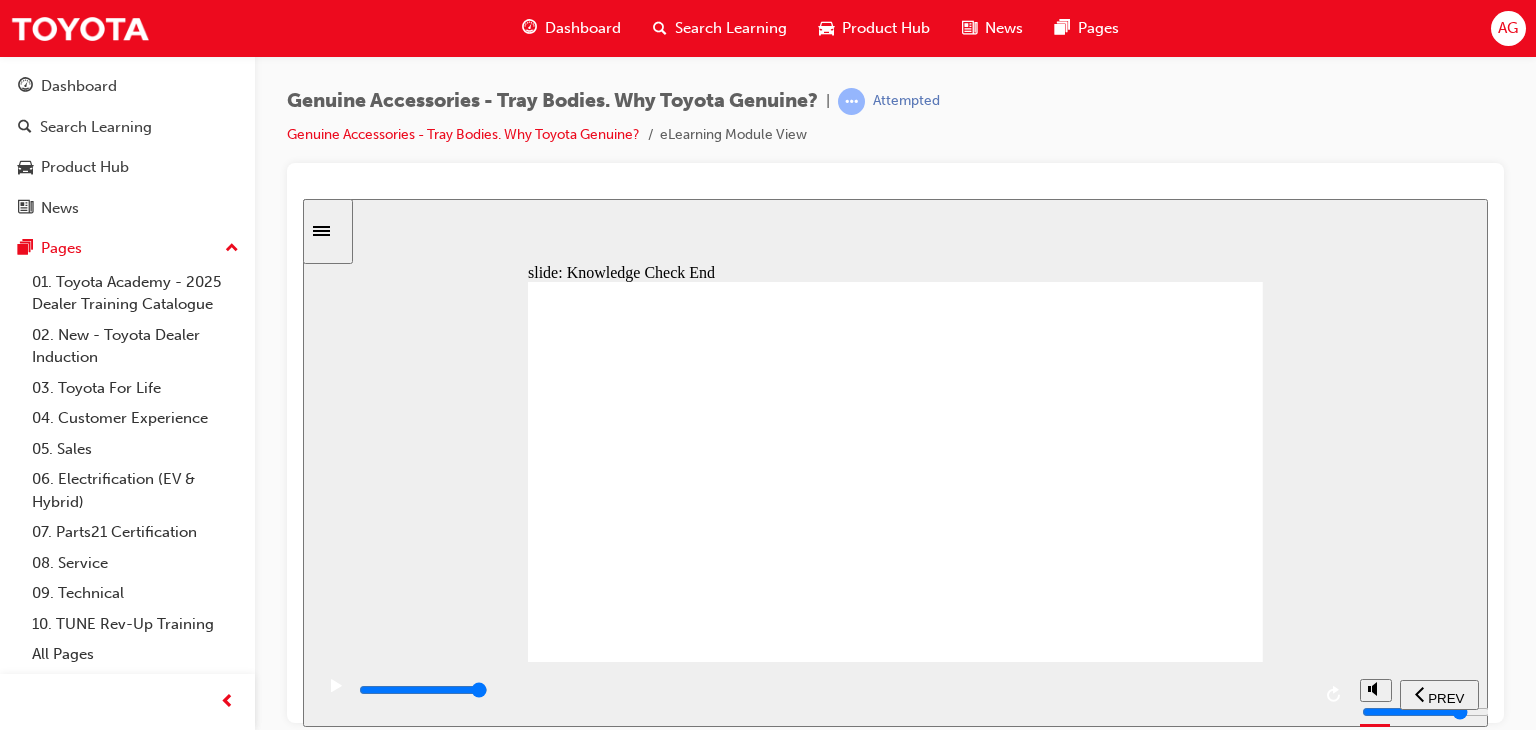 click at bounding box center (895, 1333) 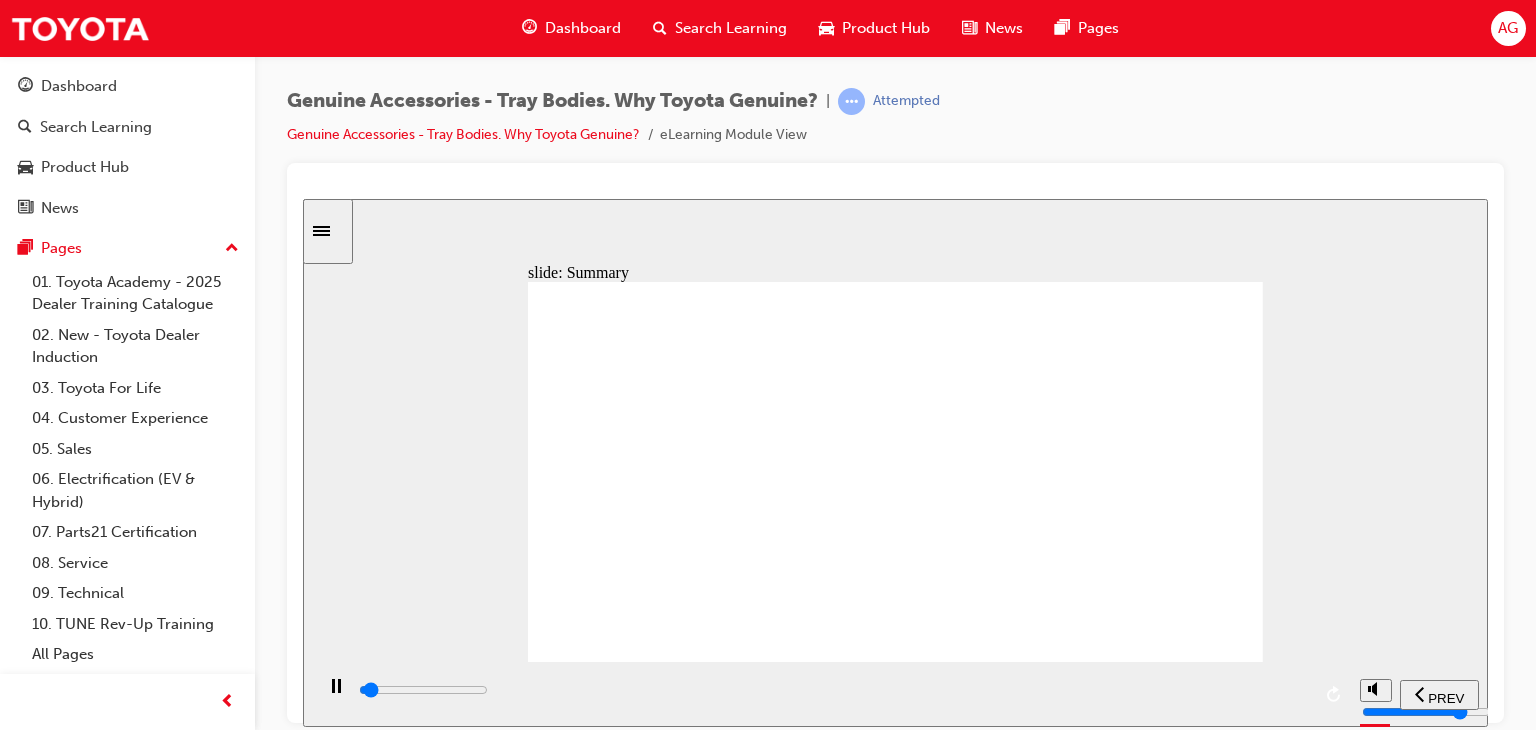 click at bounding box center [895, 1333] 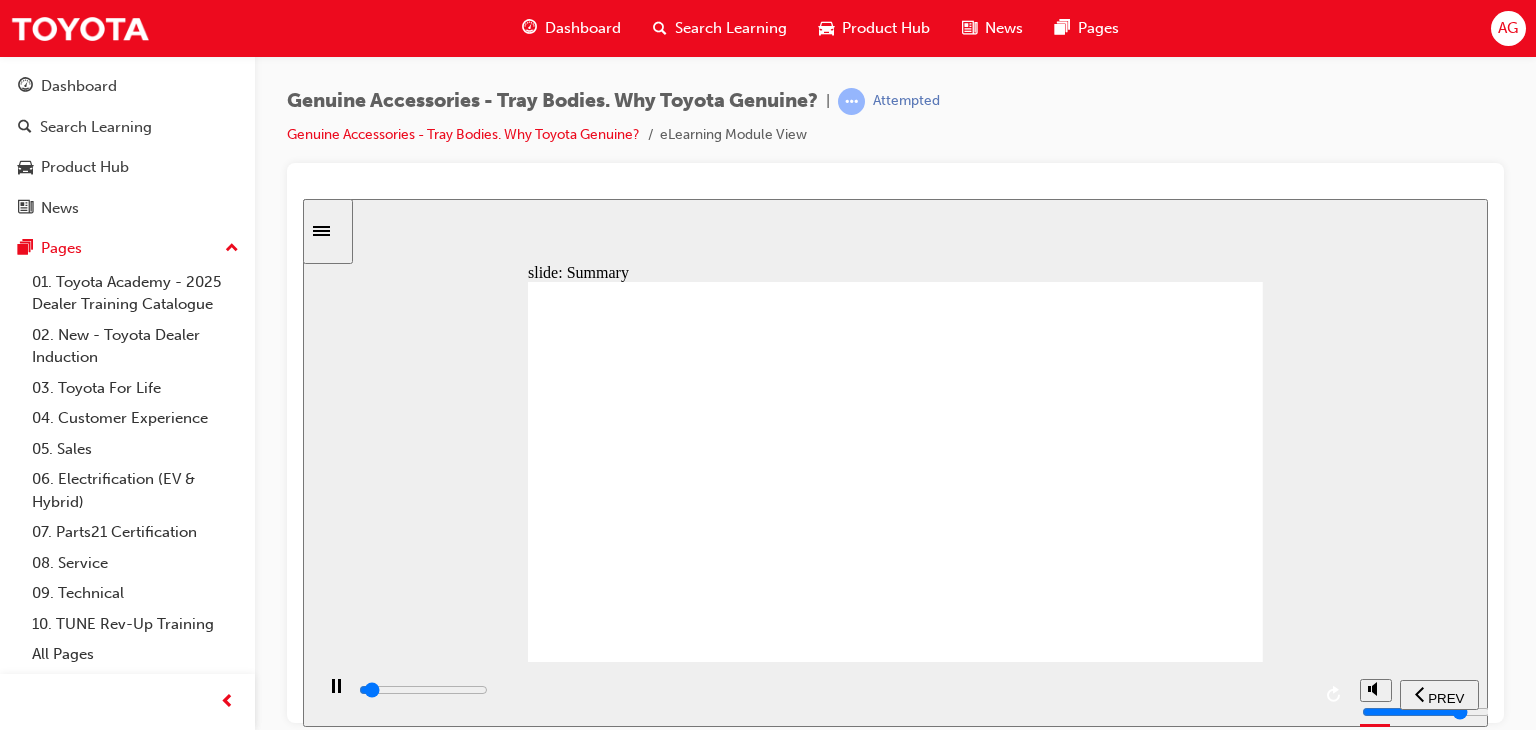 drag, startPoint x: 709, startPoint y: 404, endPoint x: 718, endPoint y: 395, distance: 12.727922 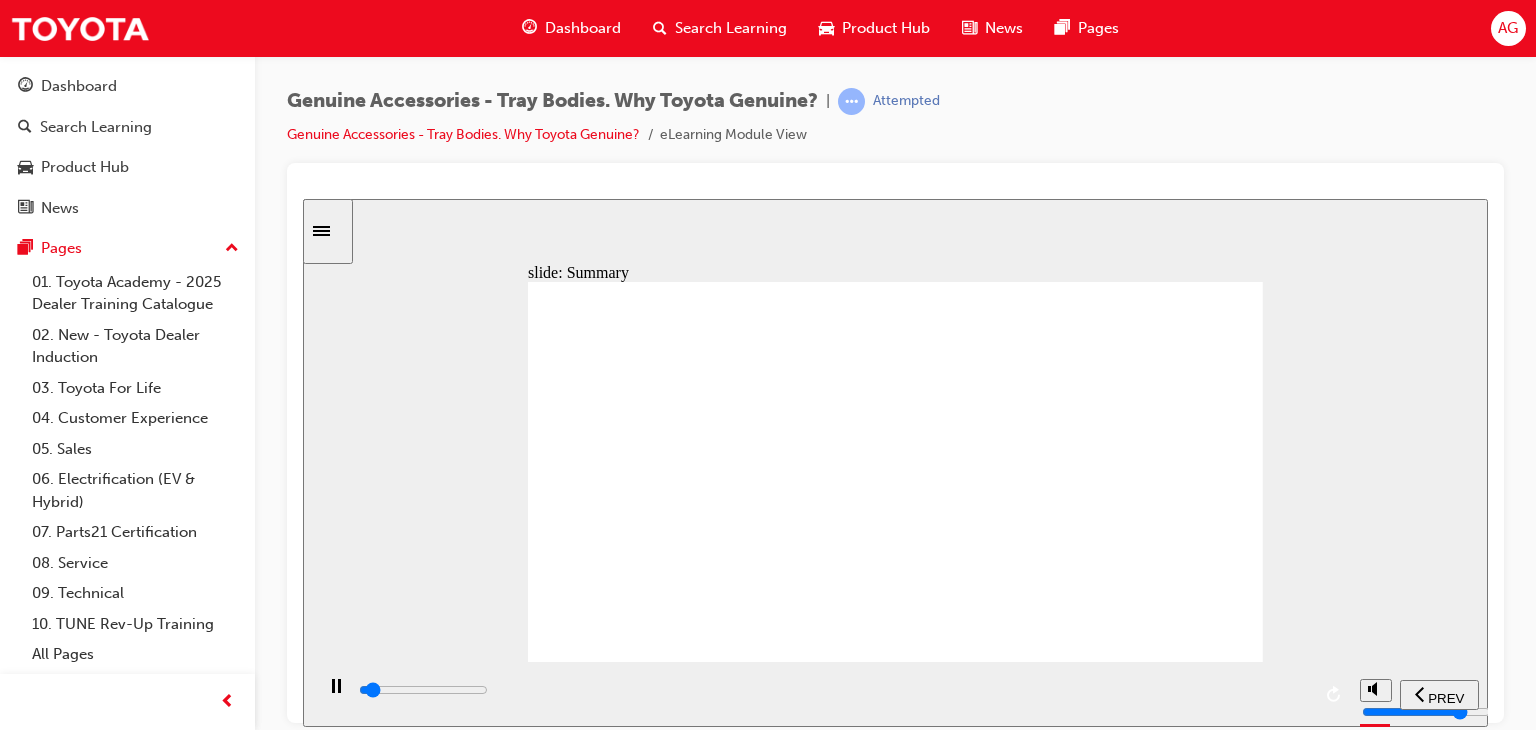 drag, startPoint x: 743, startPoint y: 380, endPoint x: 823, endPoint y: 373, distance: 80.305664 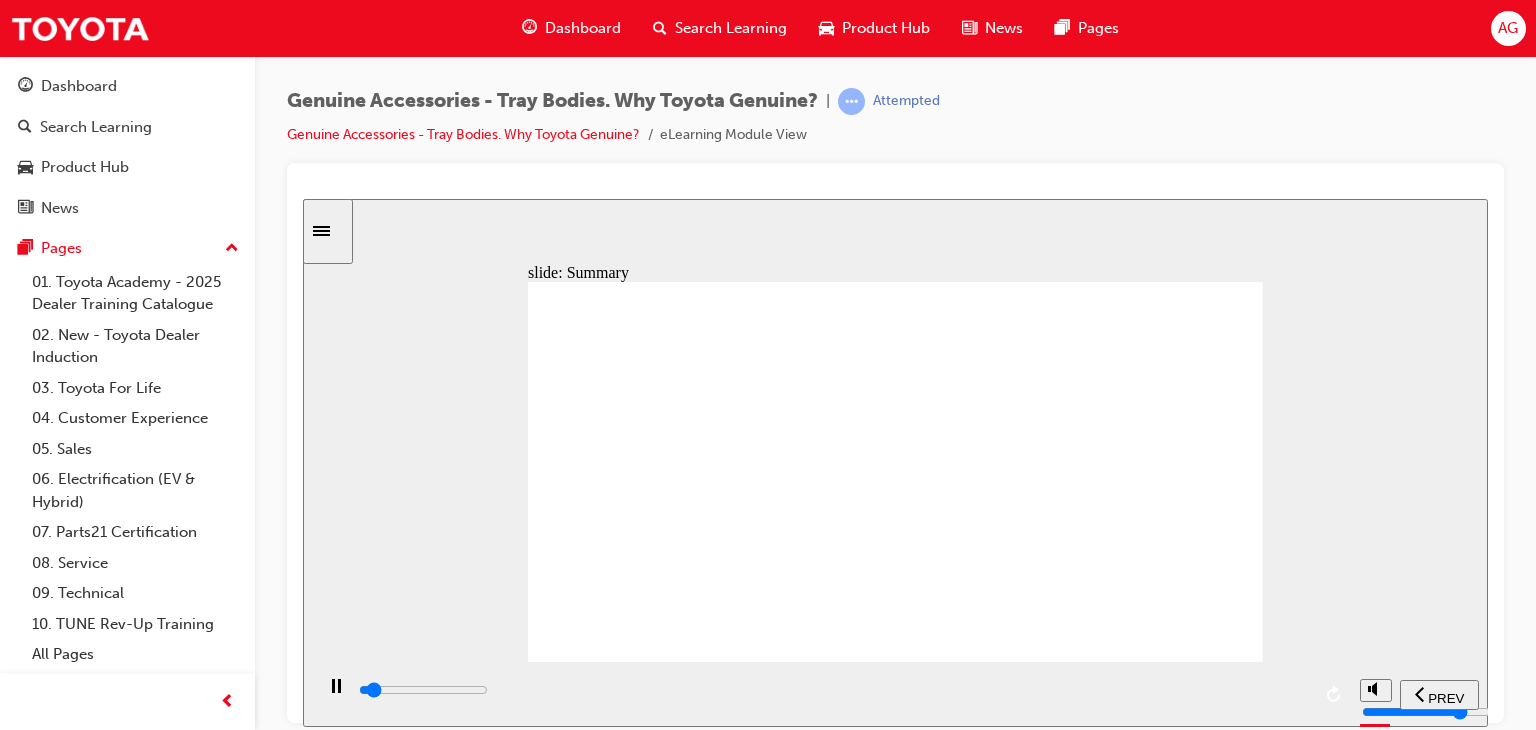 drag, startPoint x: 823, startPoint y: 373, endPoint x: 841, endPoint y: 369, distance: 18.439089 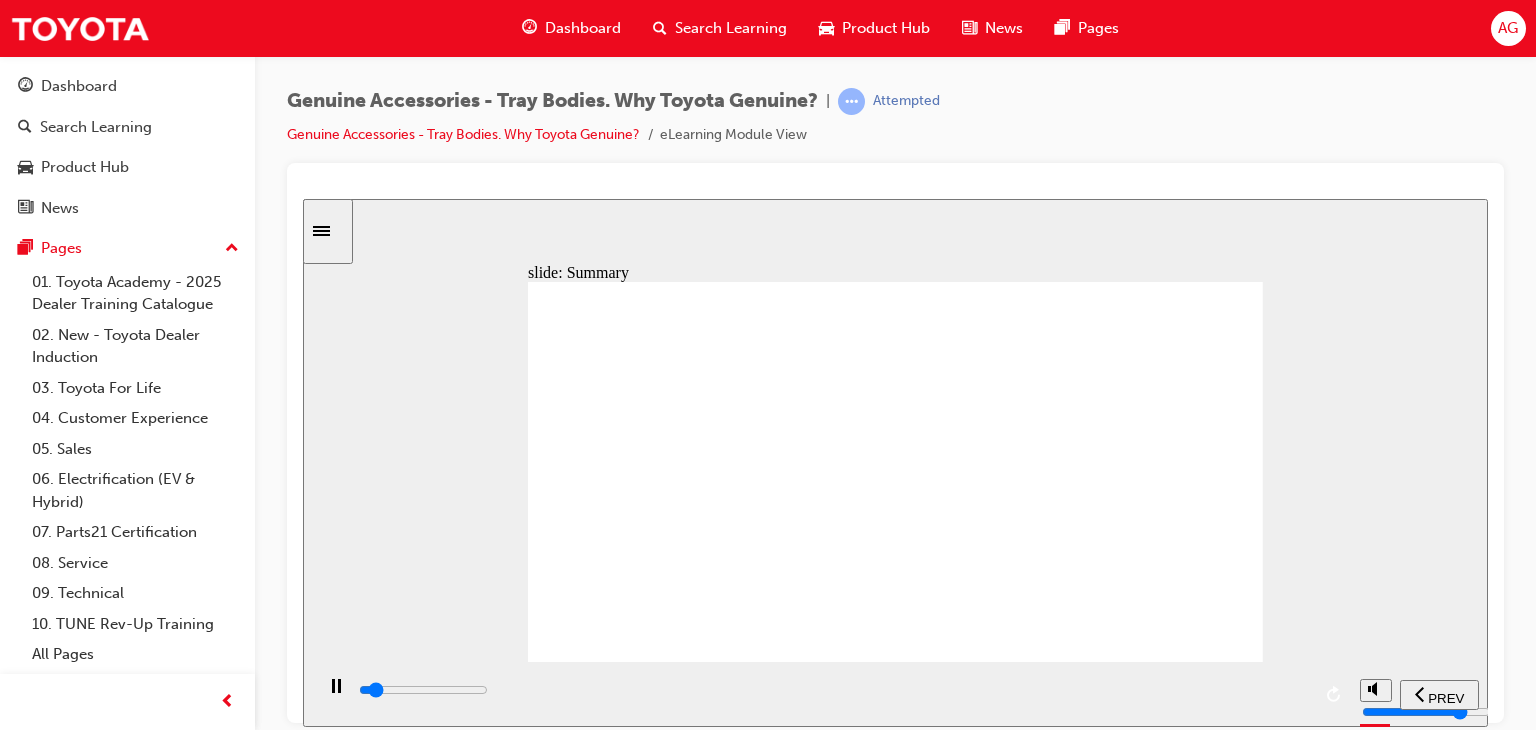 click at bounding box center [895, 1333] 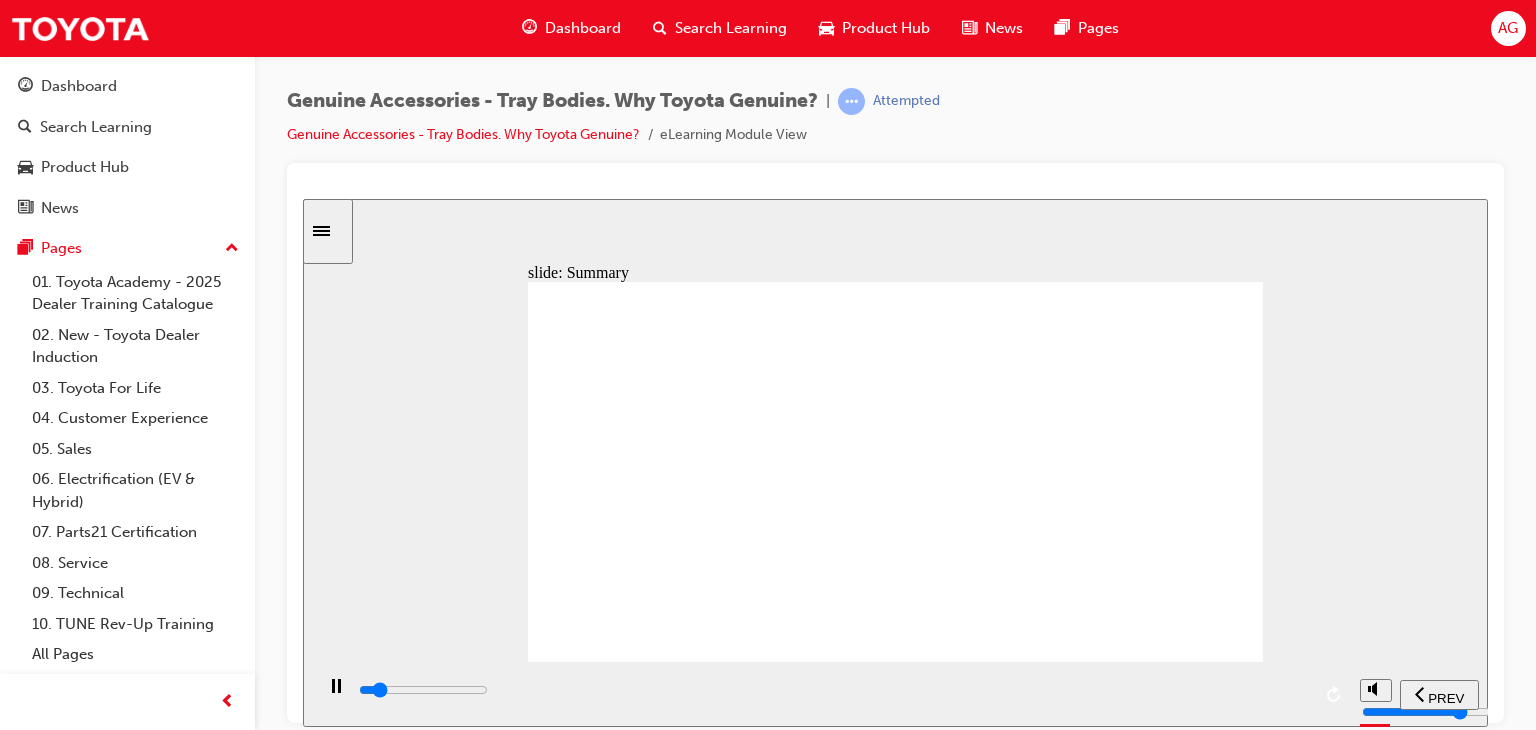 drag, startPoint x: 1031, startPoint y: 362, endPoint x: 1048, endPoint y: 361, distance: 17.029387 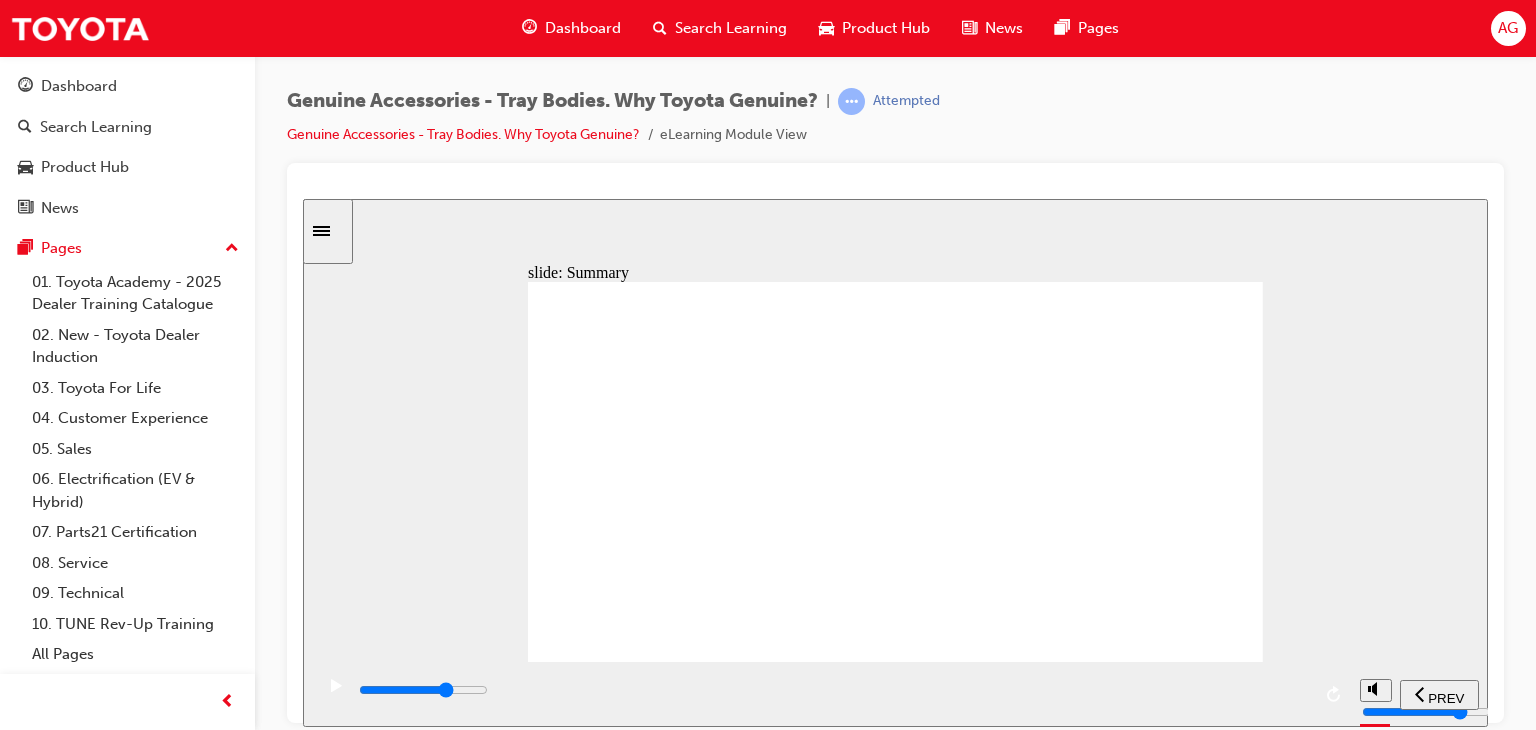 click at bounding box center (833, 690) 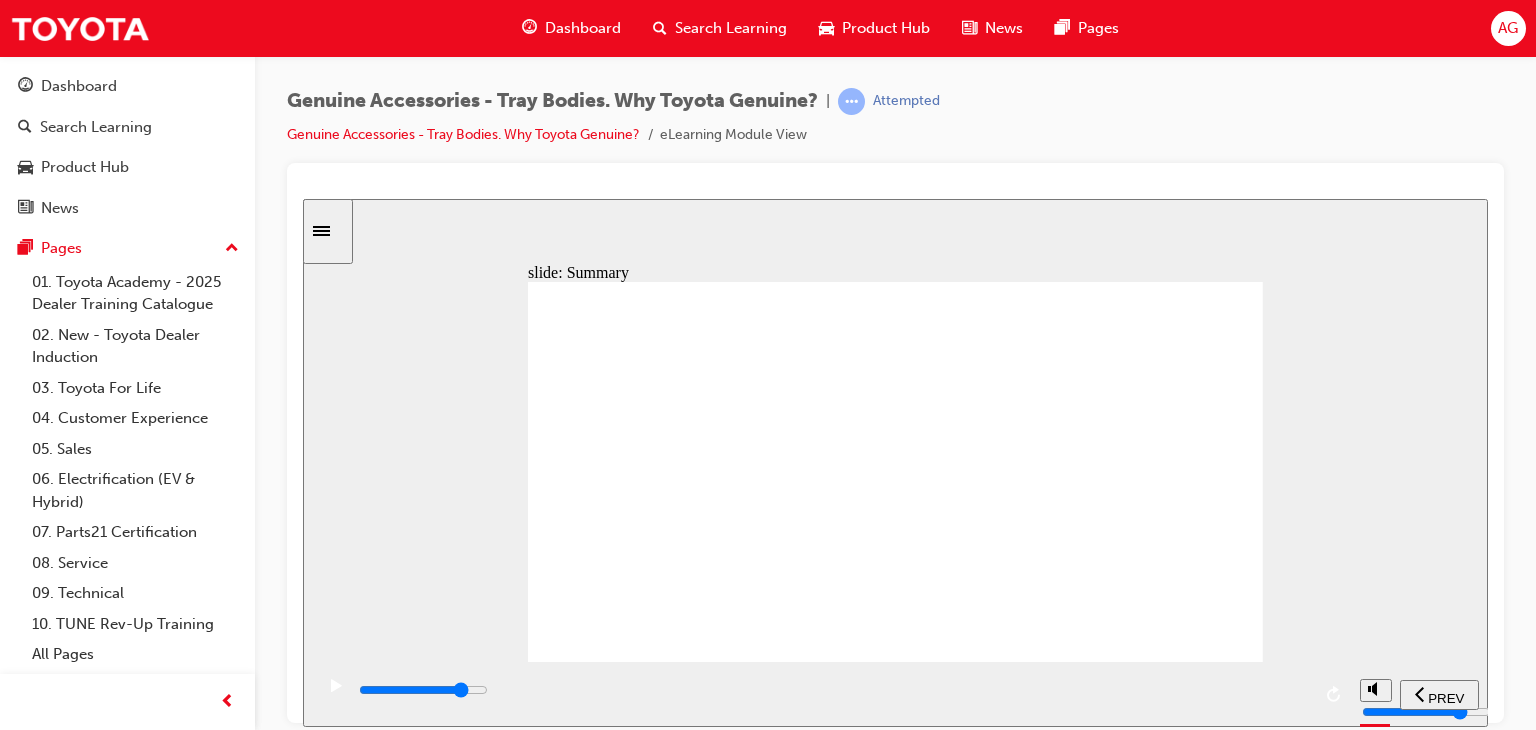 drag, startPoint x: 1152, startPoint y: 703, endPoint x: 1181, endPoint y: 705, distance: 29.068884 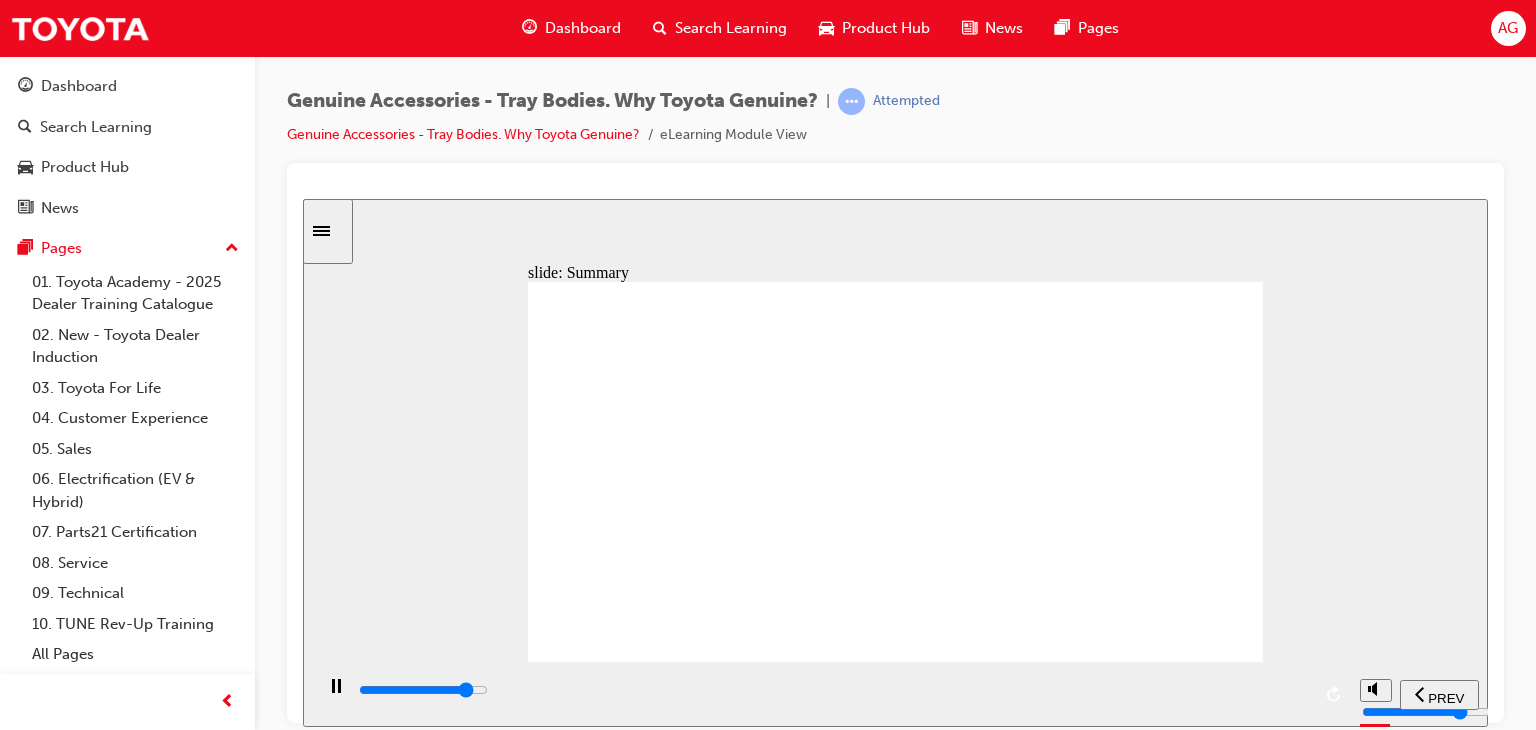 drag, startPoint x: 1192, startPoint y: 707, endPoint x: 1205, endPoint y: 706, distance: 13.038404 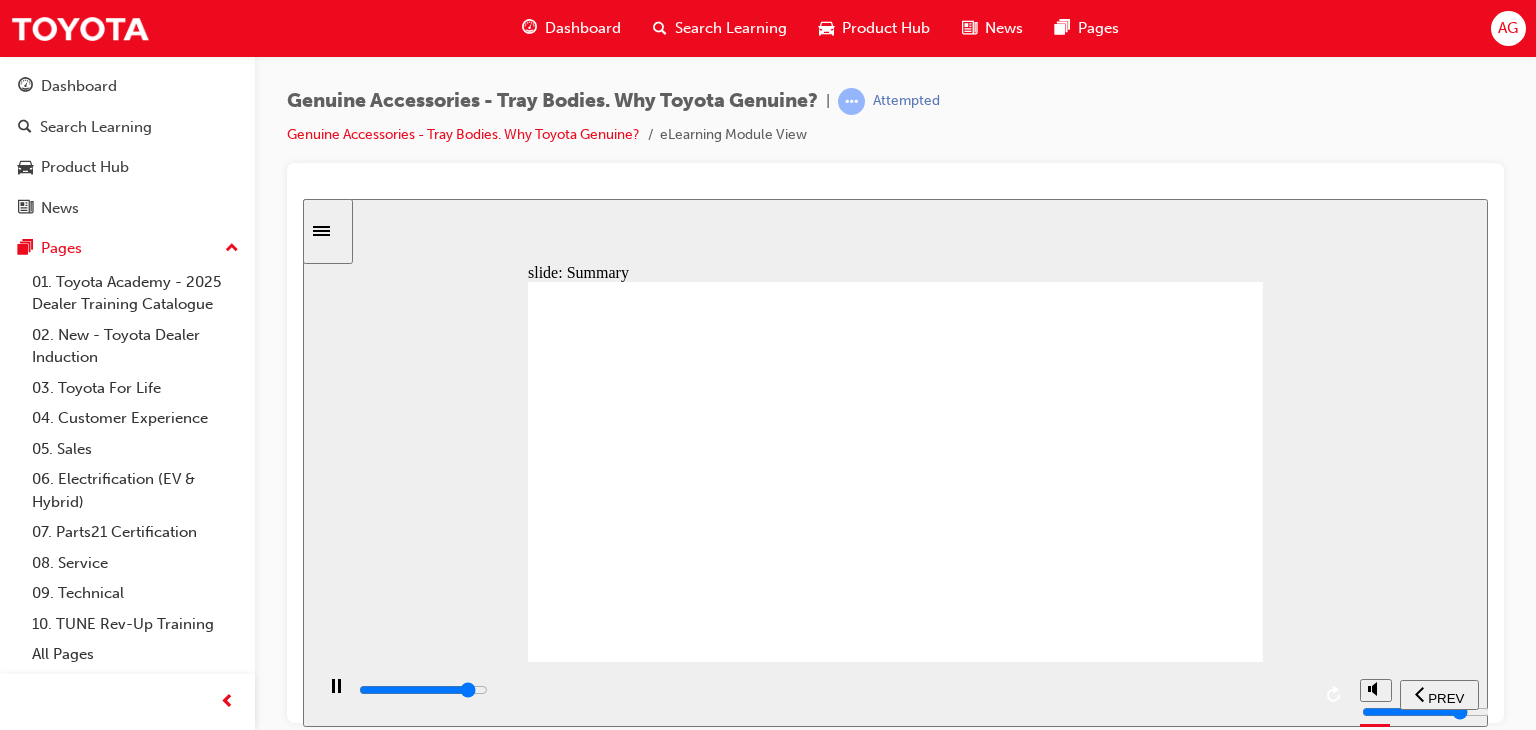 click at bounding box center [833, 690] 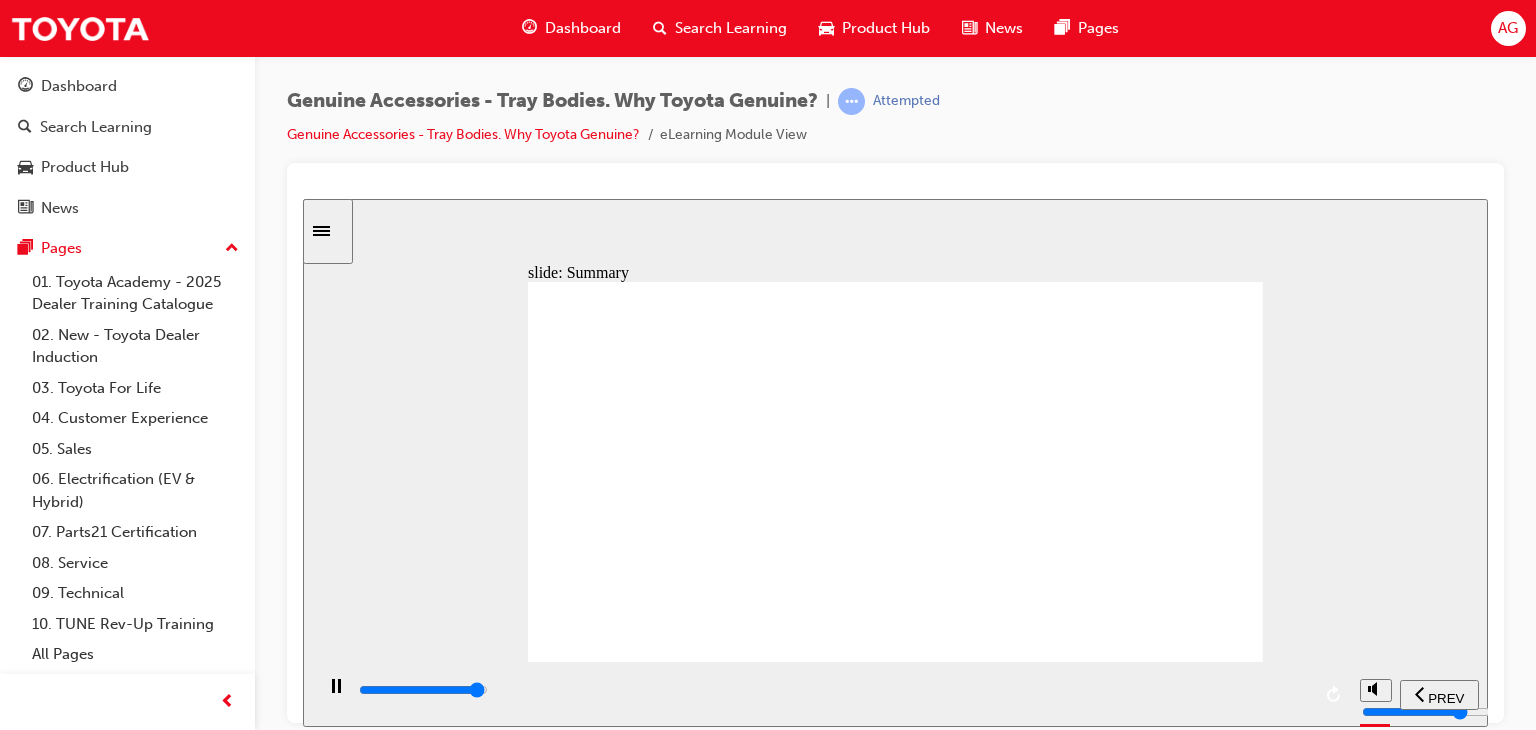 type on "21000" 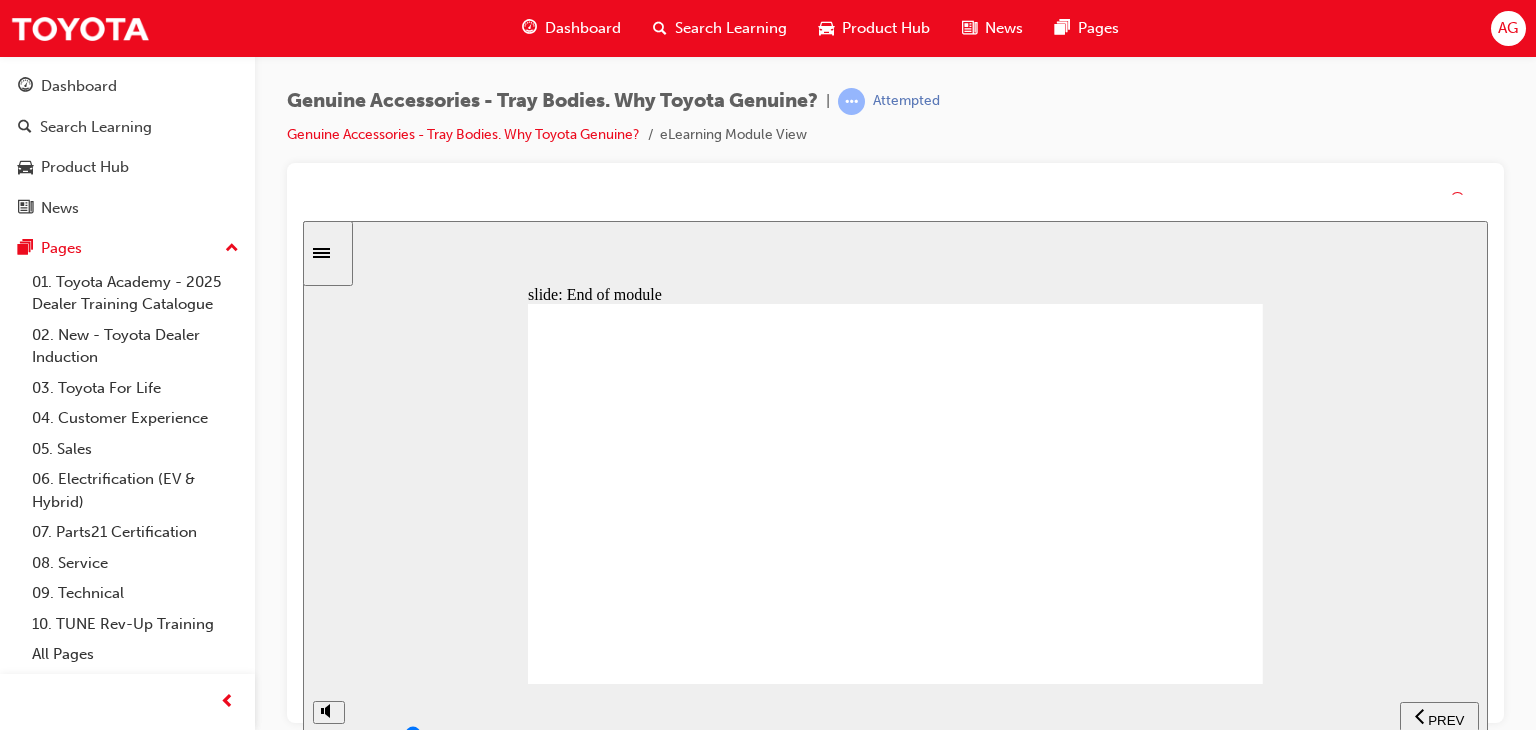 click at bounding box center [895, 1356] 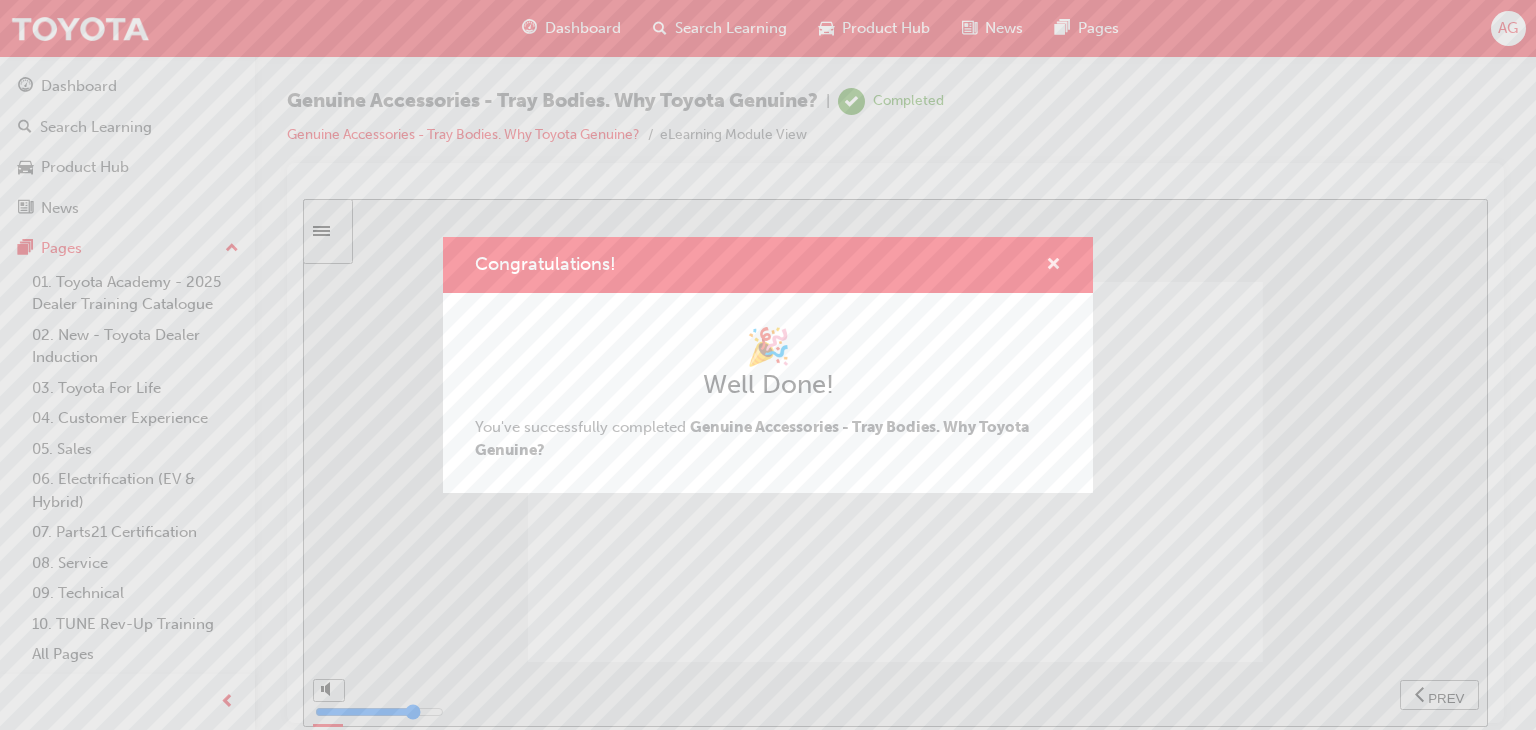 click at bounding box center (1053, 266) 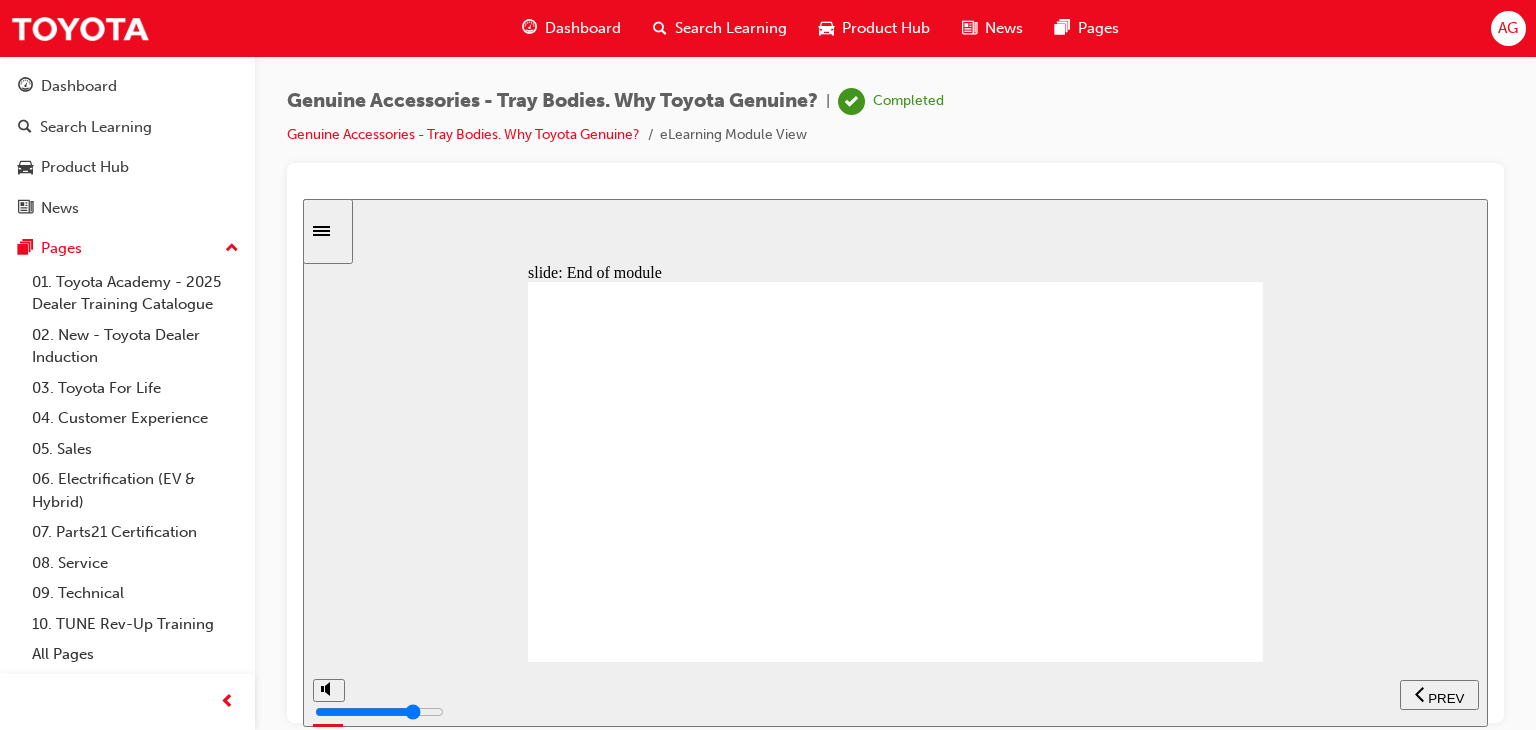 click on "Dashboard" at bounding box center [583, 28] 